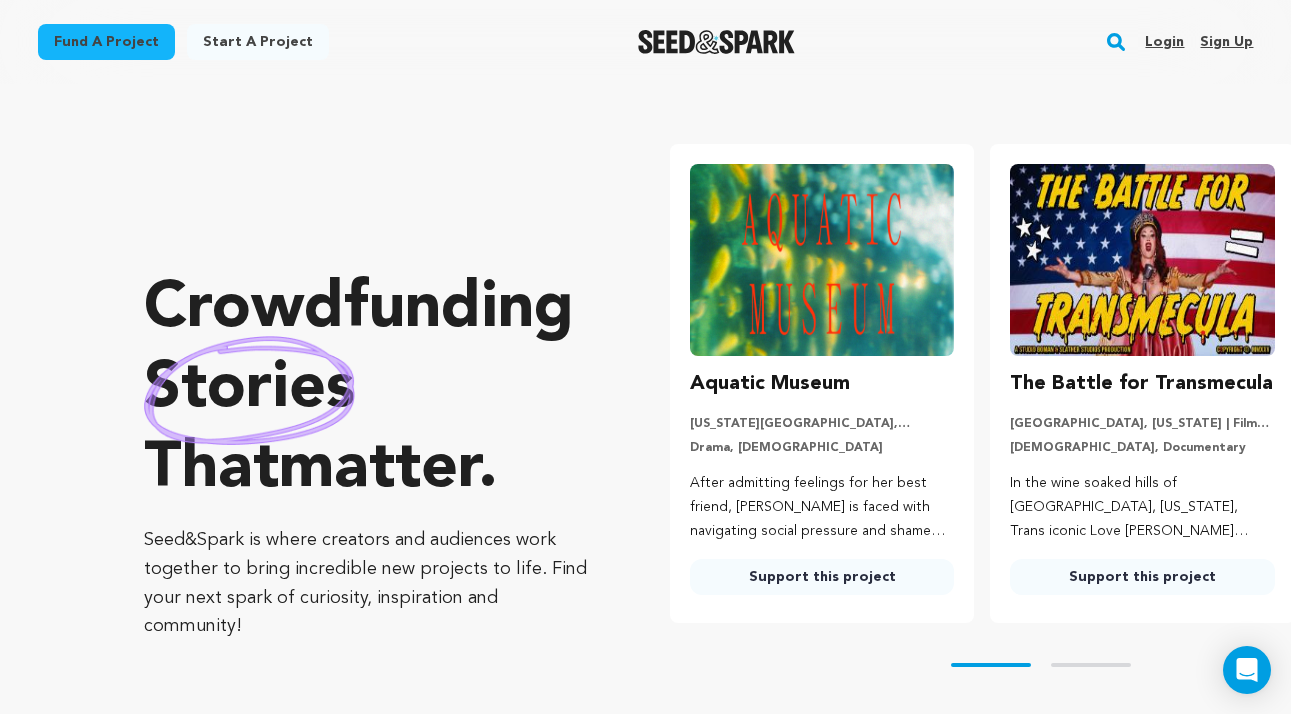 scroll, scrollTop: 0, scrollLeft: 0, axis: both 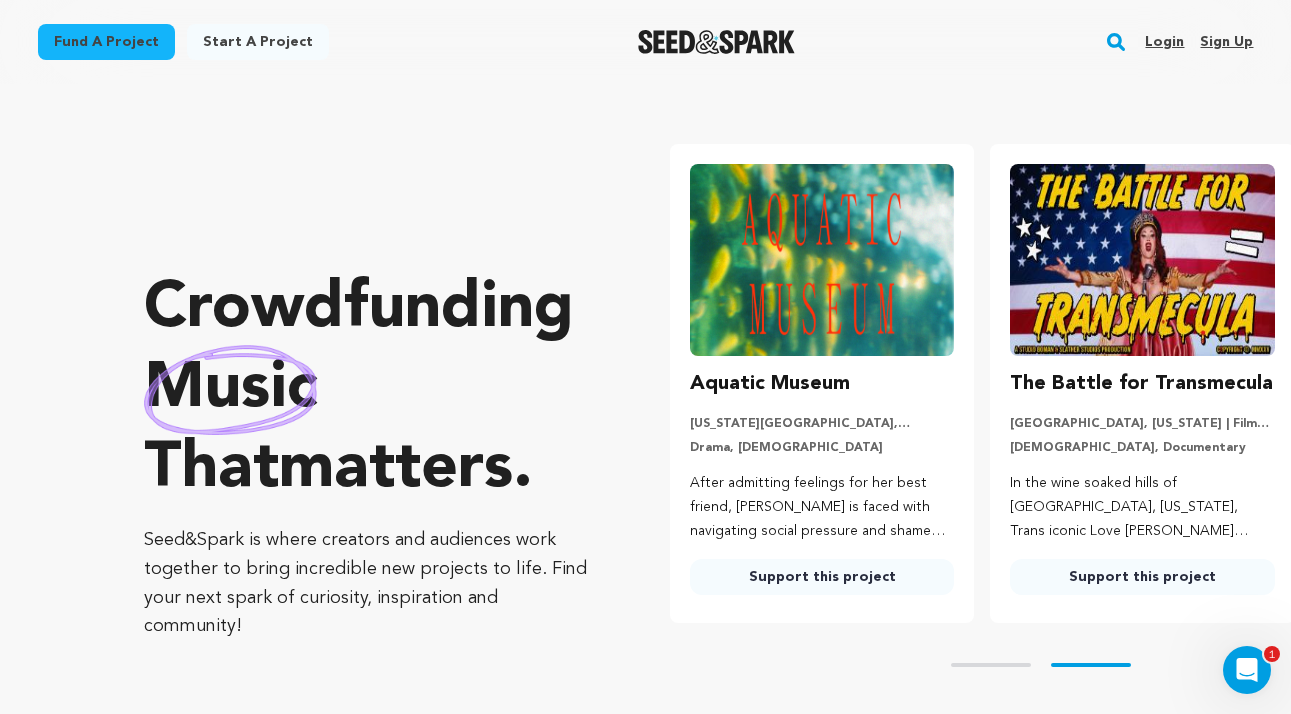 click on "Login" at bounding box center (1164, 42) 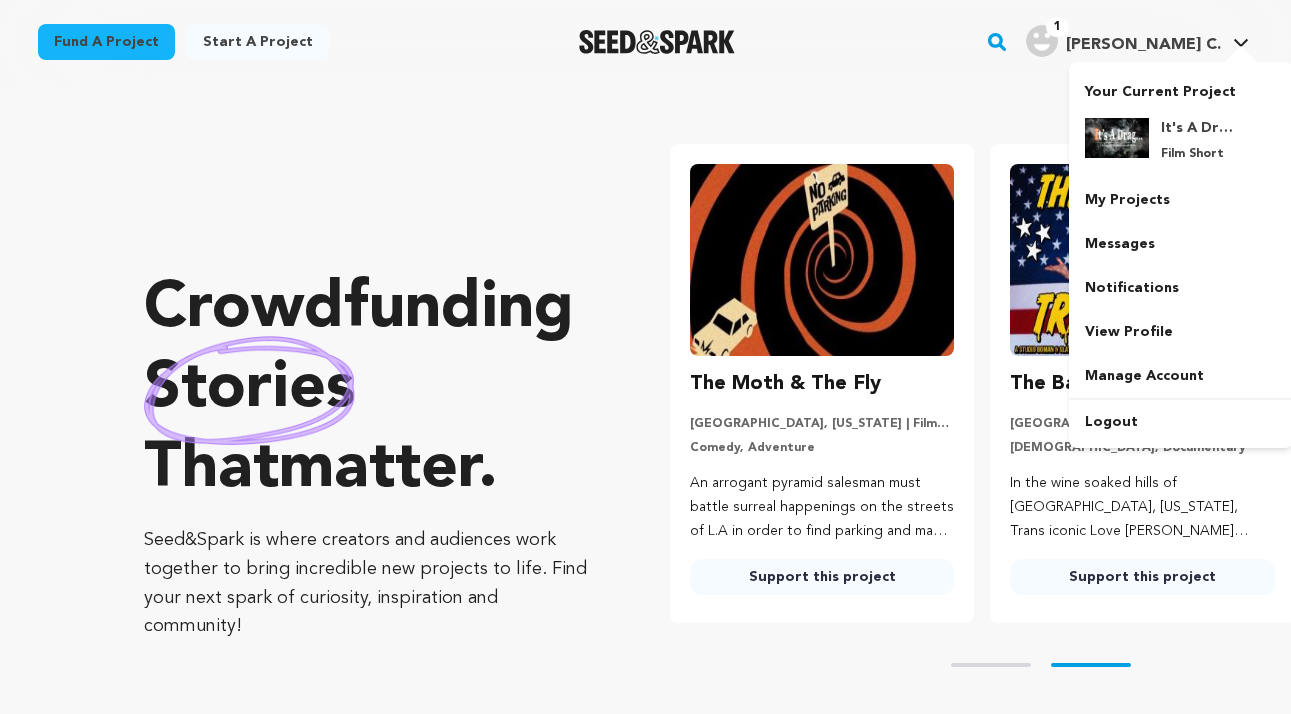 scroll, scrollTop: 0, scrollLeft: 0, axis: both 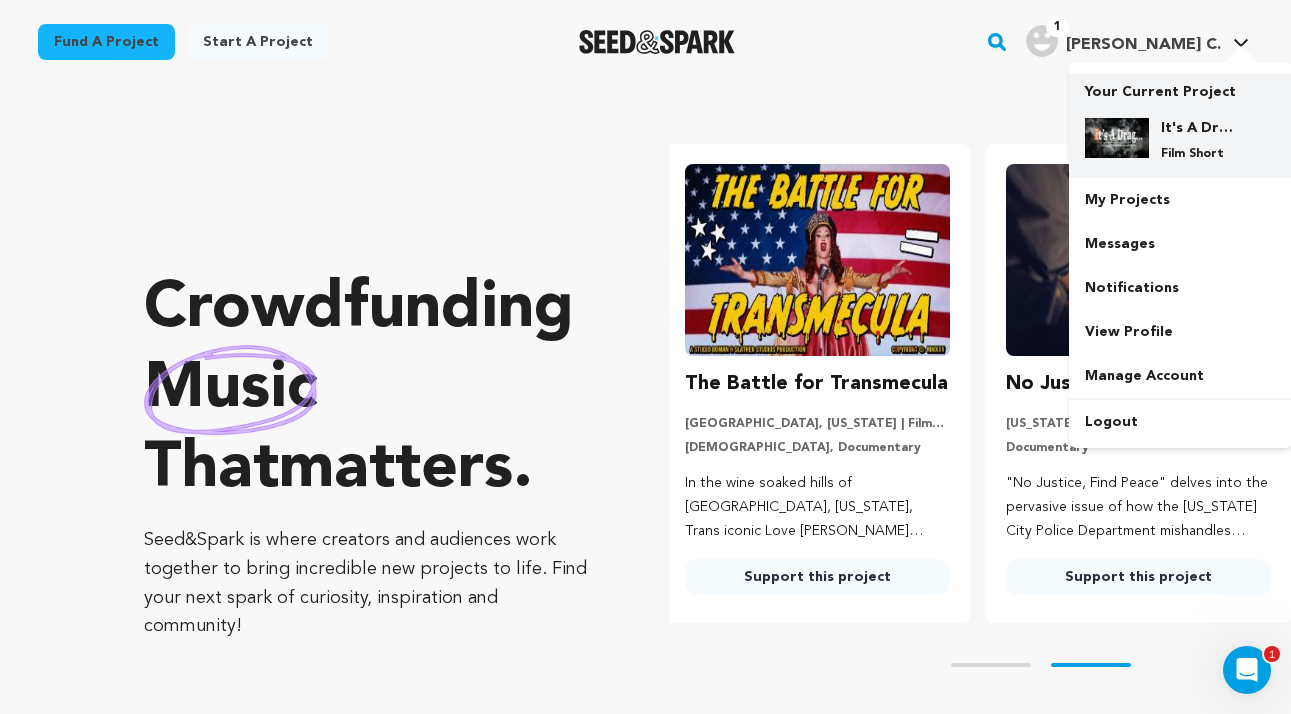 click on "It's A Drag" at bounding box center (1197, 128) 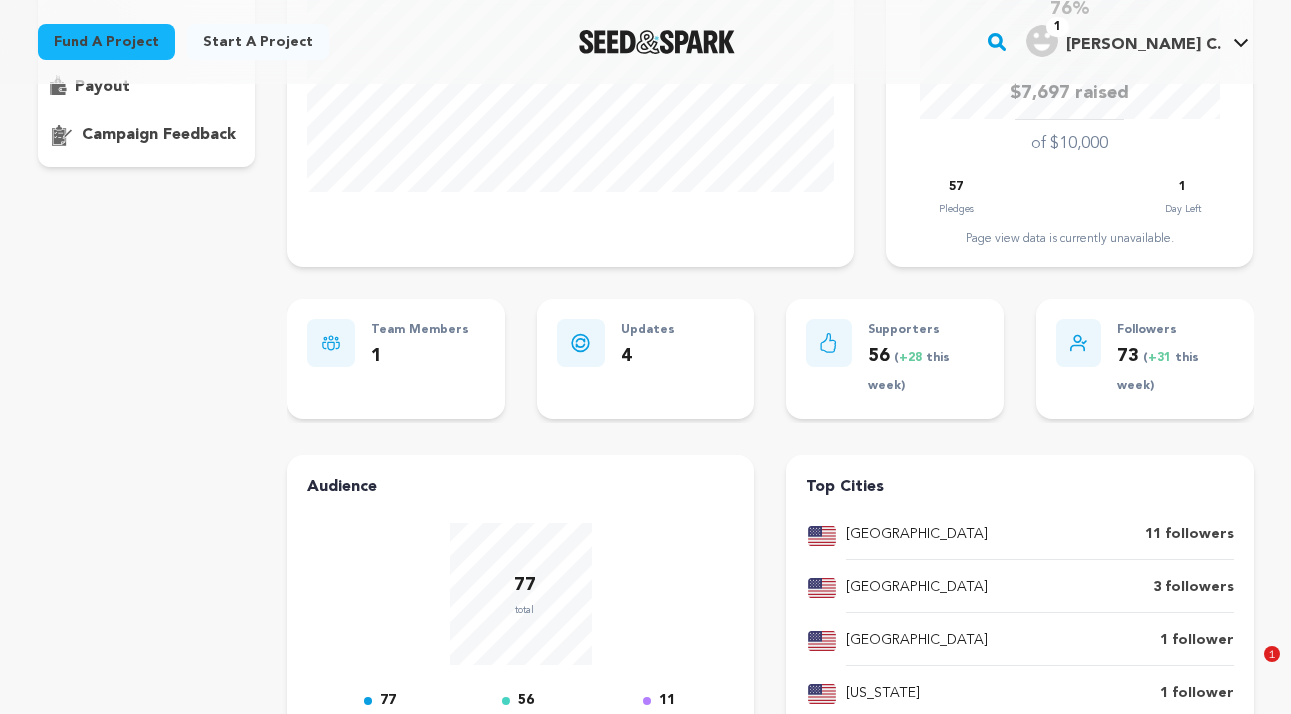 scroll, scrollTop: 111, scrollLeft: 0, axis: vertical 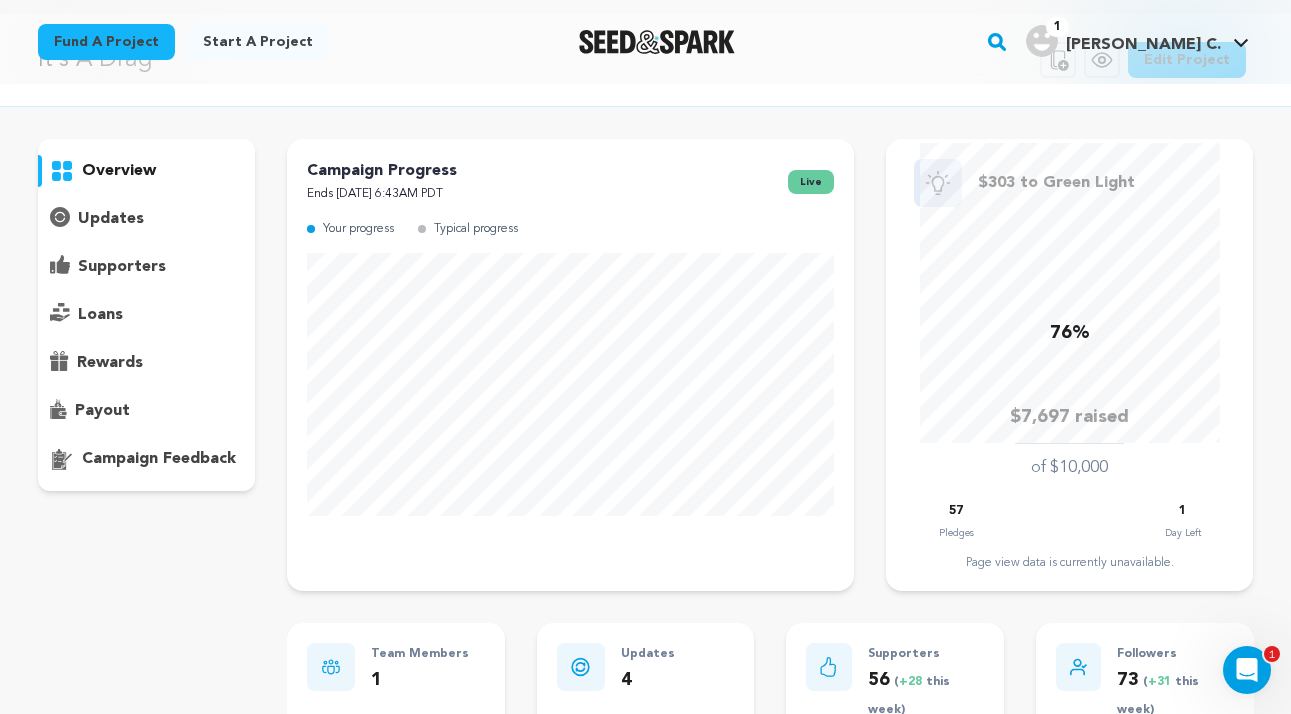click on "supporters" at bounding box center [122, 267] 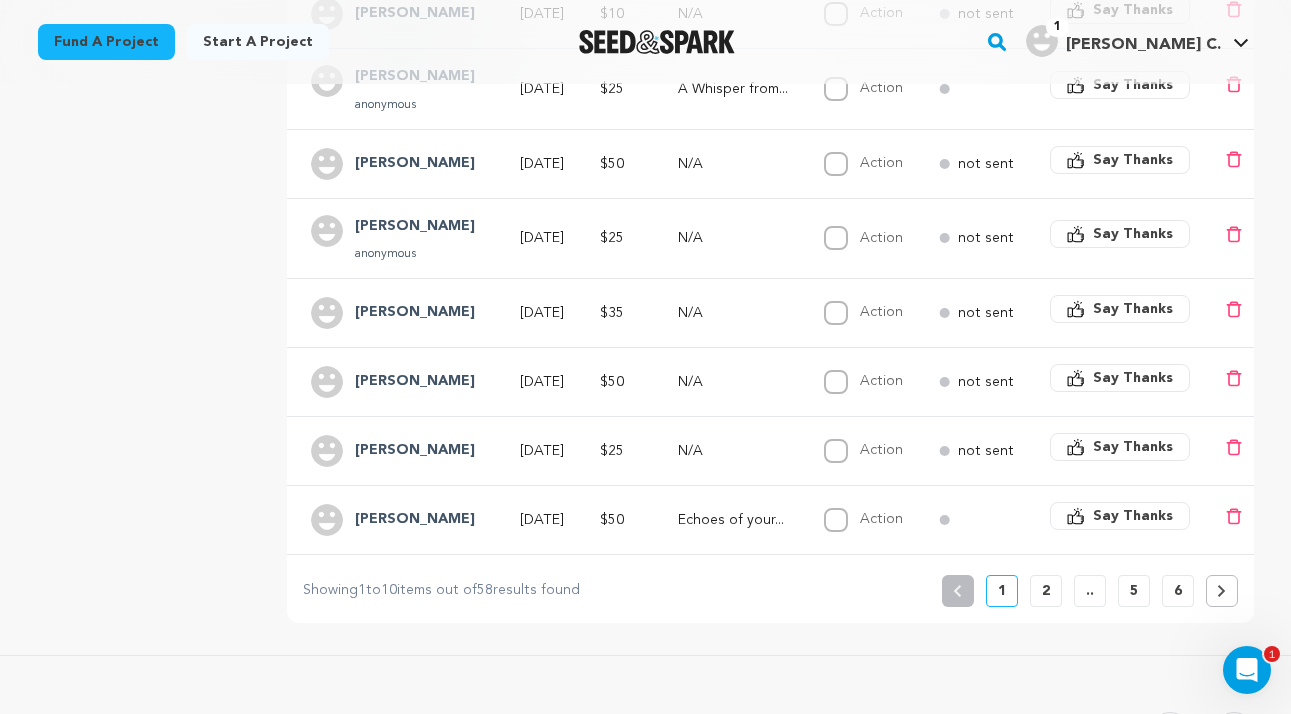 scroll, scrollTop: 673, scrollLeft: 0, axis: vertical 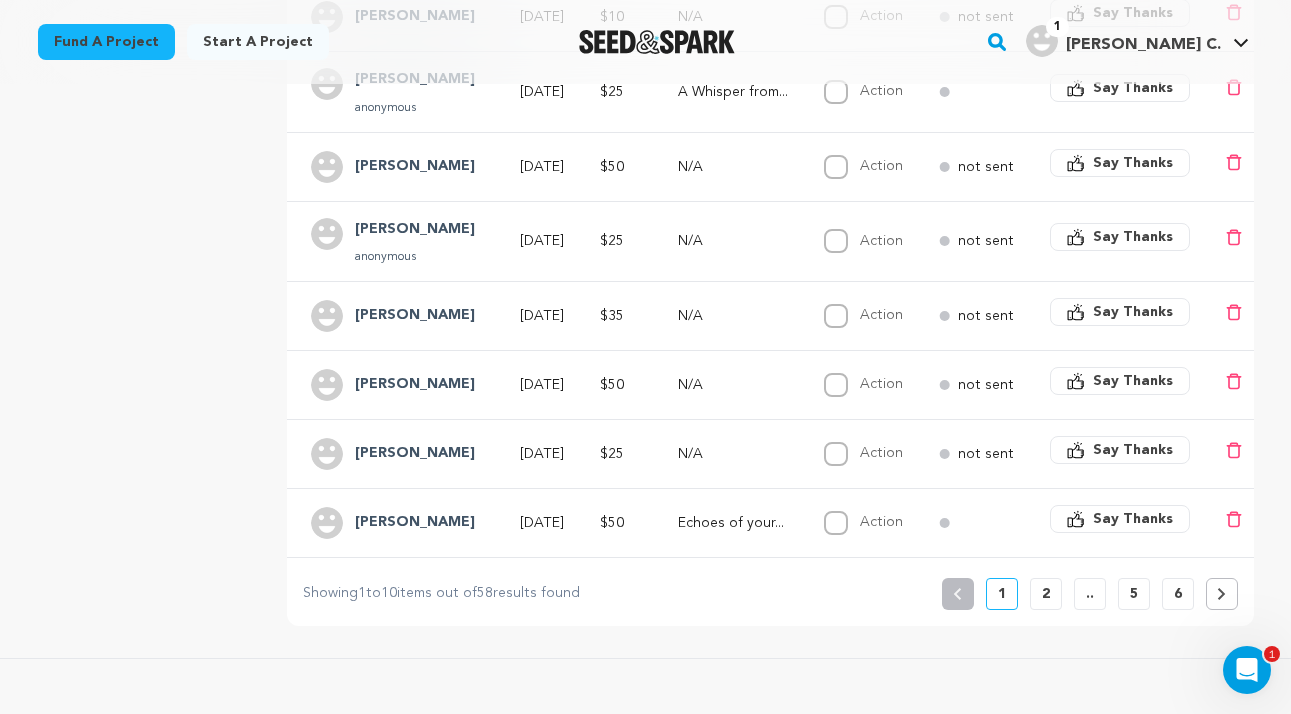 click 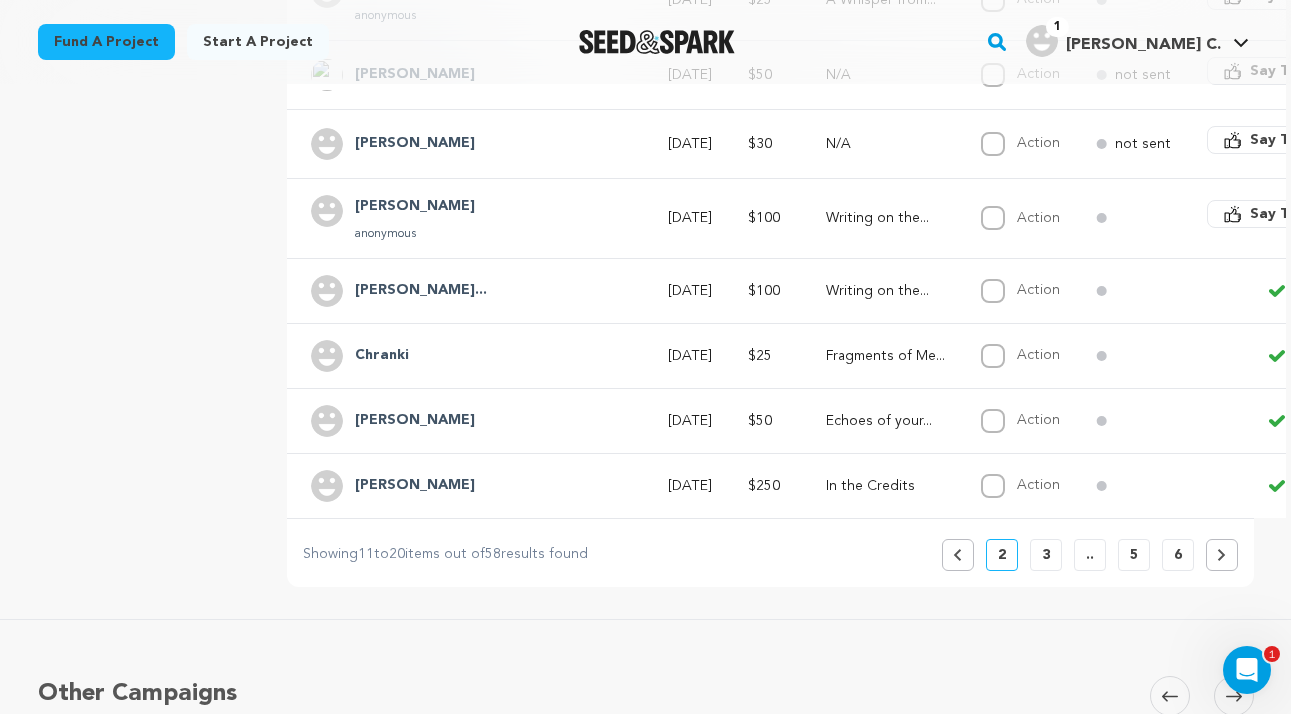 scroll, scrollTop: 699, scrollLeft: 0, axis: vertical 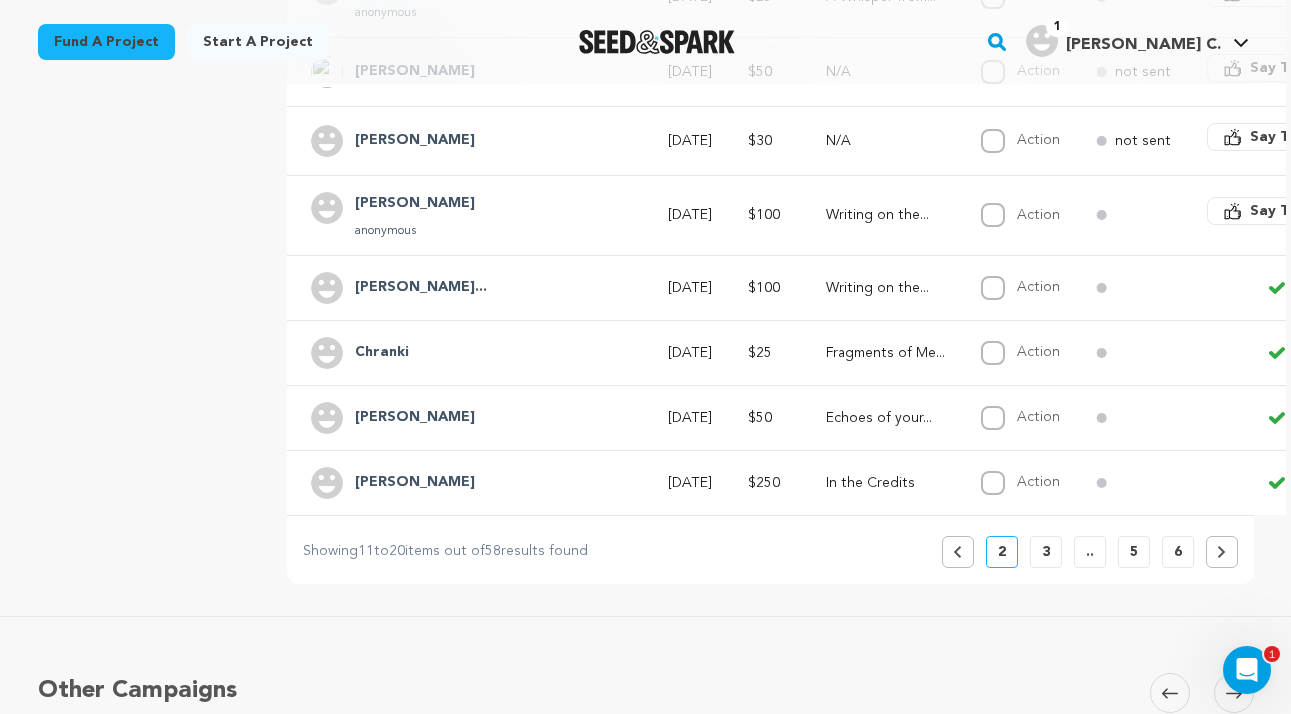 click 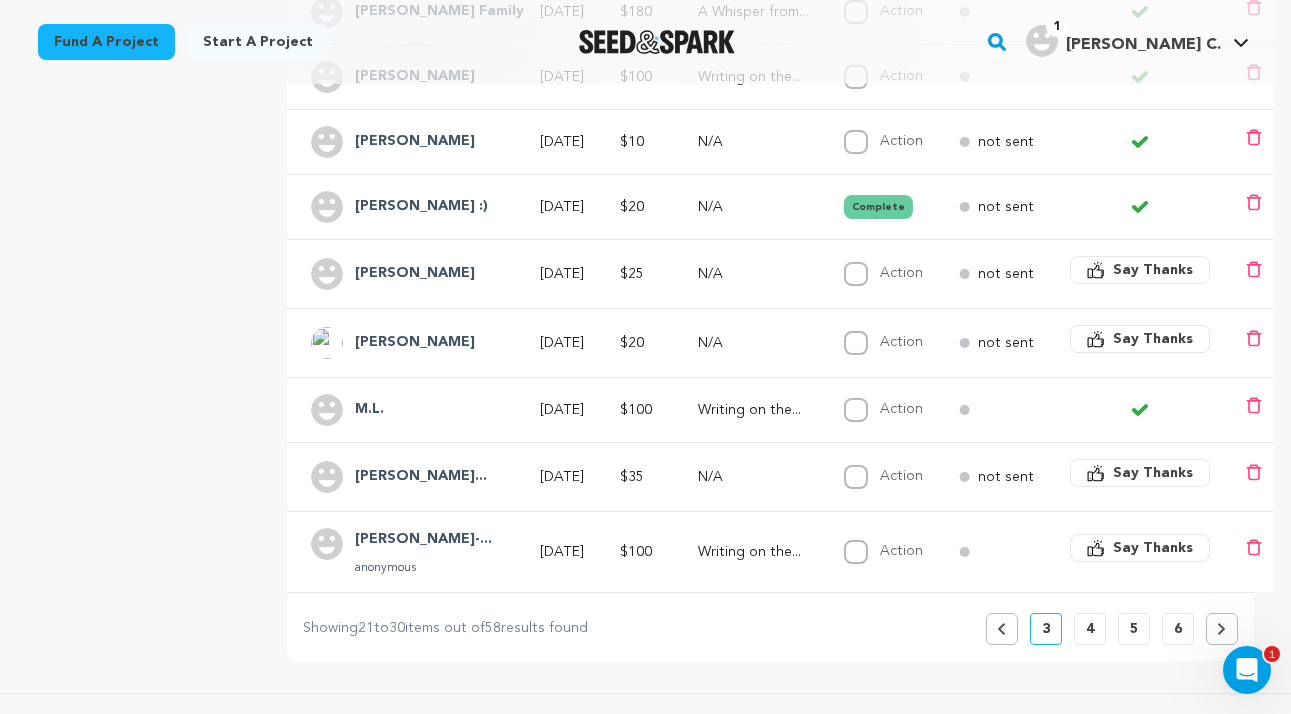 scroll, scrollTop: 607, scrollLeft: 0, axis: vertical 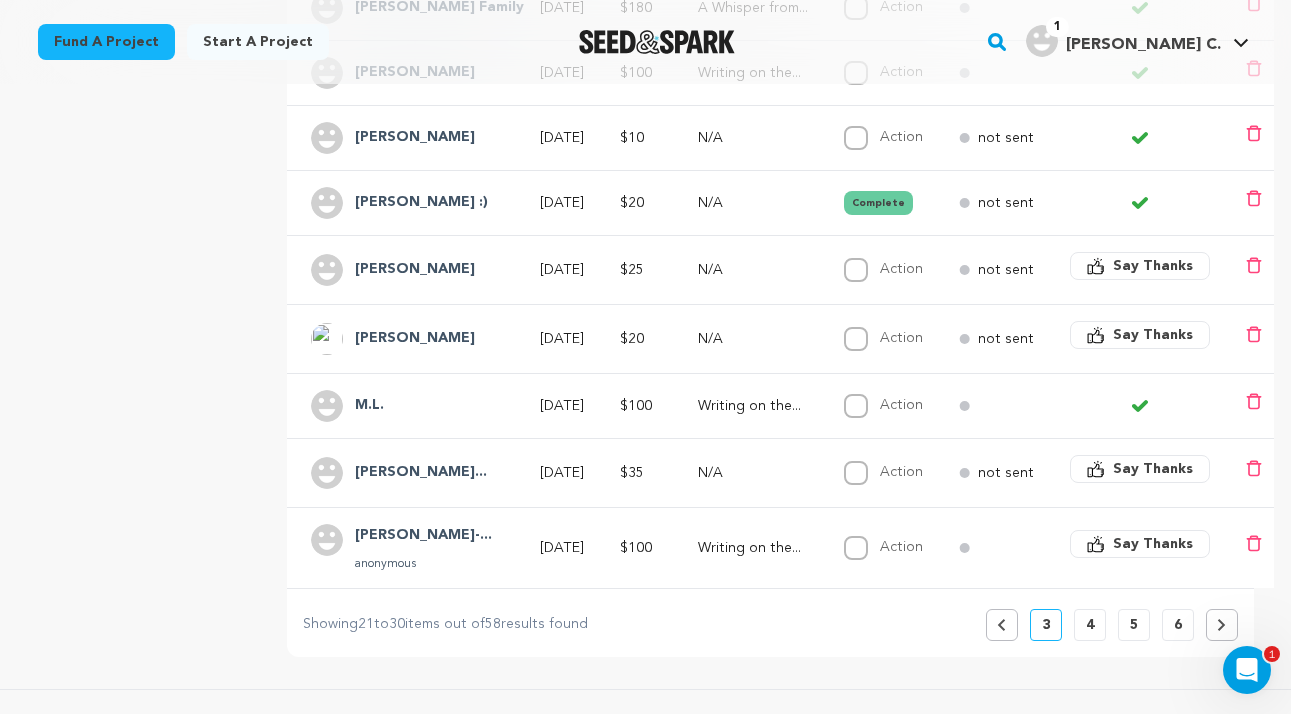 click 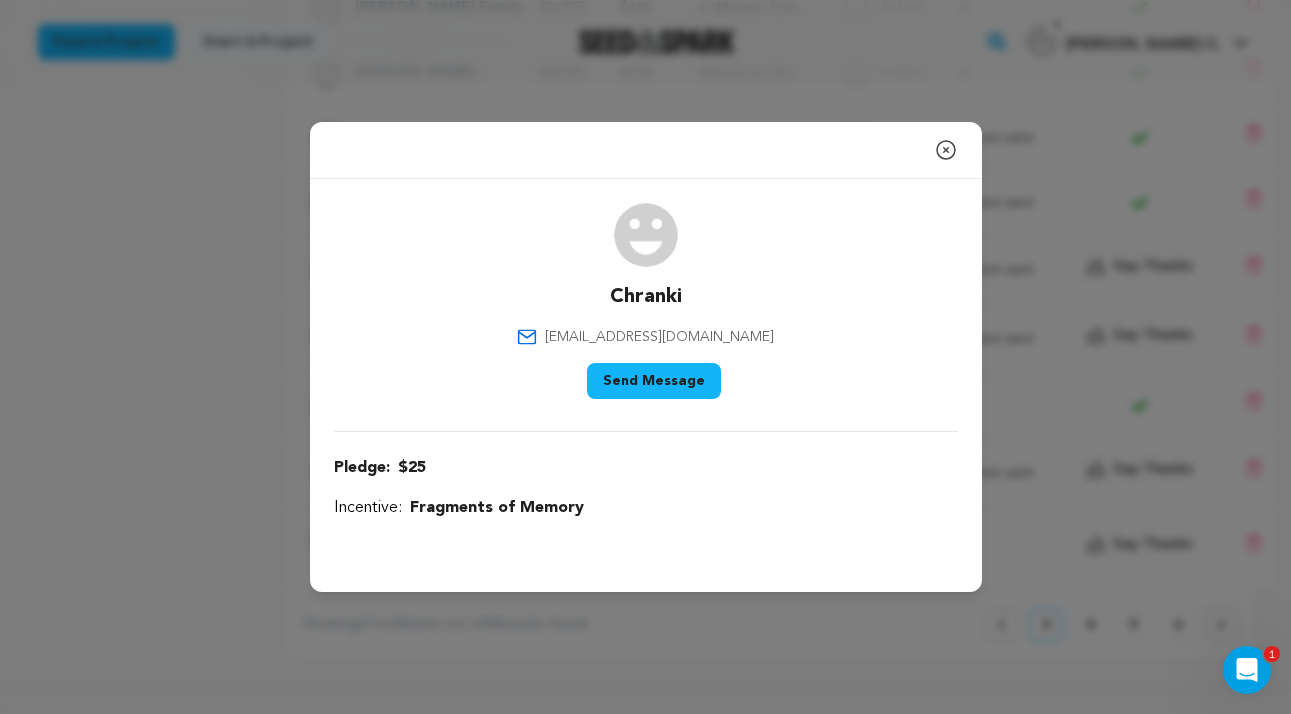 click 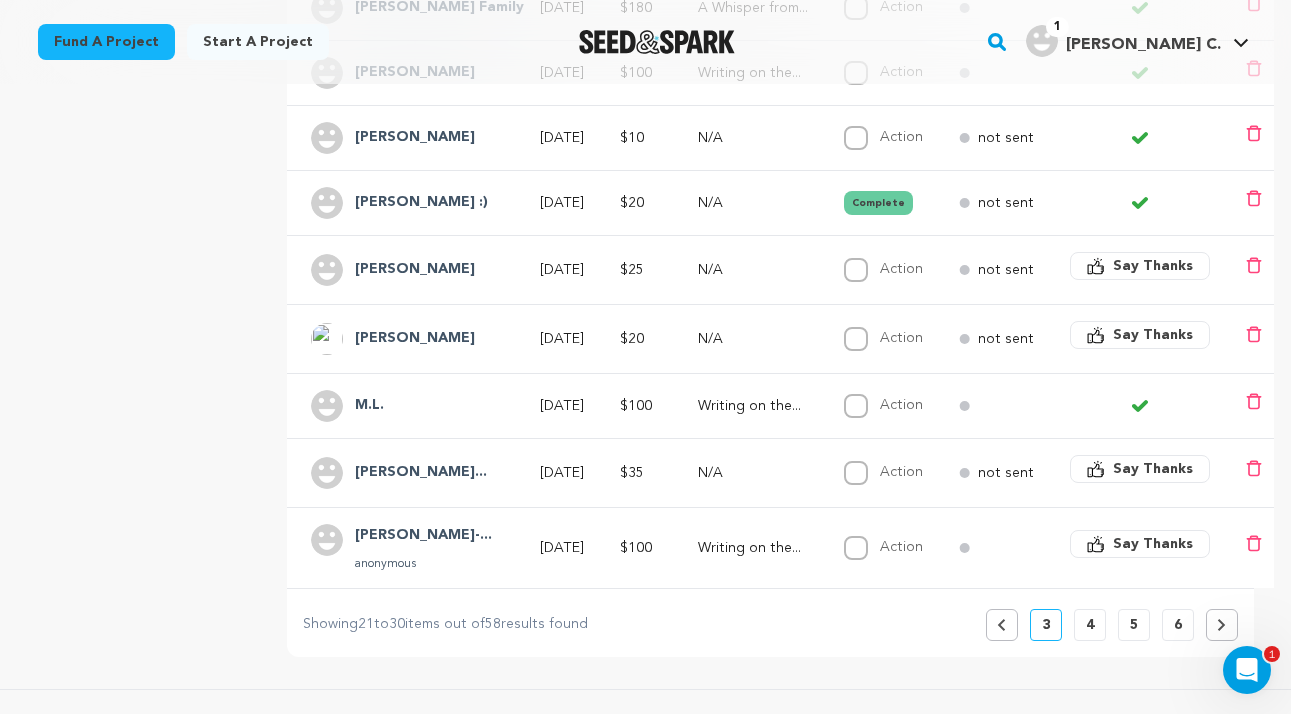 click on "M.L." at bounding box center (369, 406) 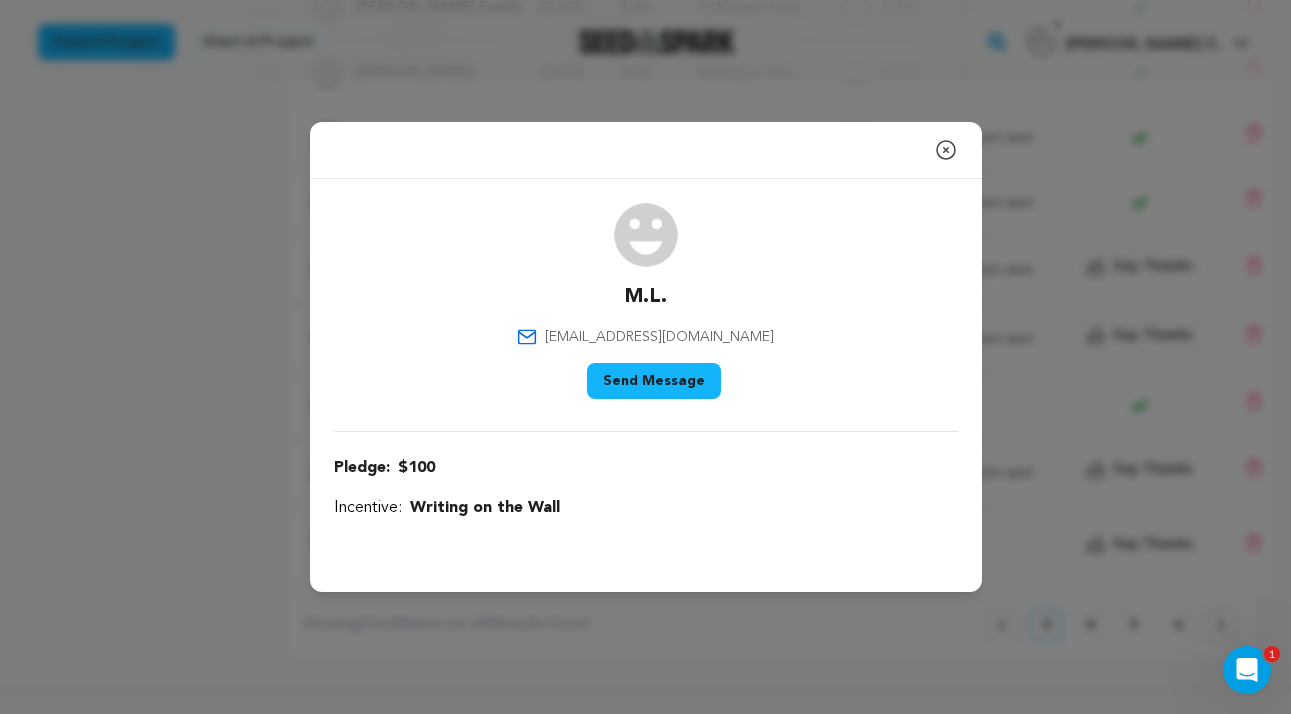 click 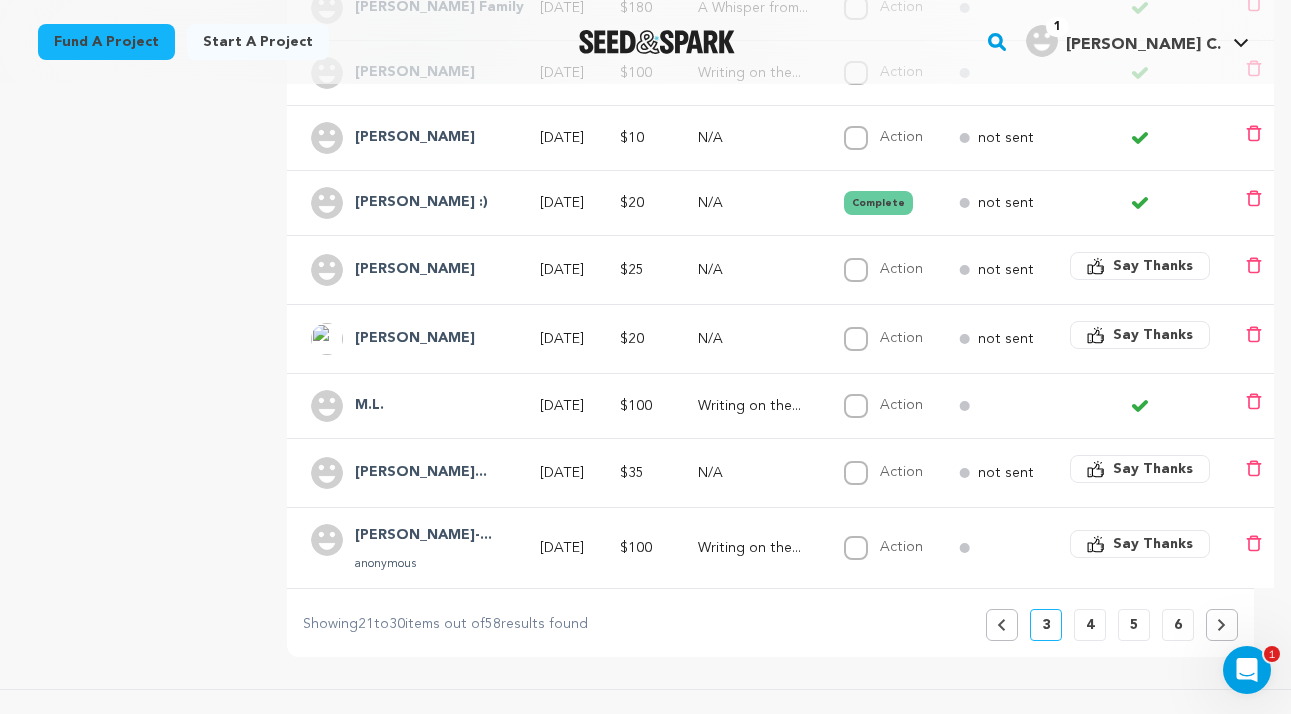 click 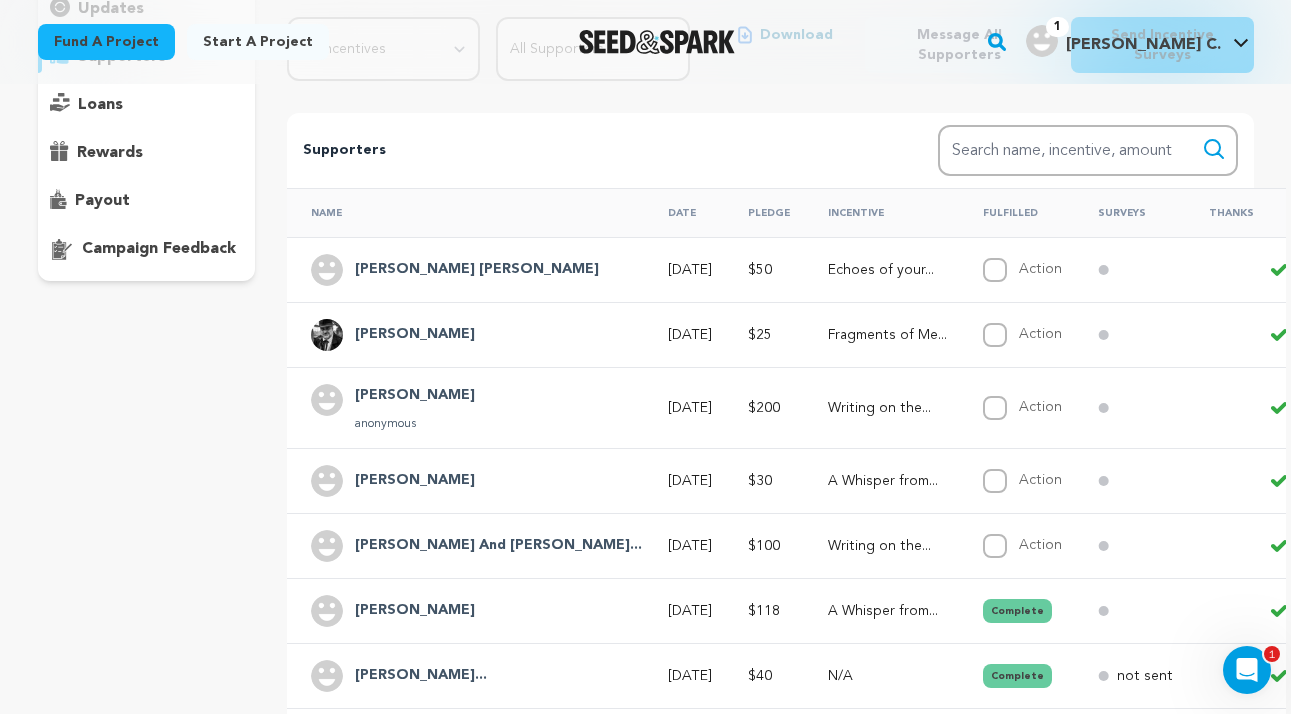scroll, scrollTop: 277, scrollLeft: 0, axis: vertical 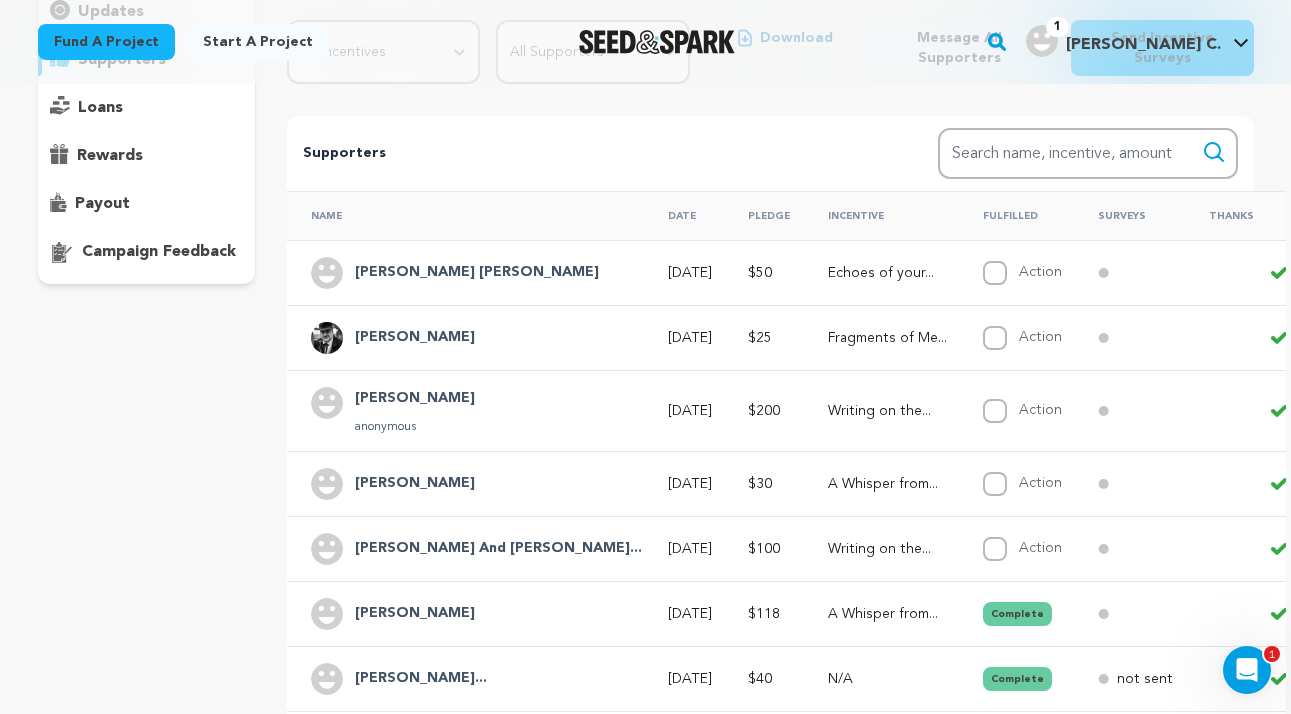 click on "[PERSON_NAME]" at bounding box center [415, 399] 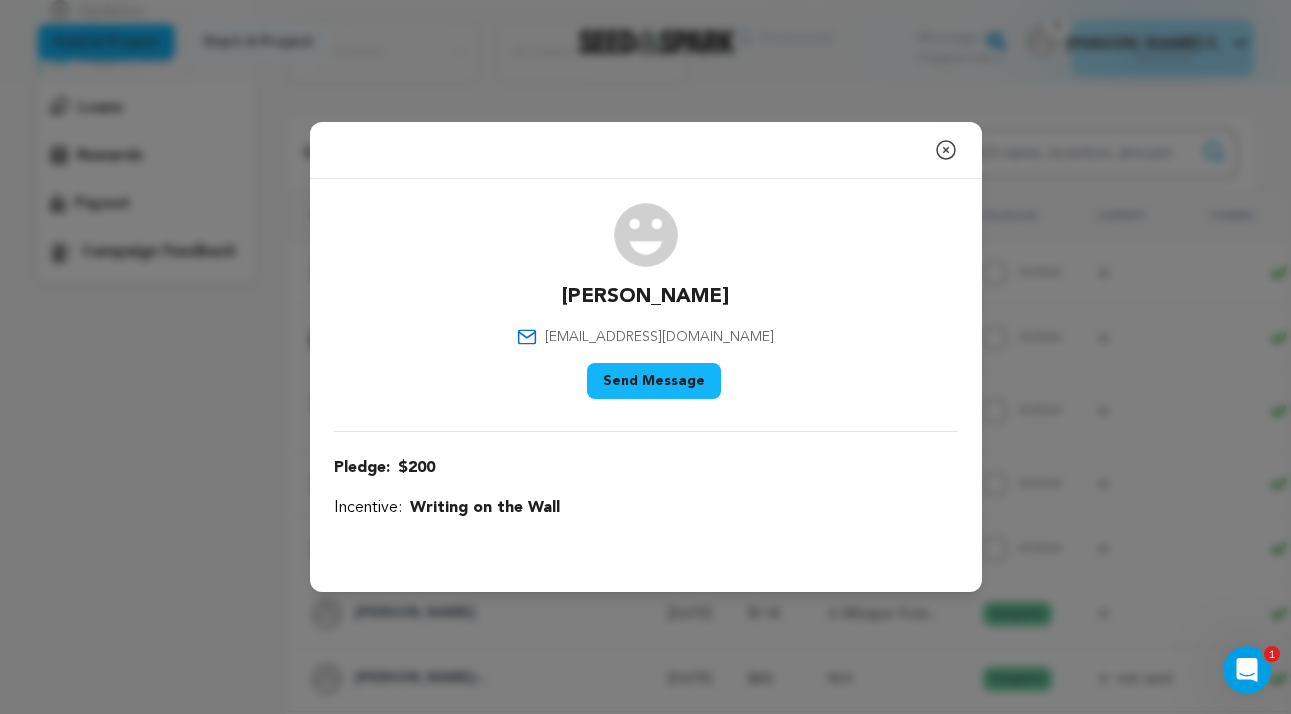 click on "Send Message" at bounding box center [654, 381] 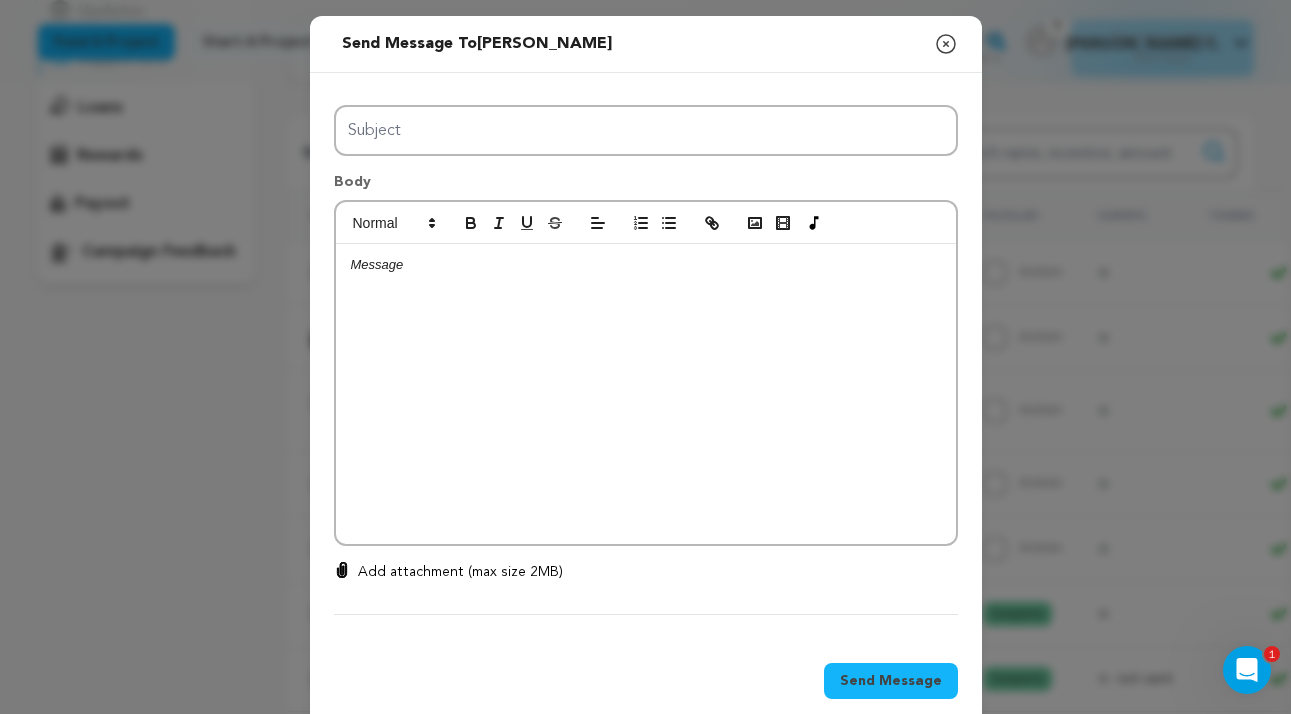 click 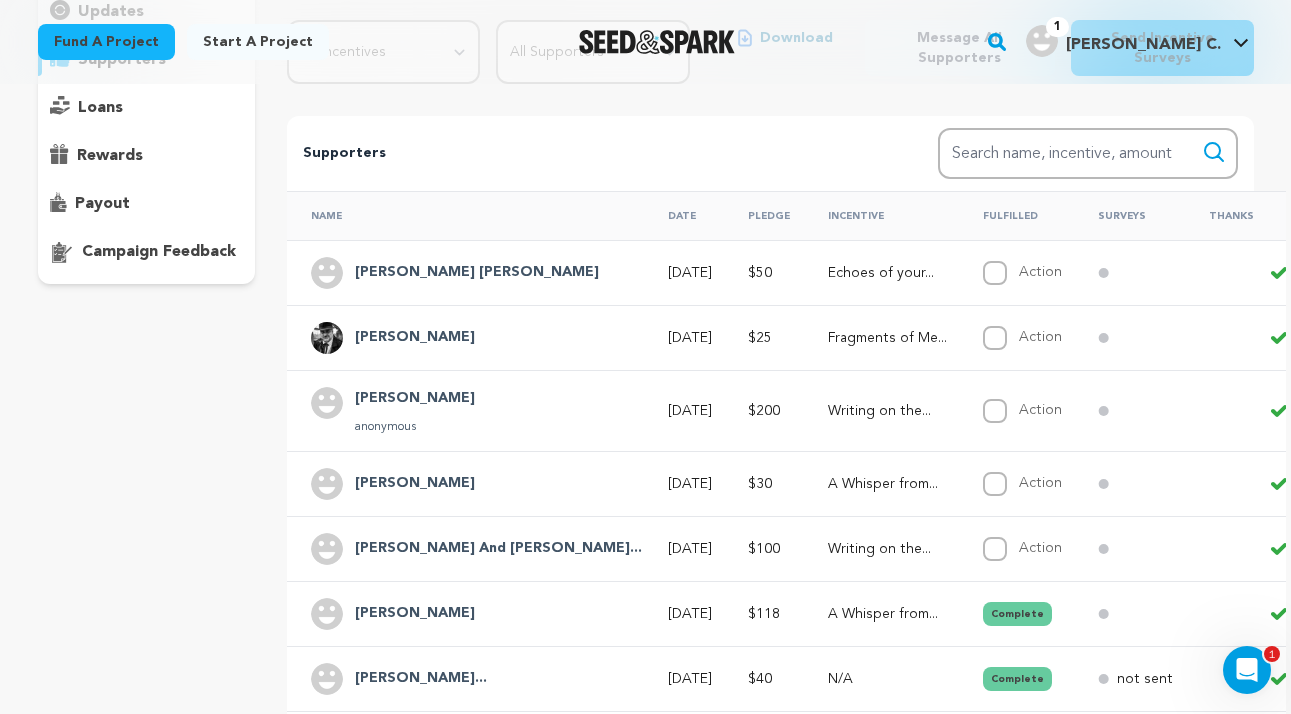 click on "overview
updates" at bounding box center [147, 469] 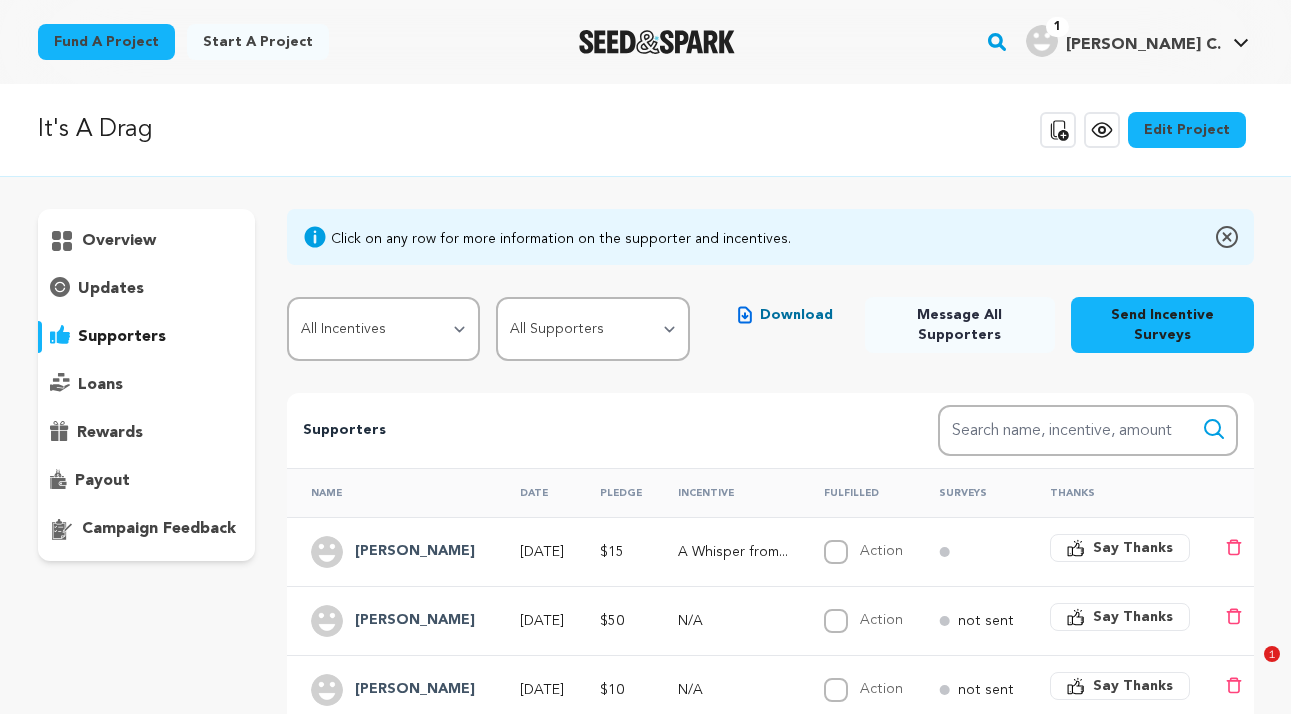 scroll, scrollTop: 882, scrollLeft: 0, axis: vertical 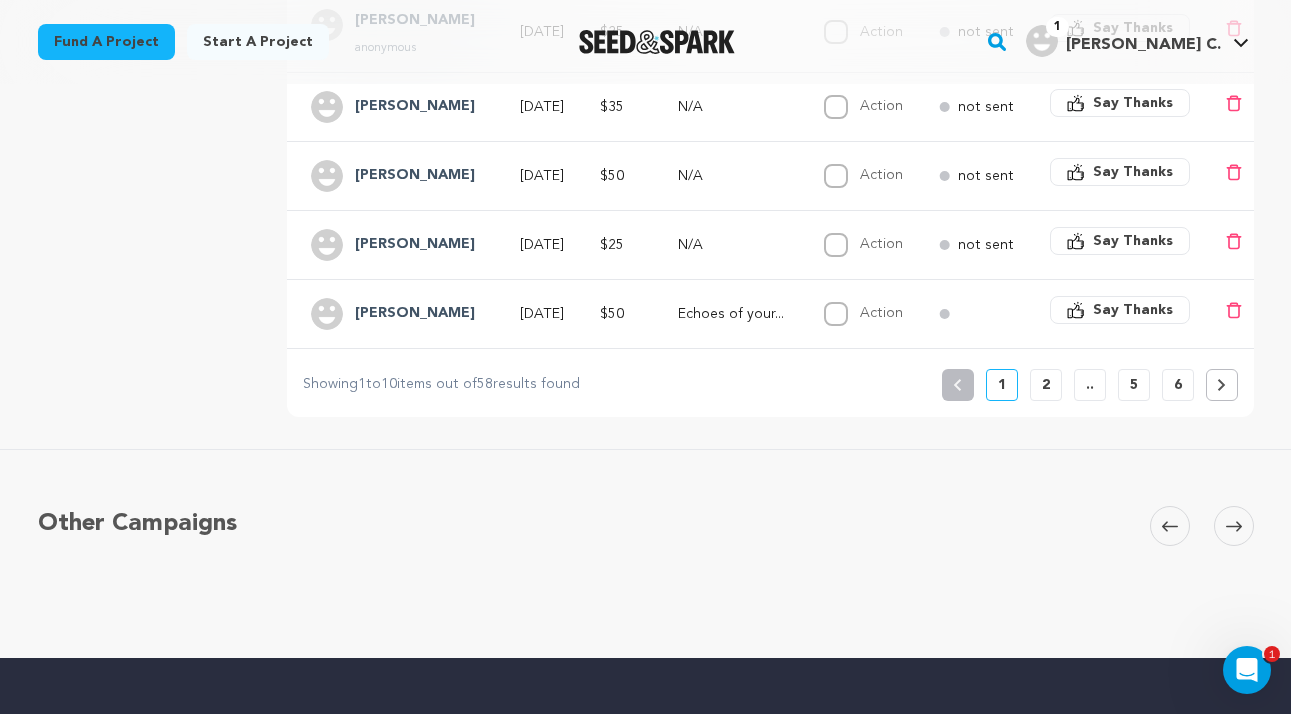 click 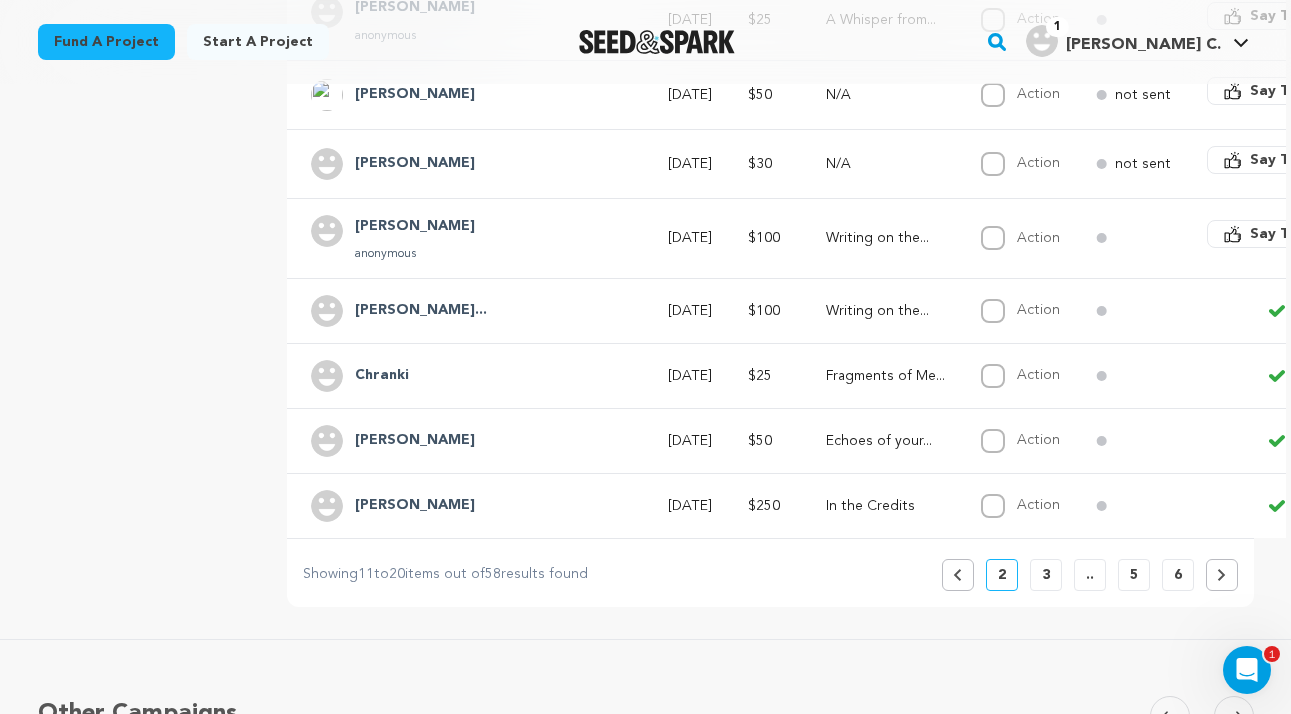 scroll, scrollTop: 685, scrollLeft: 0, axis: vertical 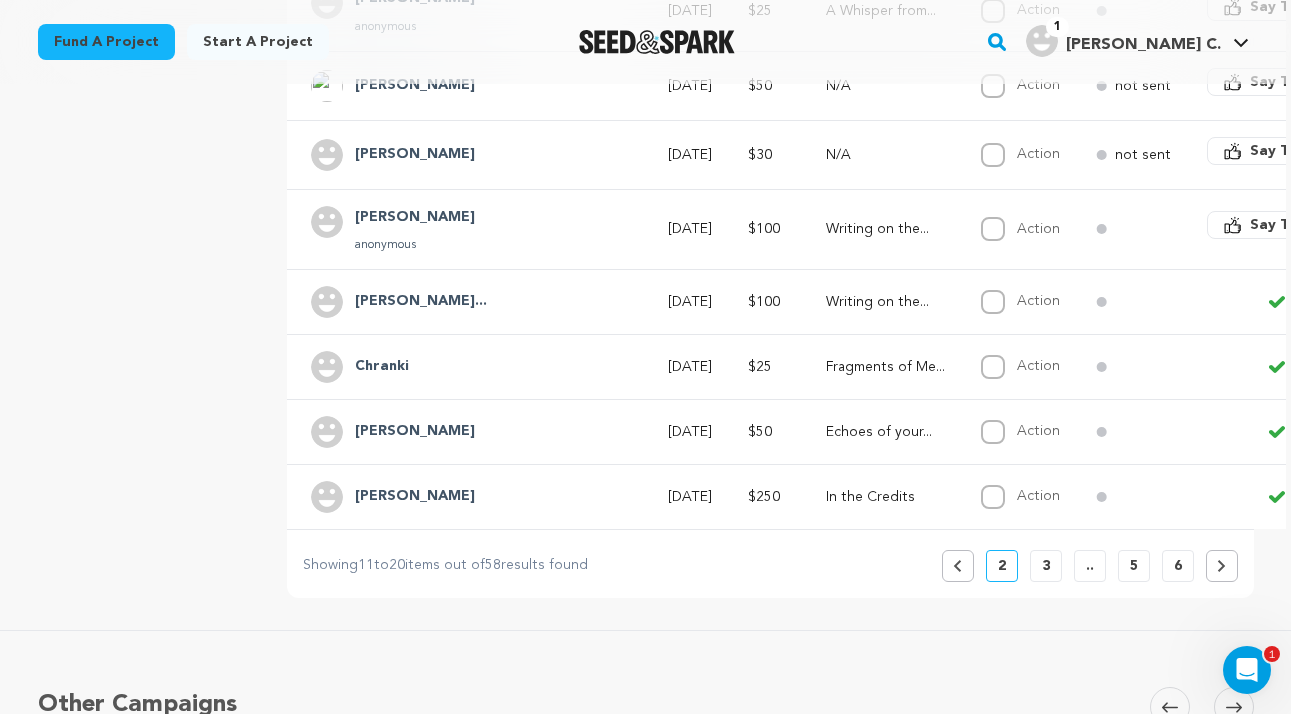 click at bounding box center [1222, 566] 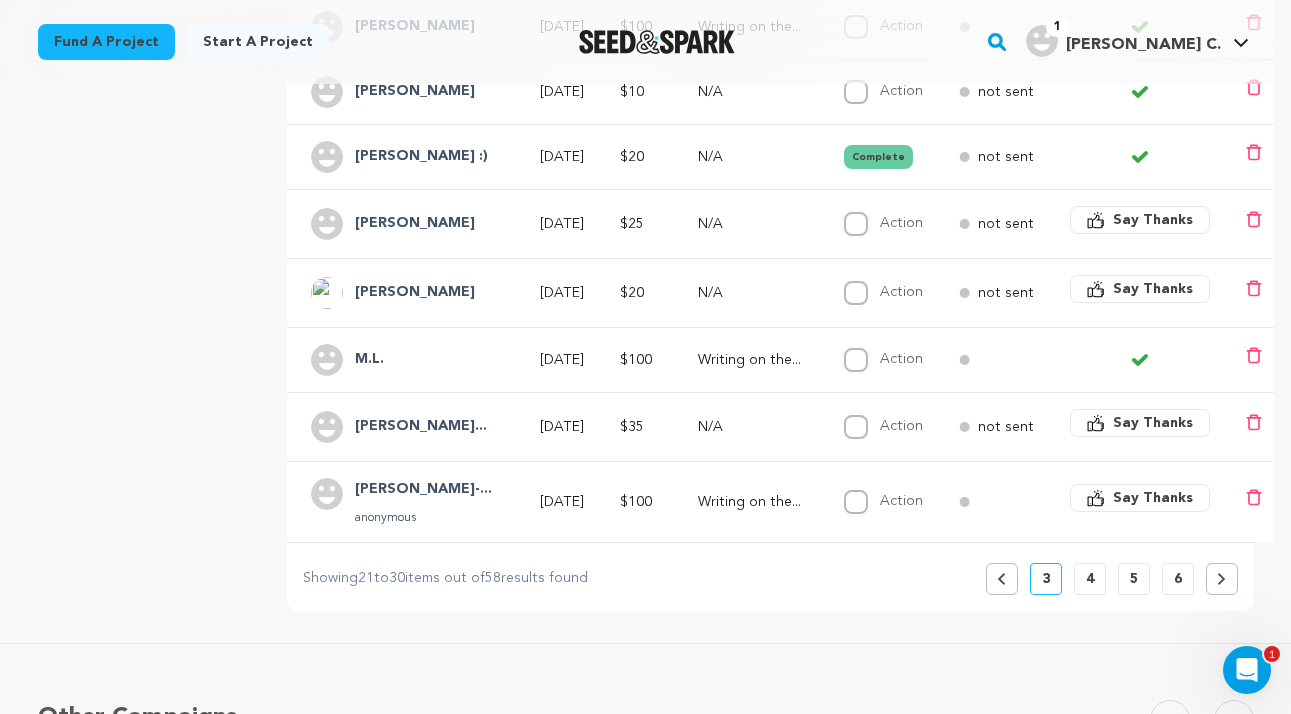 scroll, scrollTop: 654, scrollLeft: 0, axis: vertical 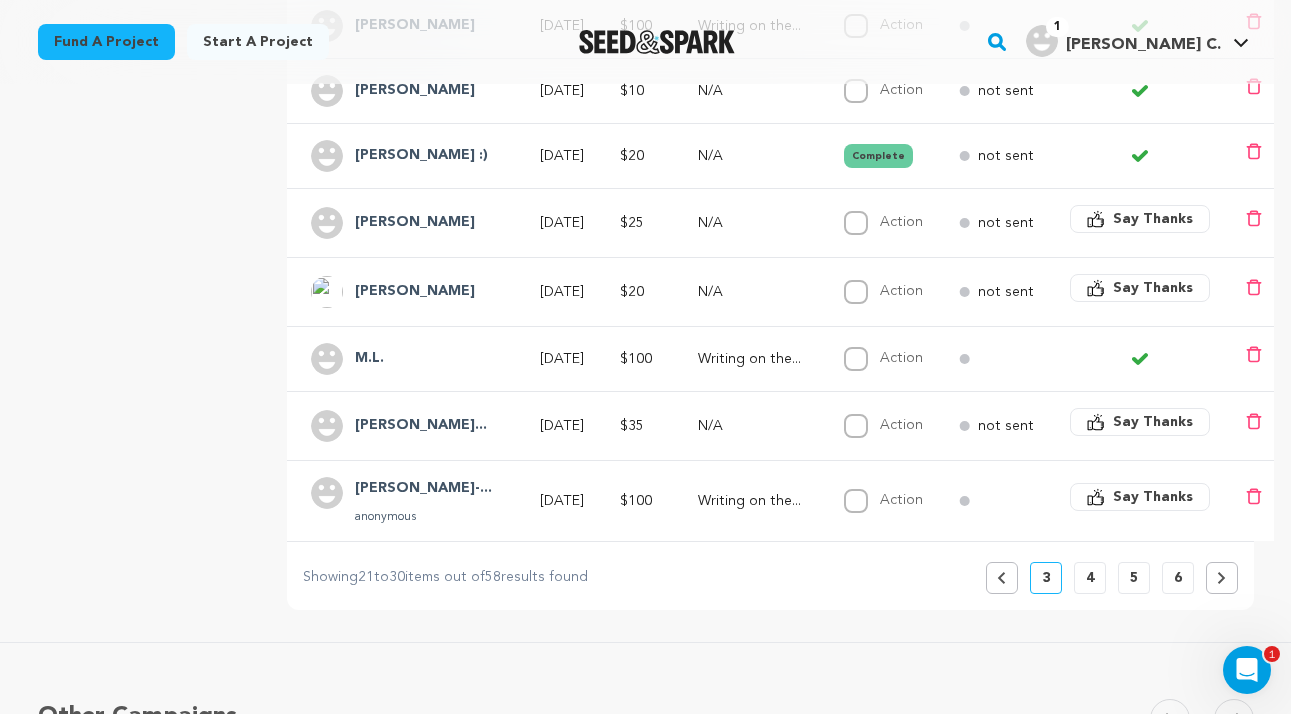 click 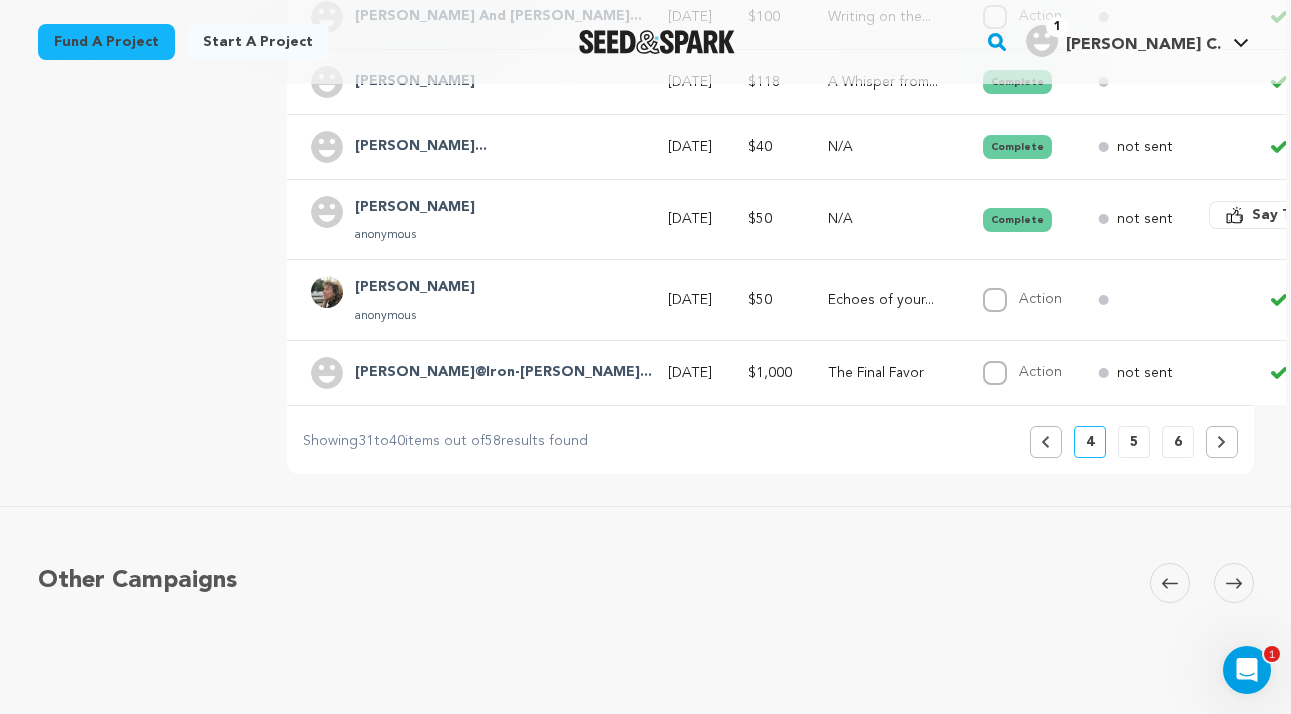 scroll, scrollTop: 826, scrollLeft: 0, axis: vertical 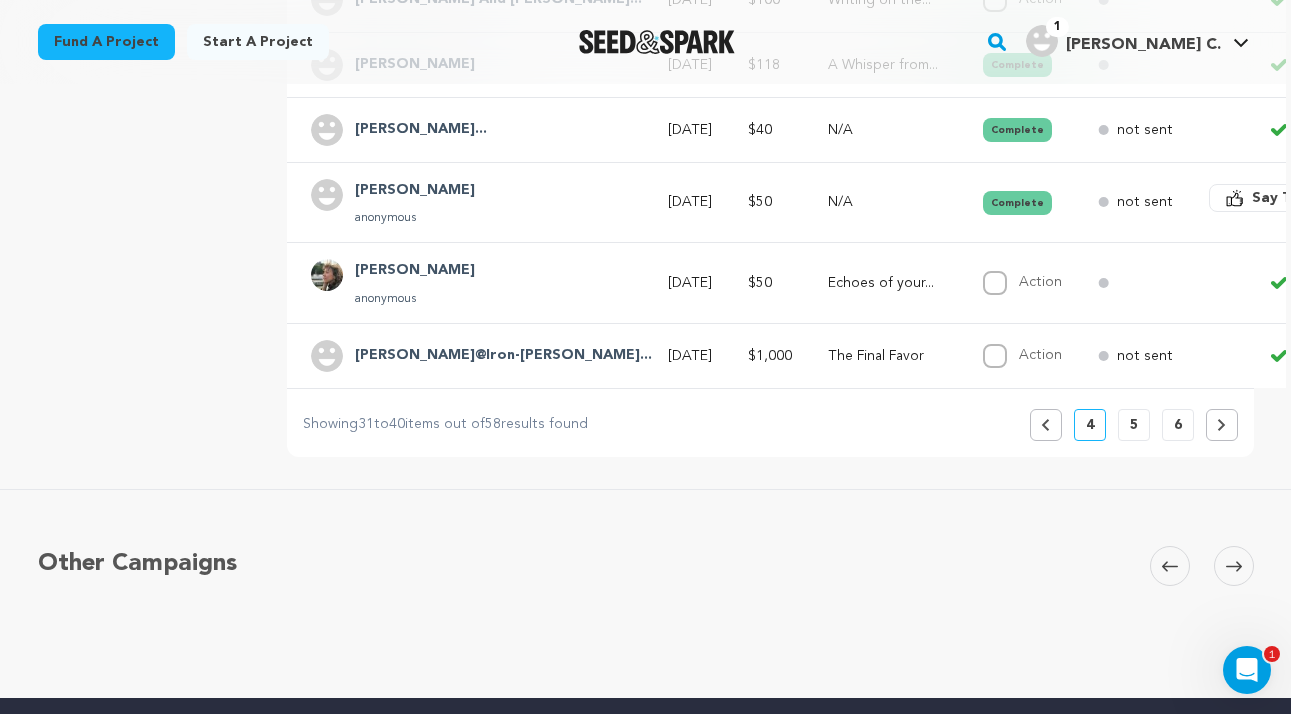 click on "Previous" at bounding box center (1046, 425) 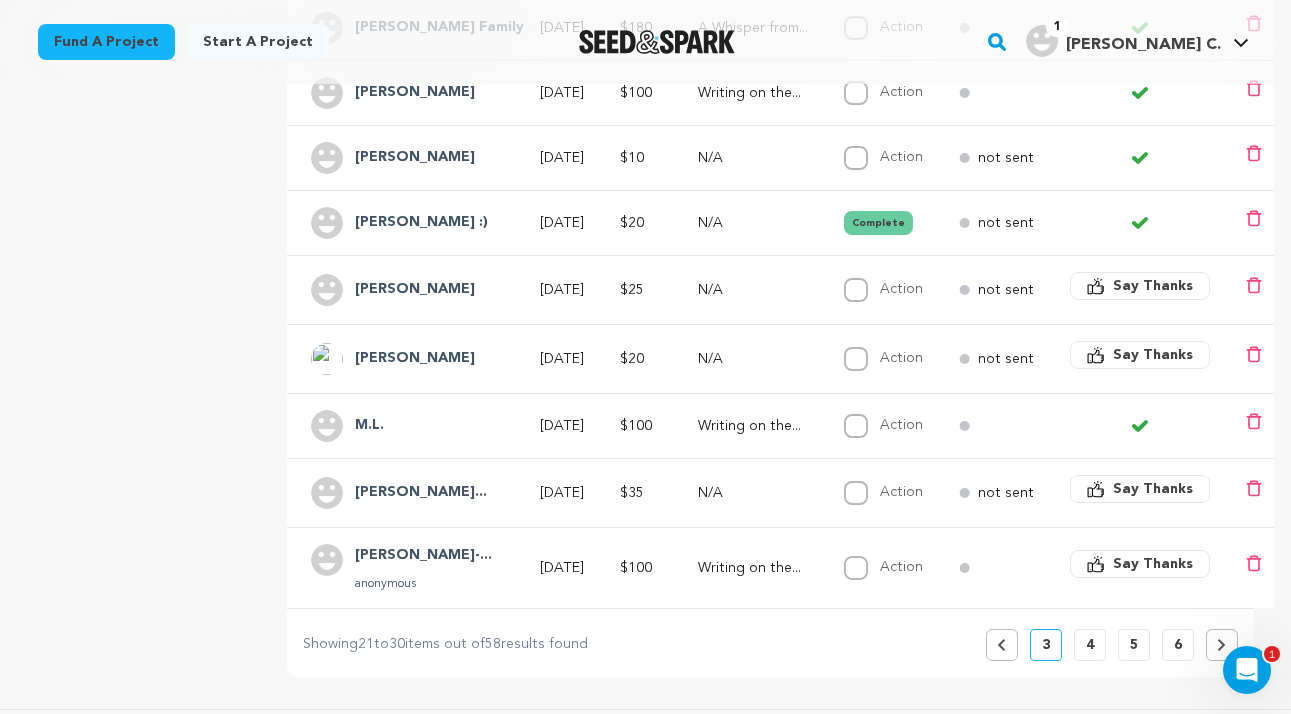 scroll, scrollTop: 604, scrollLeft: 0, axis: vertical 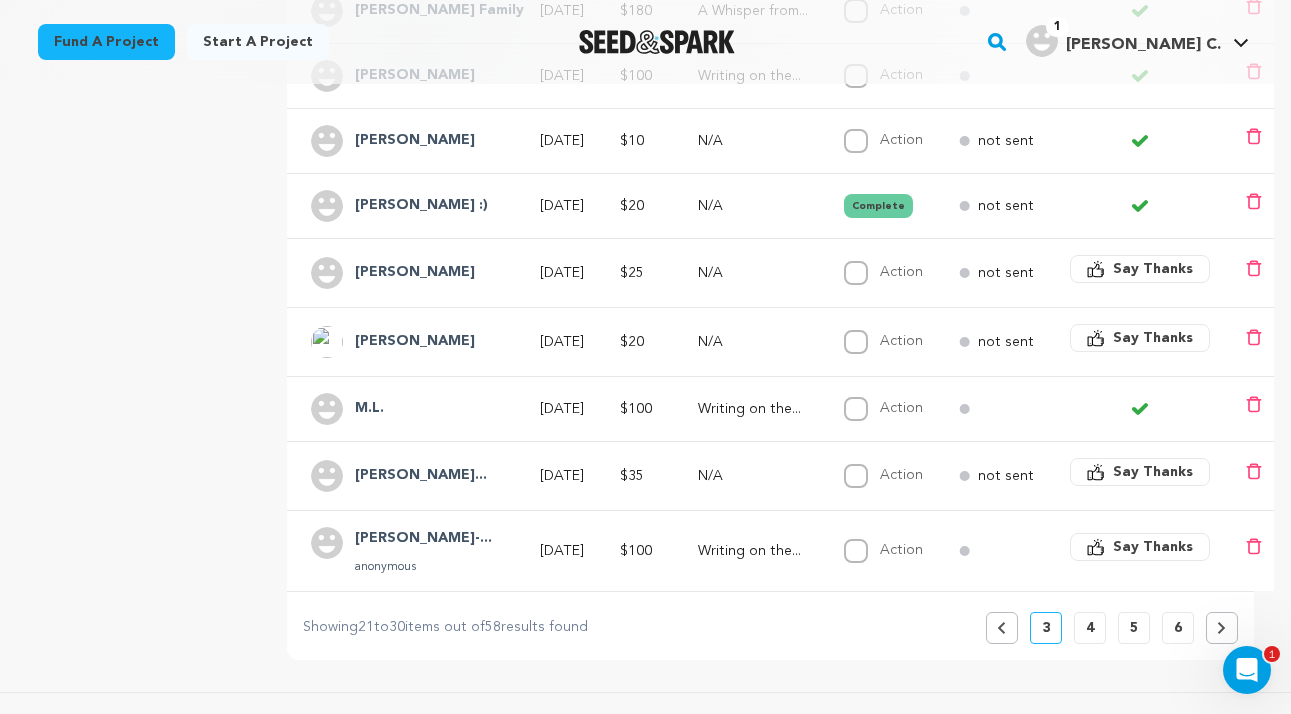 click on "Say Thanks" at bounding box center (1153, 338) 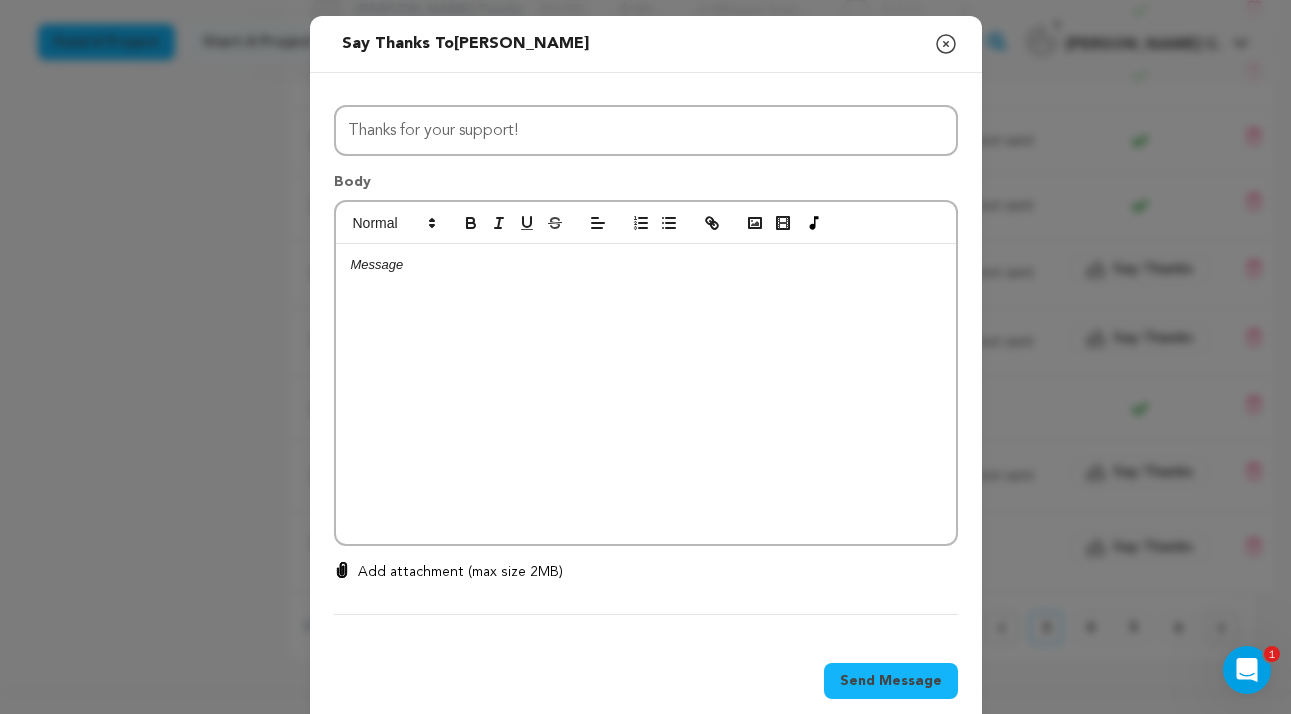 click at bounding box center [646, 265] 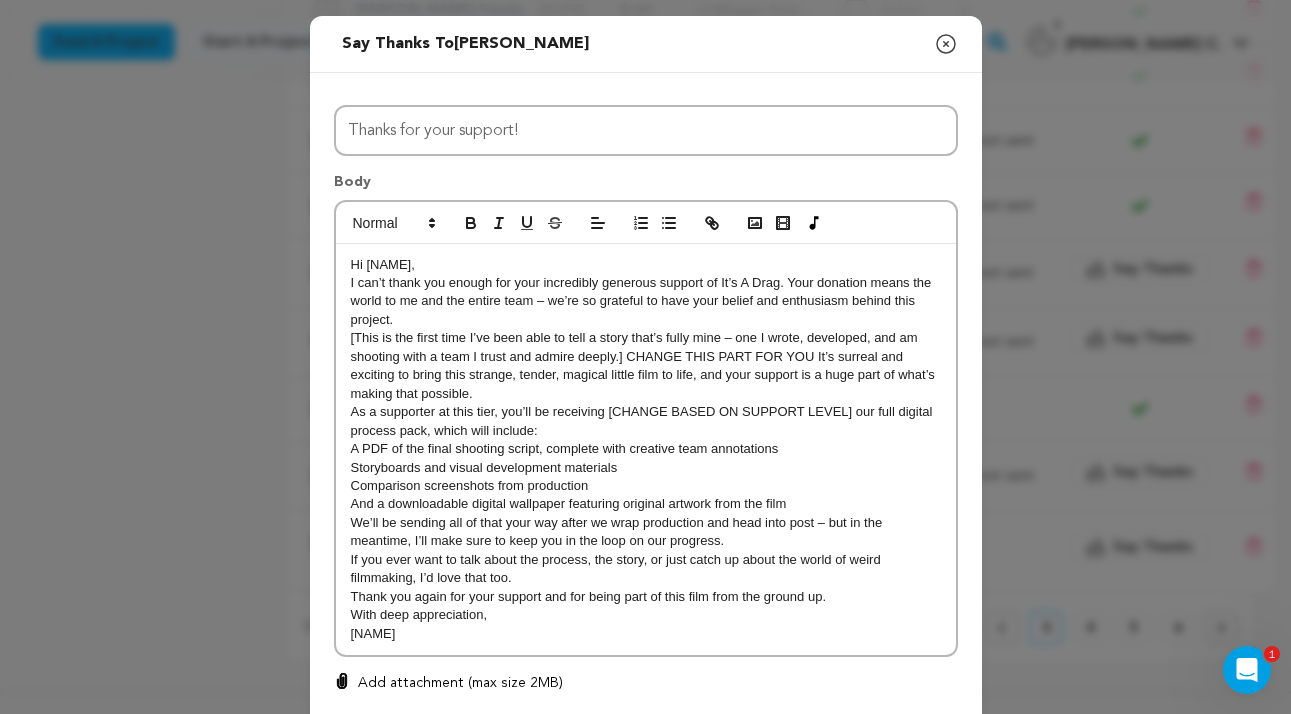 scroll, scrollTop: 18, scrollLeft: 0, axis: vertical 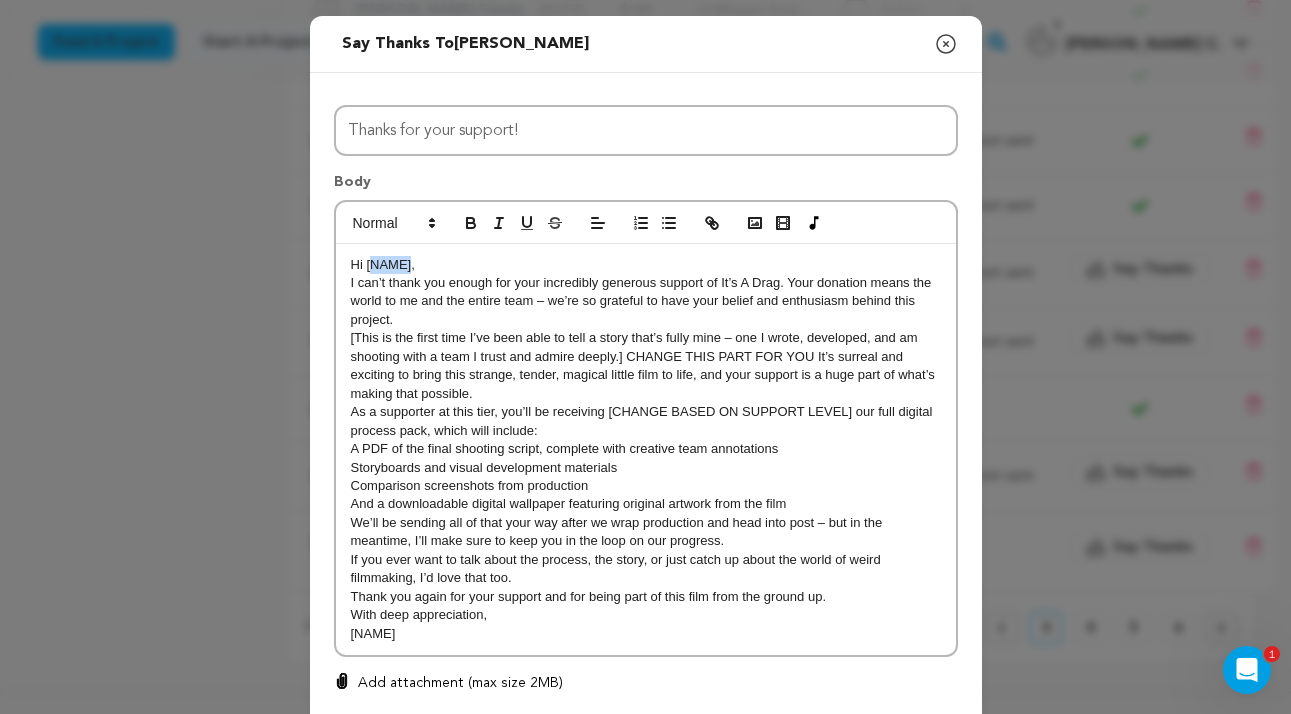 drag, startPoint x: 410, startPoint y: 266, endPoint x: 370, endPoint y: 264, distance: 40.04997 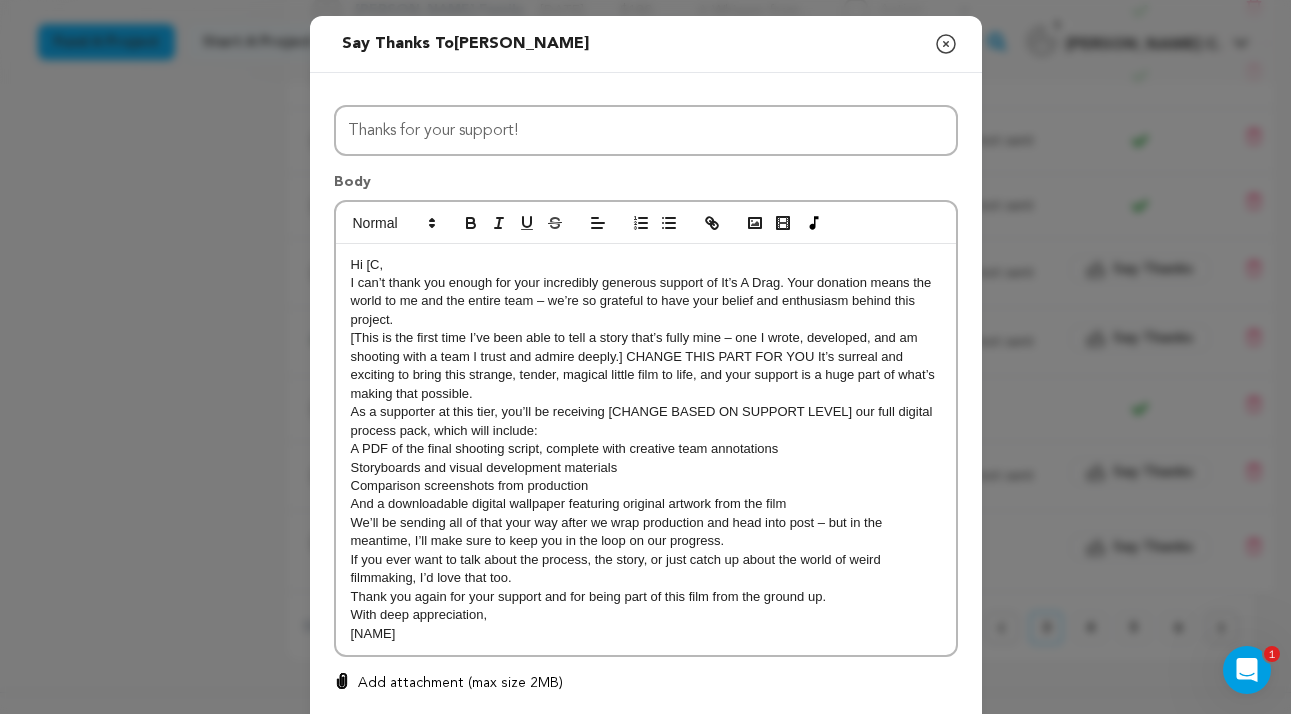 type 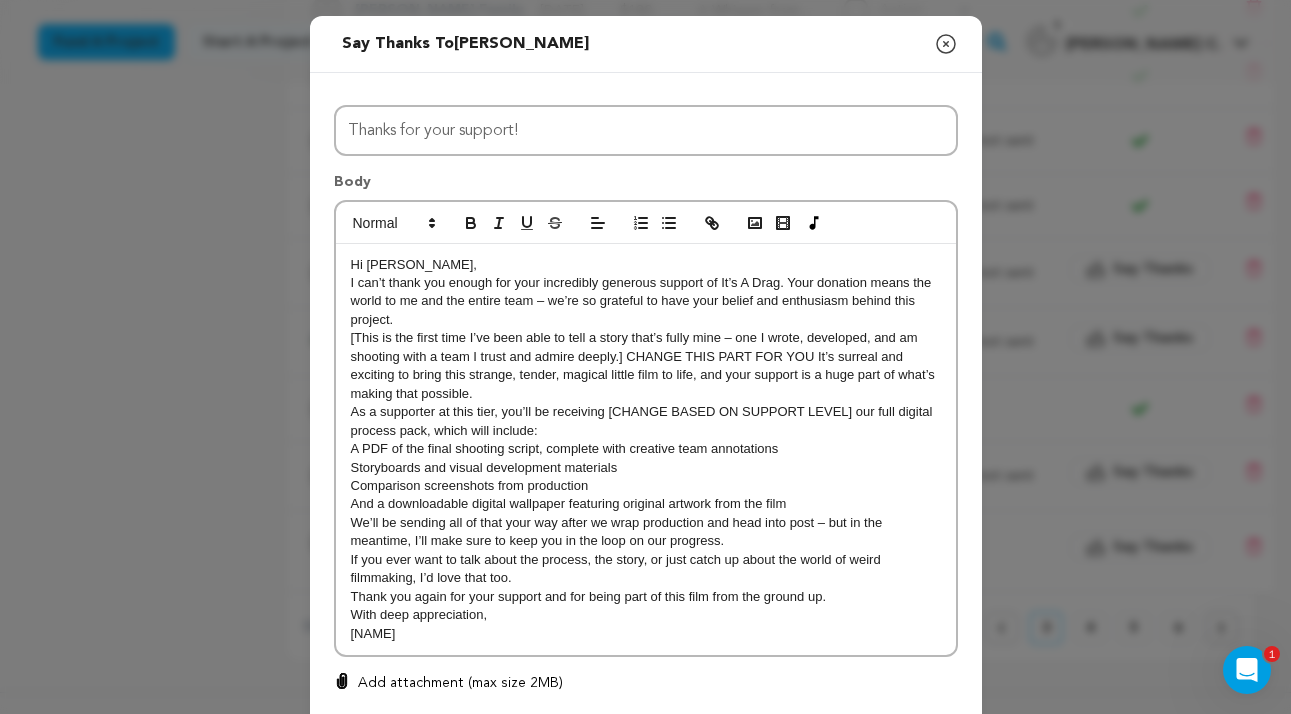 click on "[This is the first time I’ve been able to tell a story that’s fully mine – one I wrote, developed, and am shooting with a team I trust and admire deeply.] CHANGE THIS PART FOR YOU It’s surreal and exciting to bring this strange, tender, magical little film to life, and your support is a huge part of what’s making that possible." at bounding box center (646, 366) 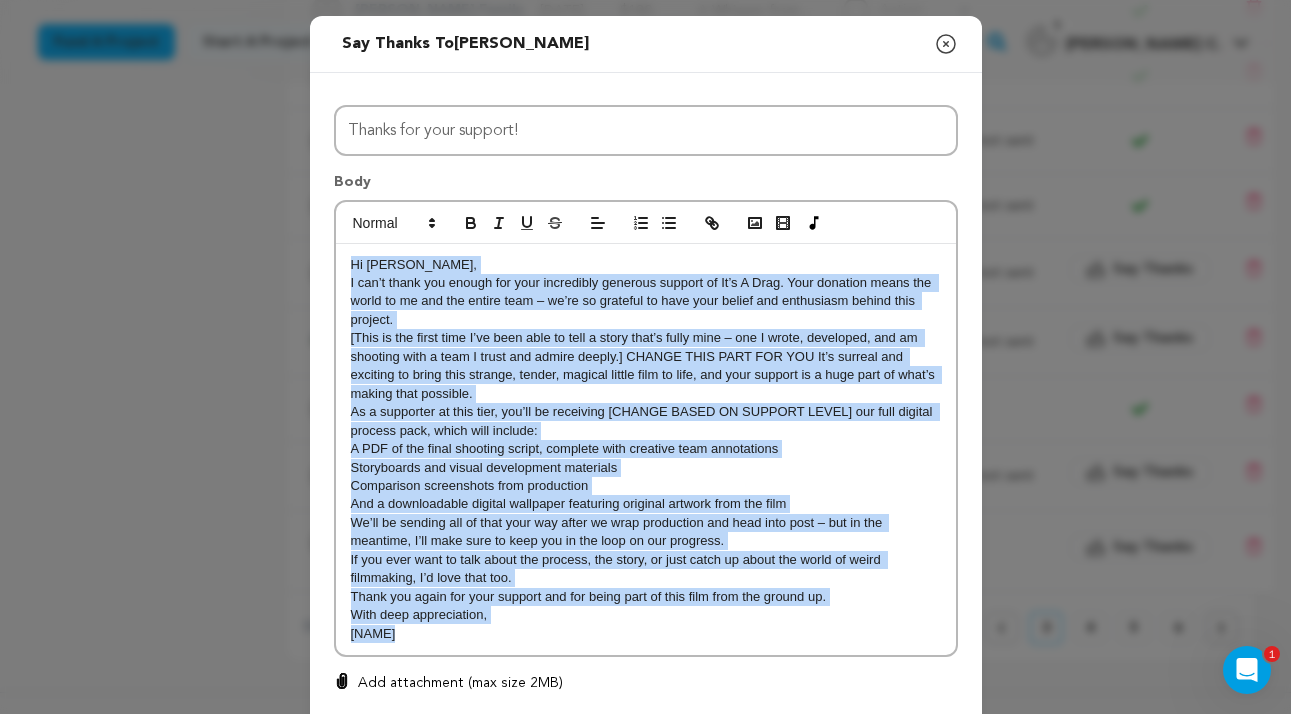 drag, startPoint x: 410, startPoint y: 626, endPoint x: 298, endPoint y: 246, distance: 396.1616 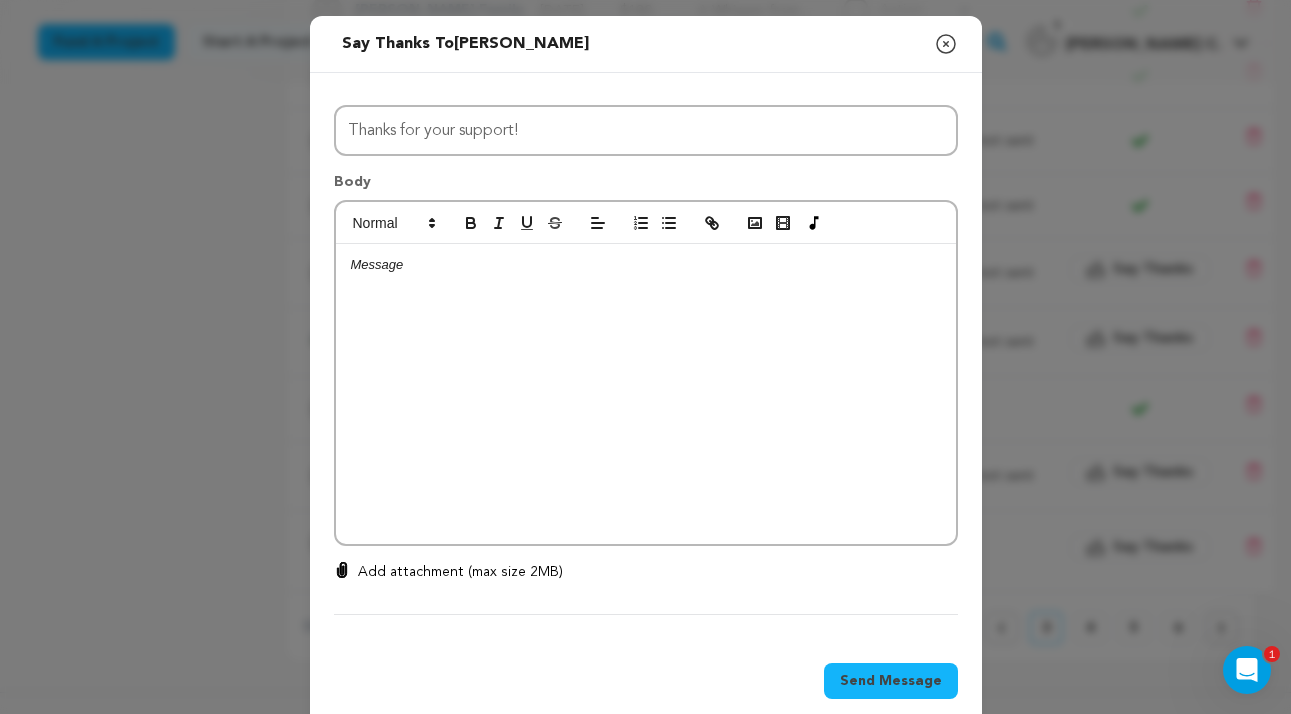 click 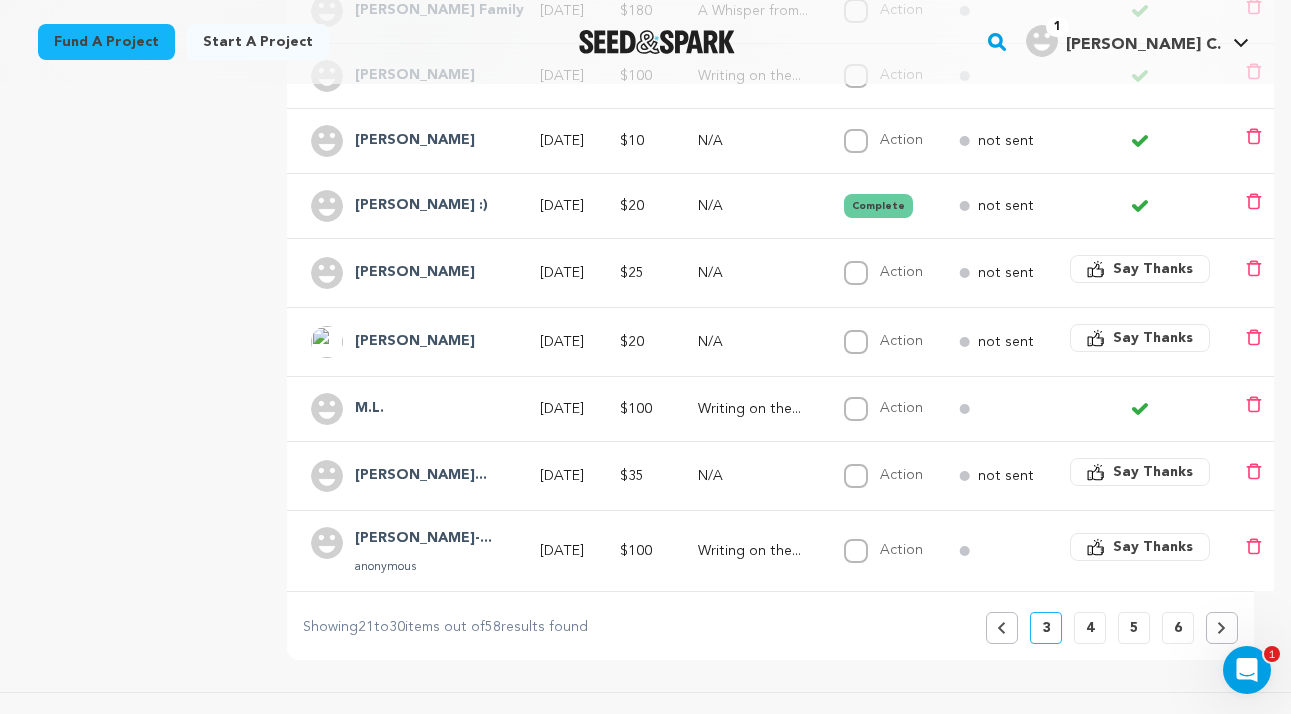 click 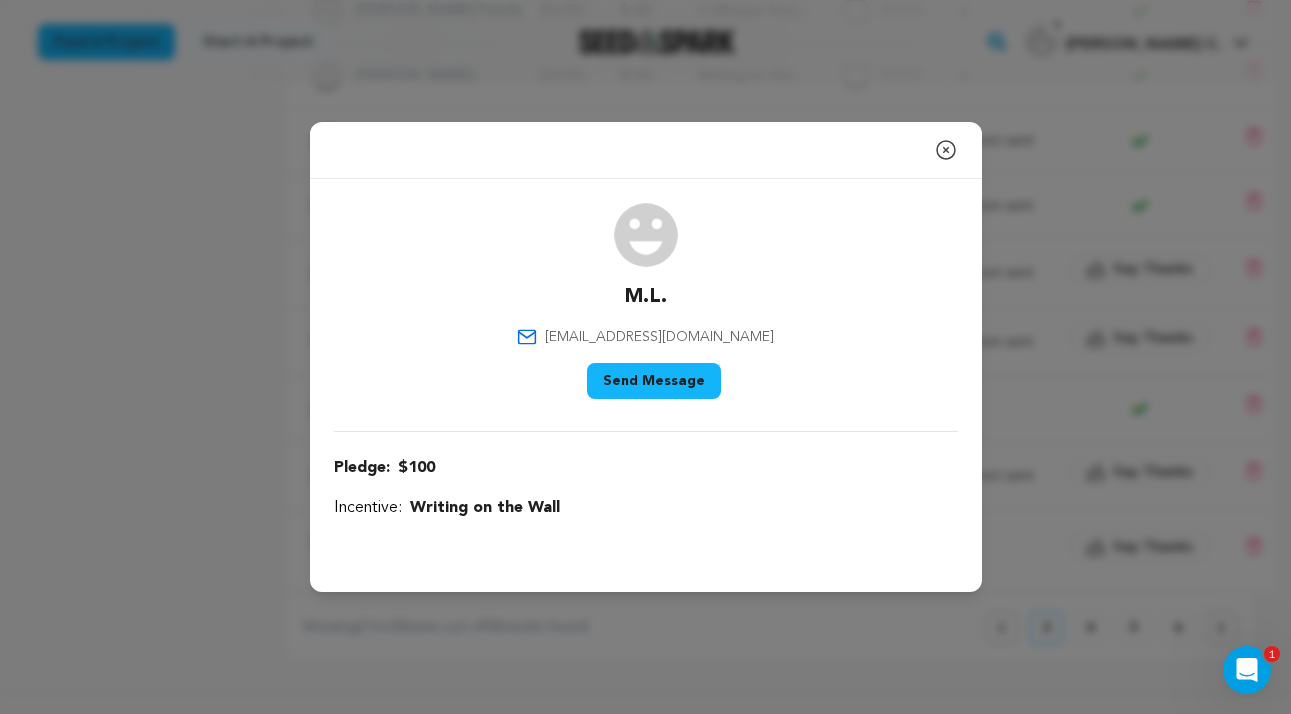 click on "roadcat97@aol.com" at bounding box center [659, 337] 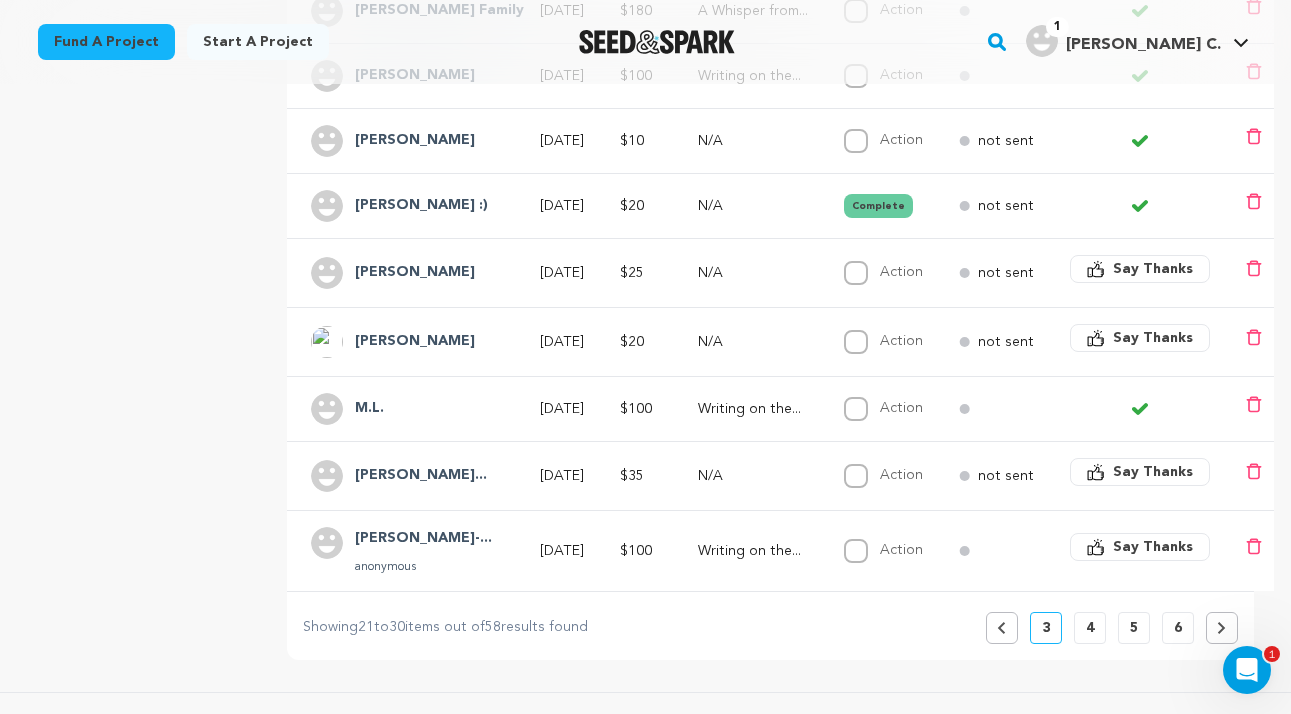 click on "M.L." at bounding box center (369, 409) 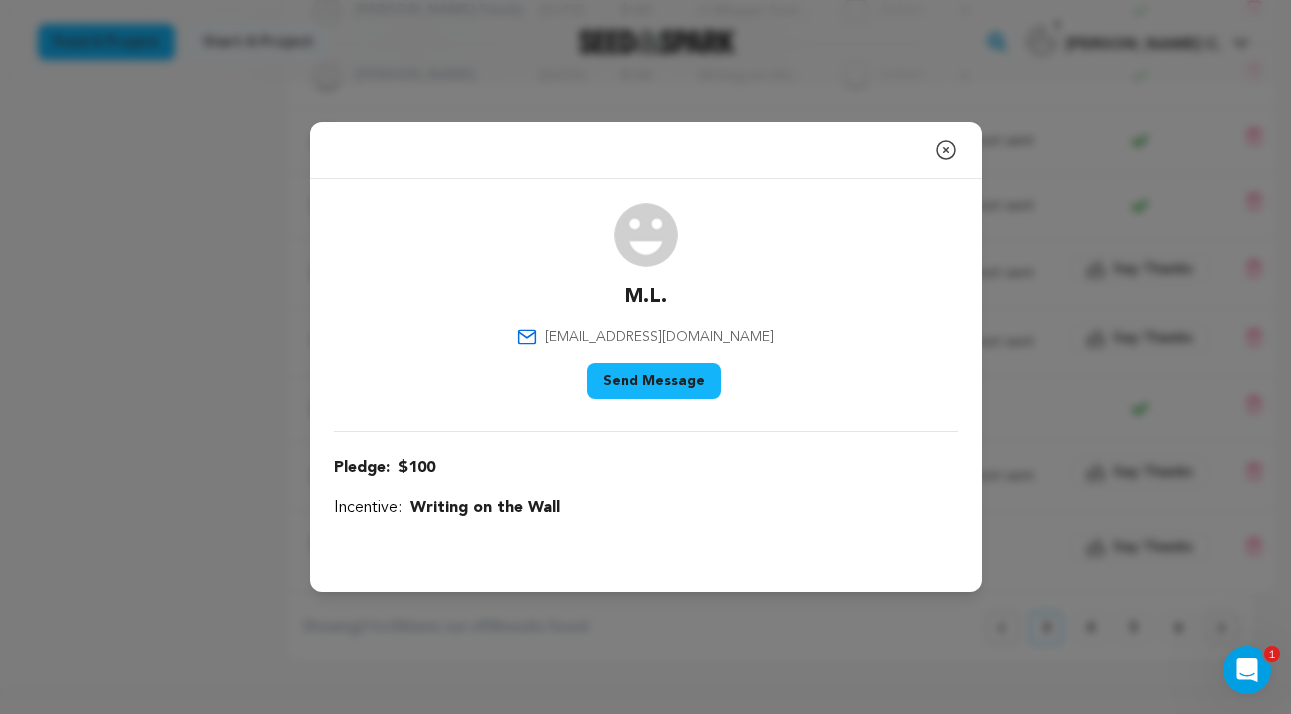click 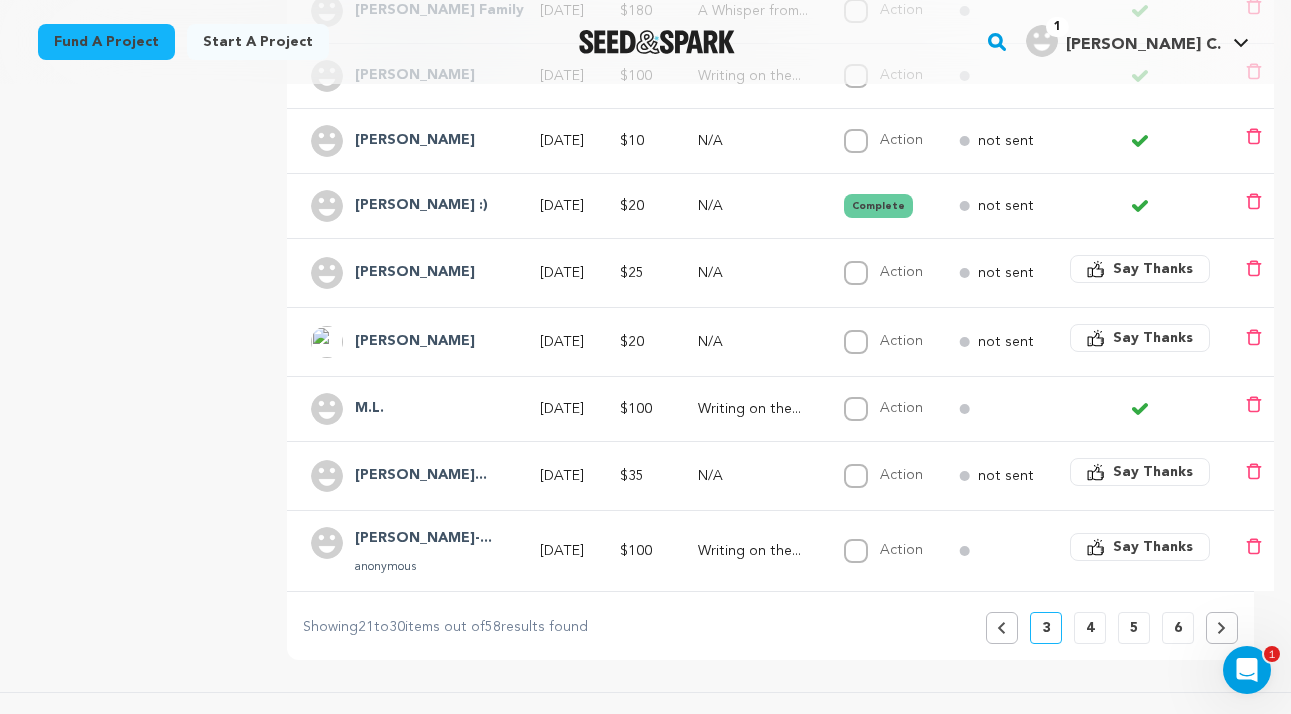 click on "Action" at bounding box center [901, 408] 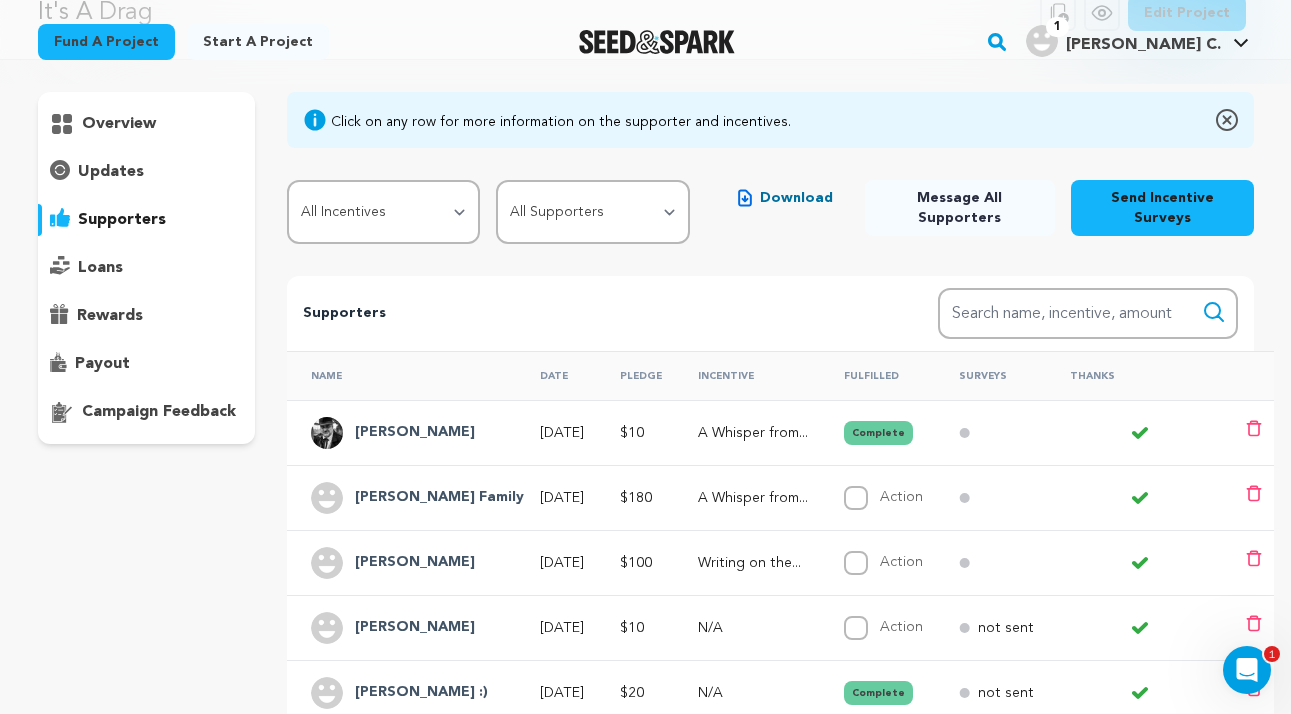 scroll, scrollTop: 0, scrollLeft: 0, axis: both 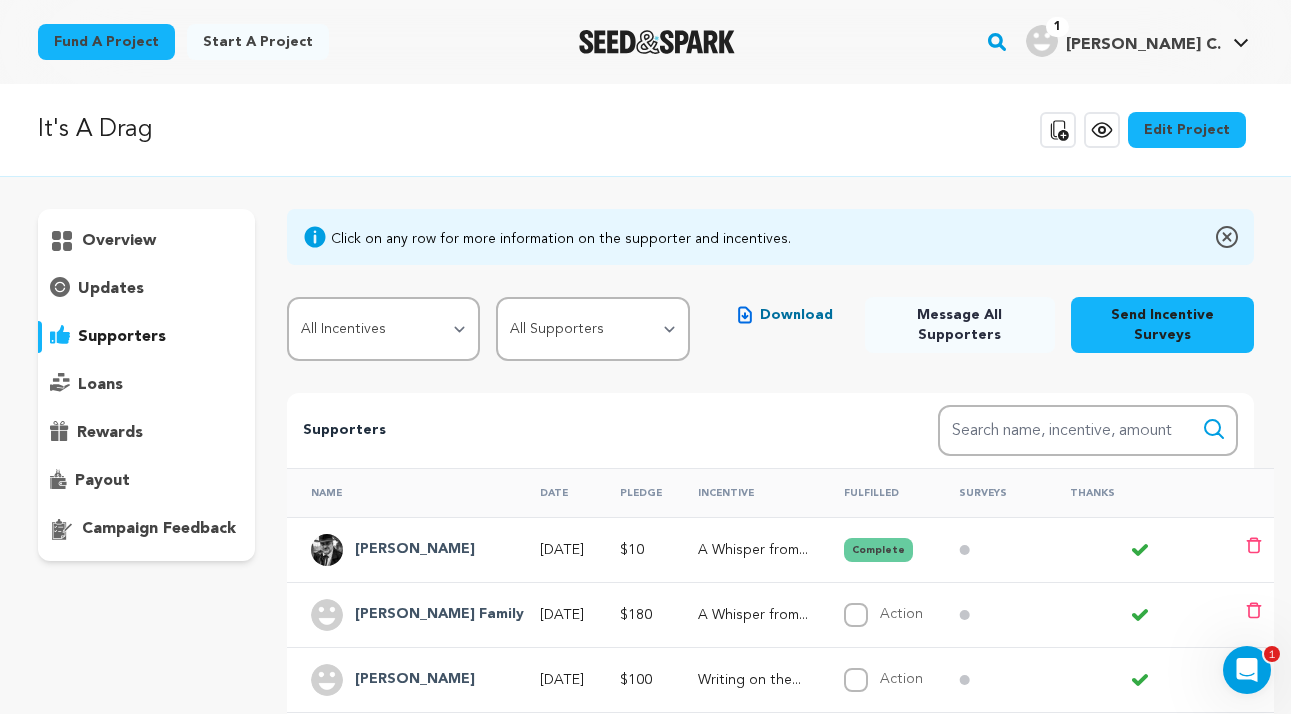 click on "supporters" at bounding box center (122, 337) 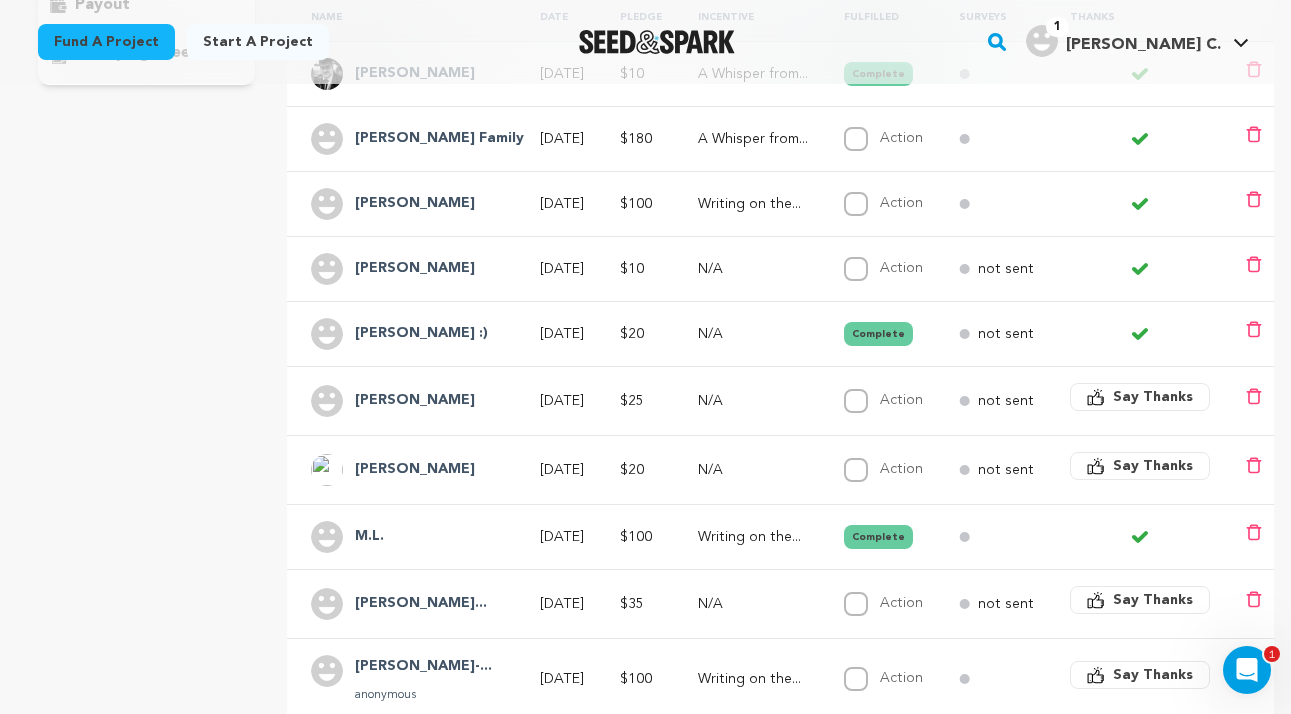 scroll, scrollTop: 478, scrollLeft: 0, axis: vertical 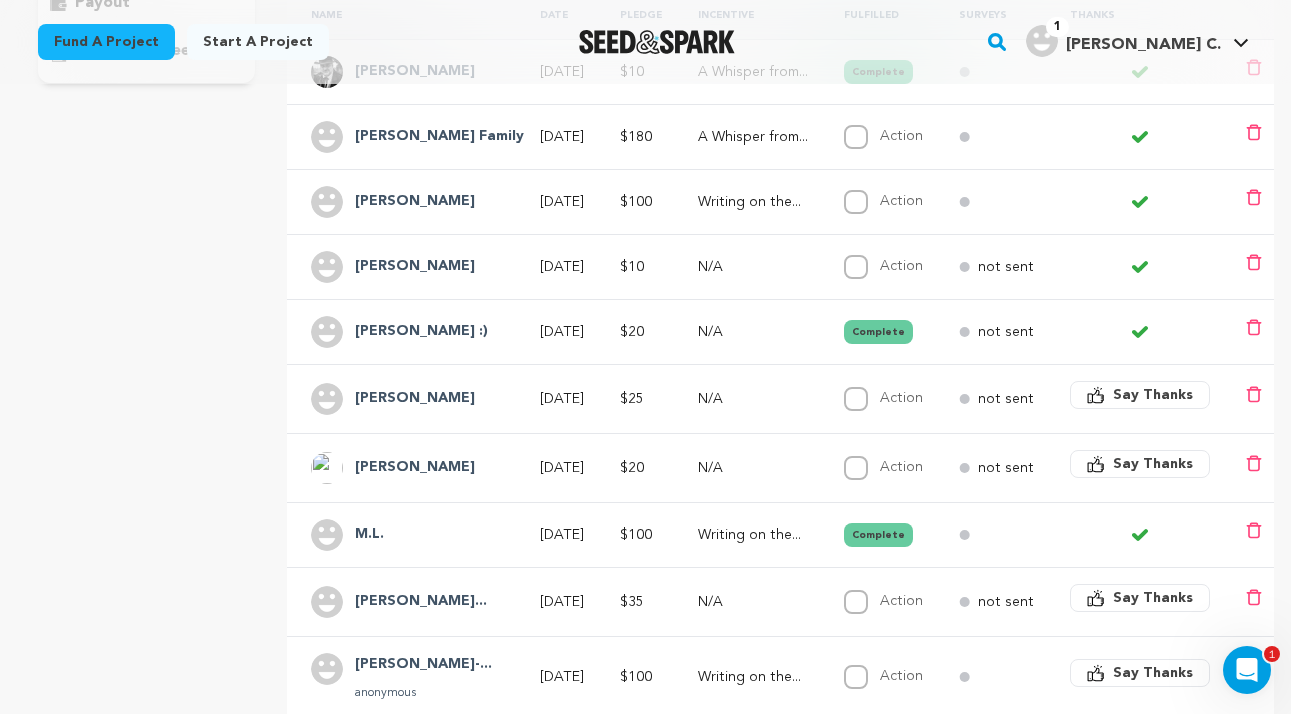 click on "[PERSON_NAME]" at bounding box center [415, 468] 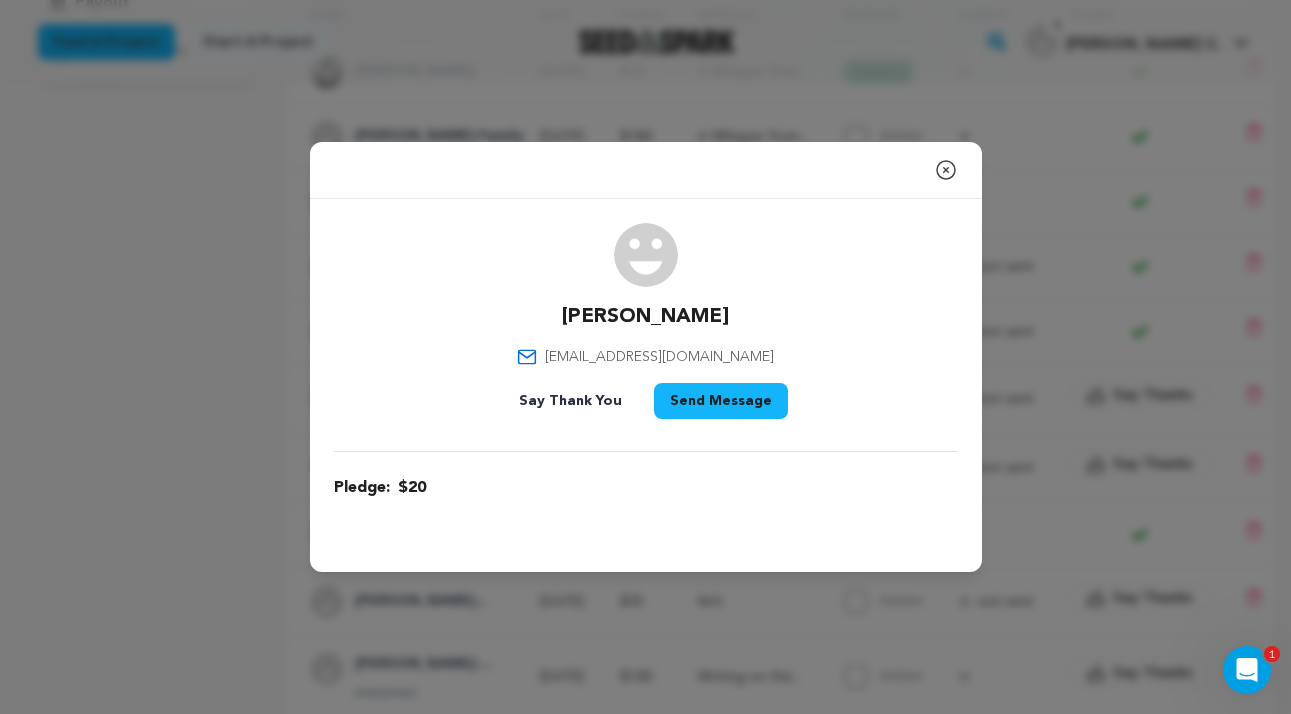 click on "Say Thank You" at bounding box center [570, 401] 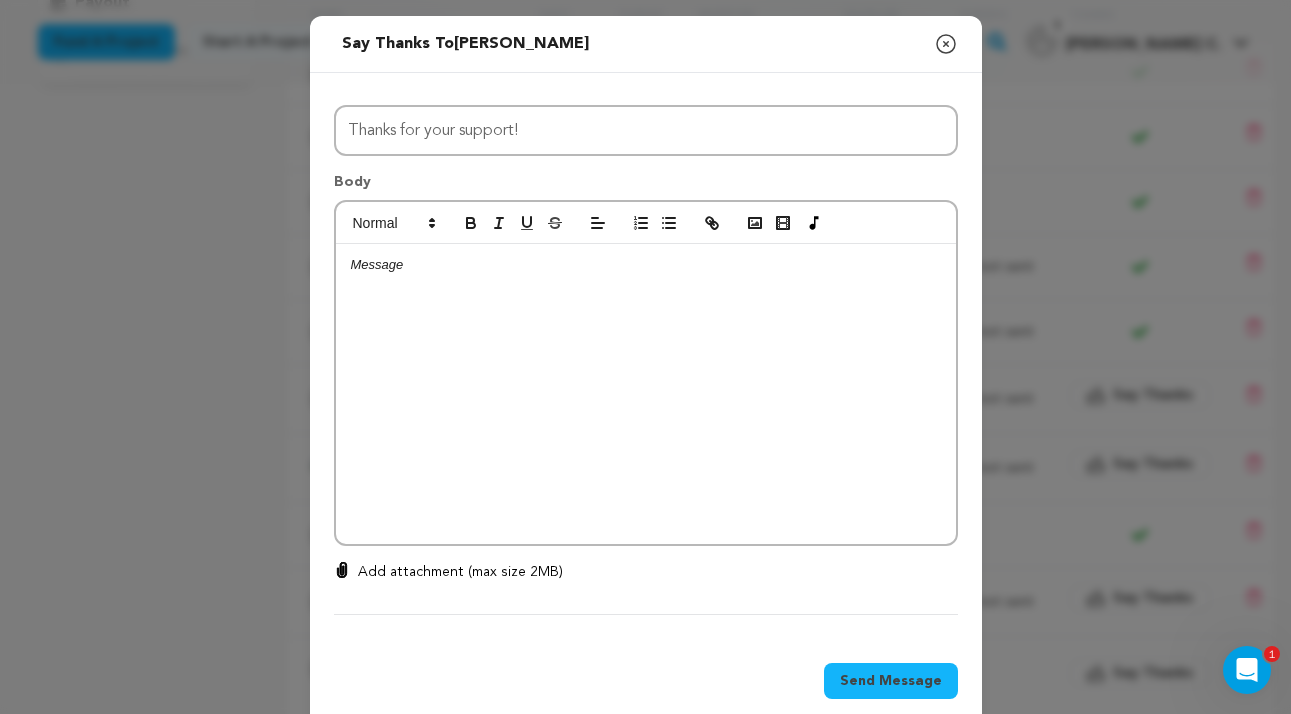 click at bounding box center [646, 265] 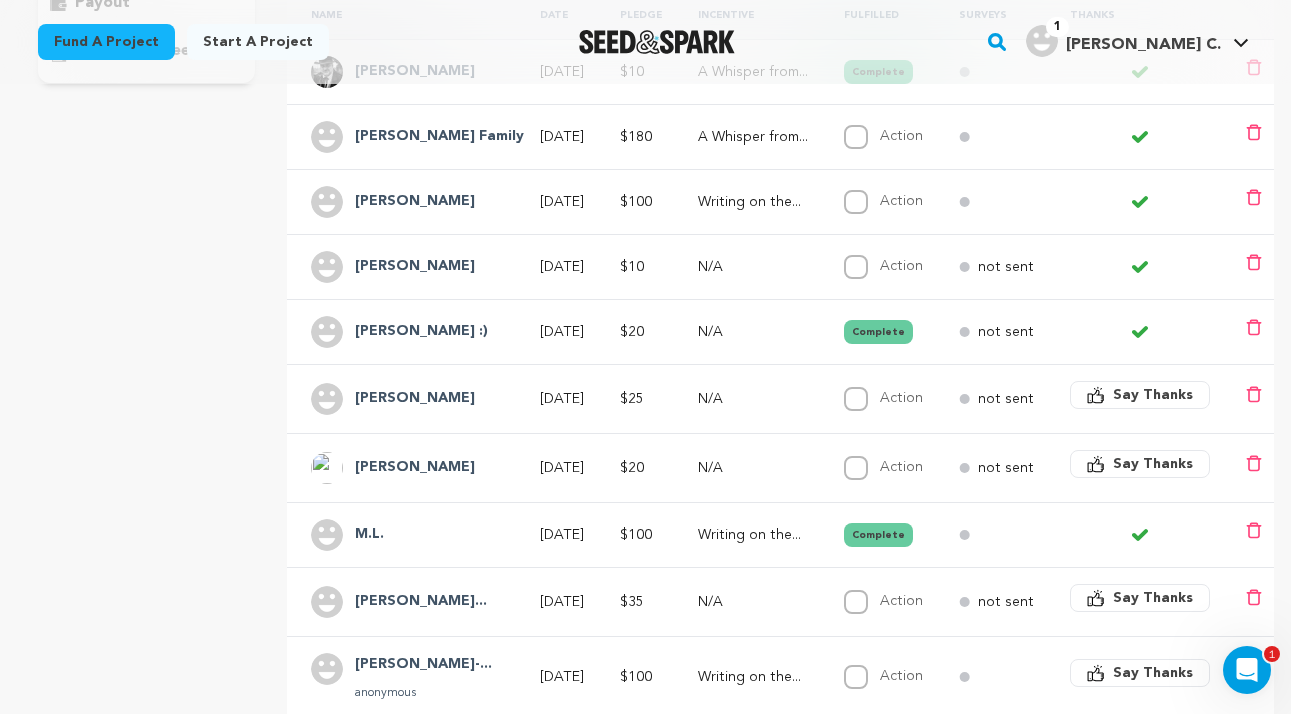 click on "[PERSON_NAME]" at bounding box center [415, 468] 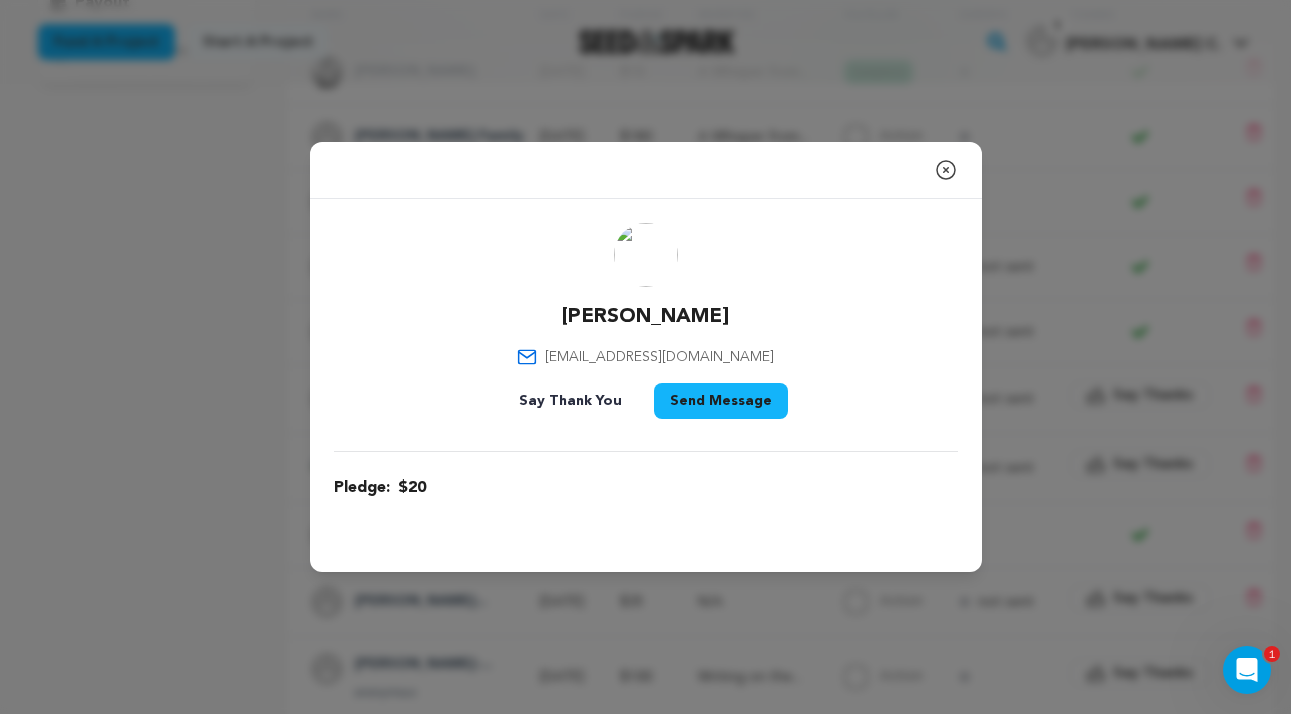 click 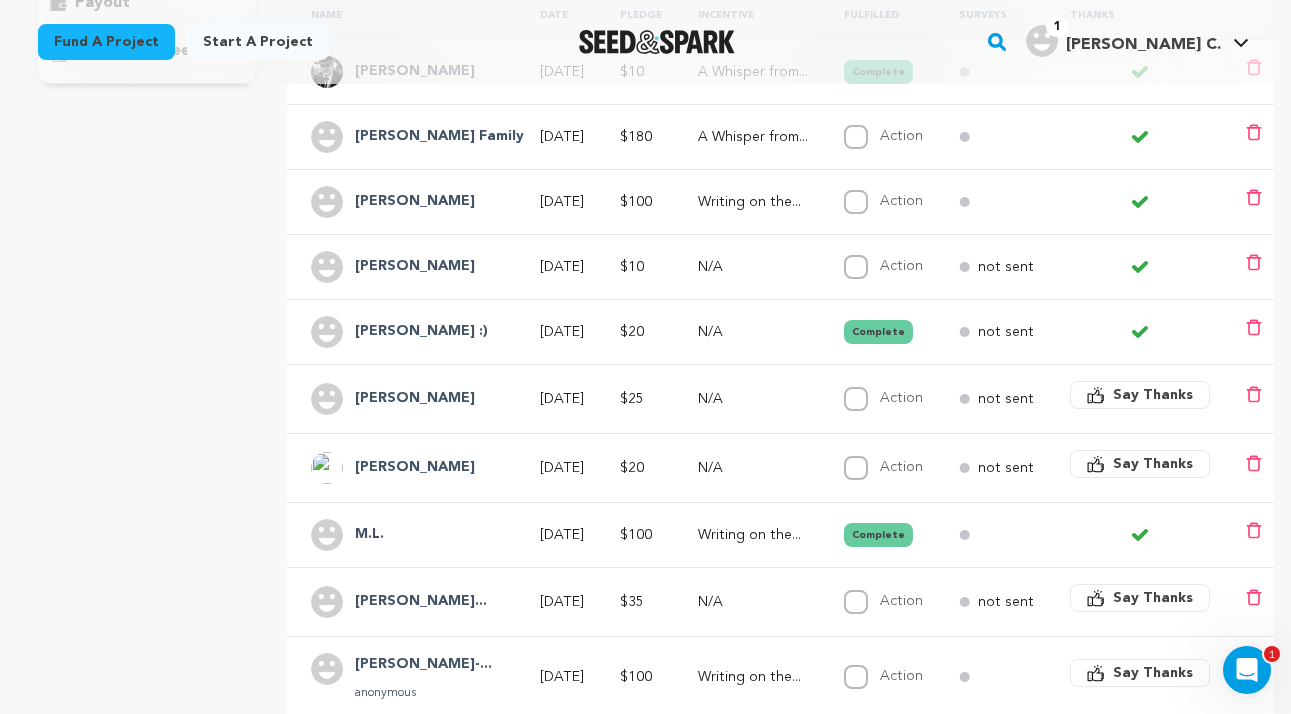 click on "Say Thanks" at bounding box center [1153, 464] 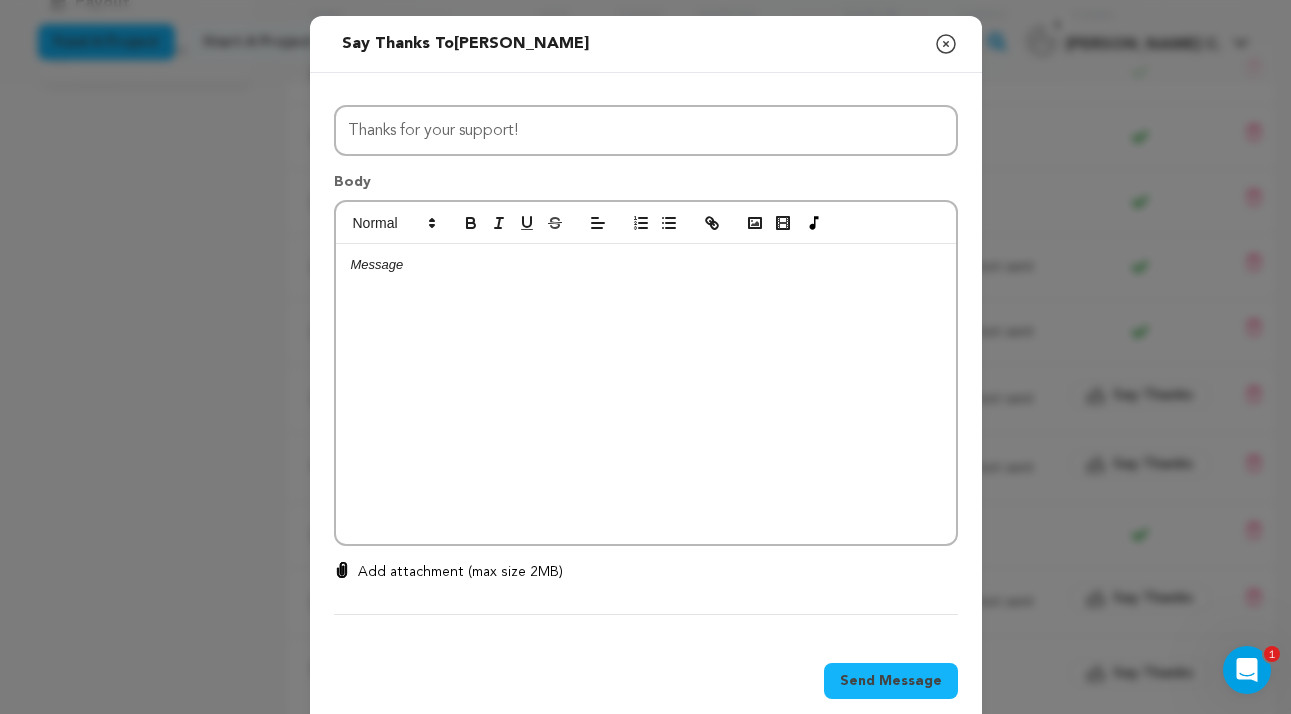 click at bounding box center (646, 265) 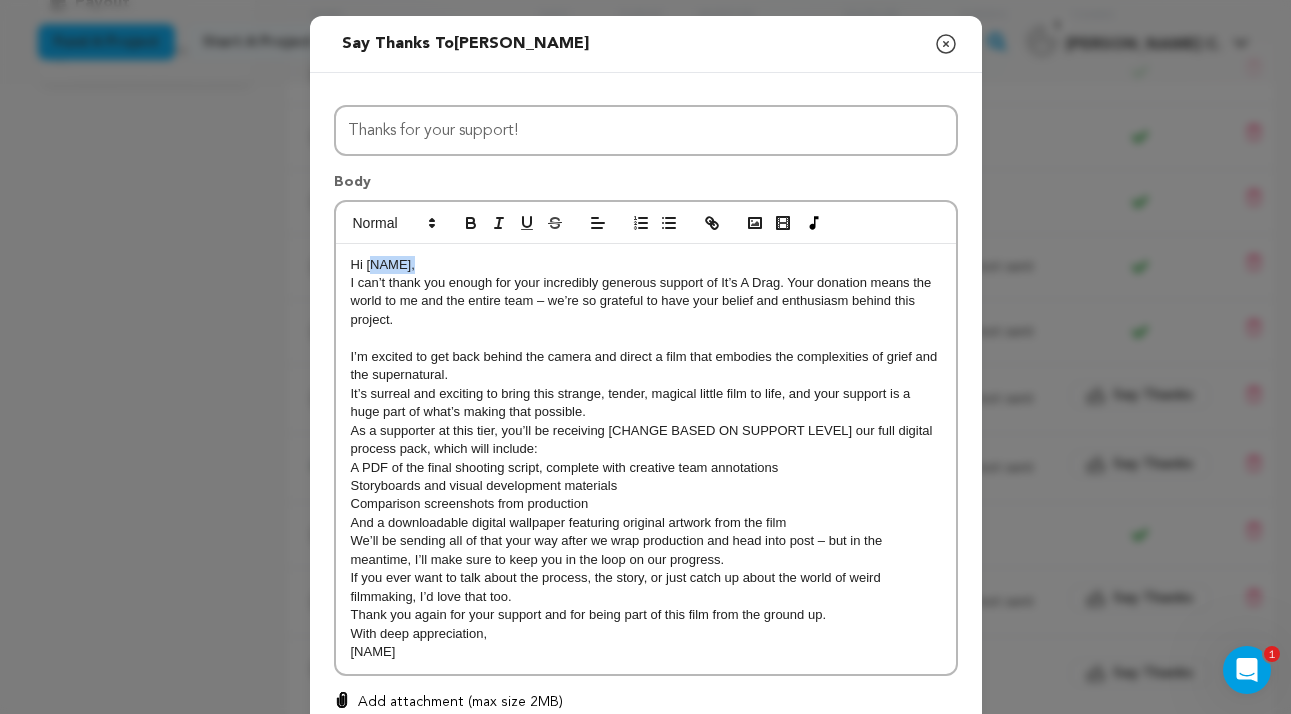 drag, startPoint x: 420, startPoint y: 265, endPoint x: 370, endPoint y: 265, distance: 50 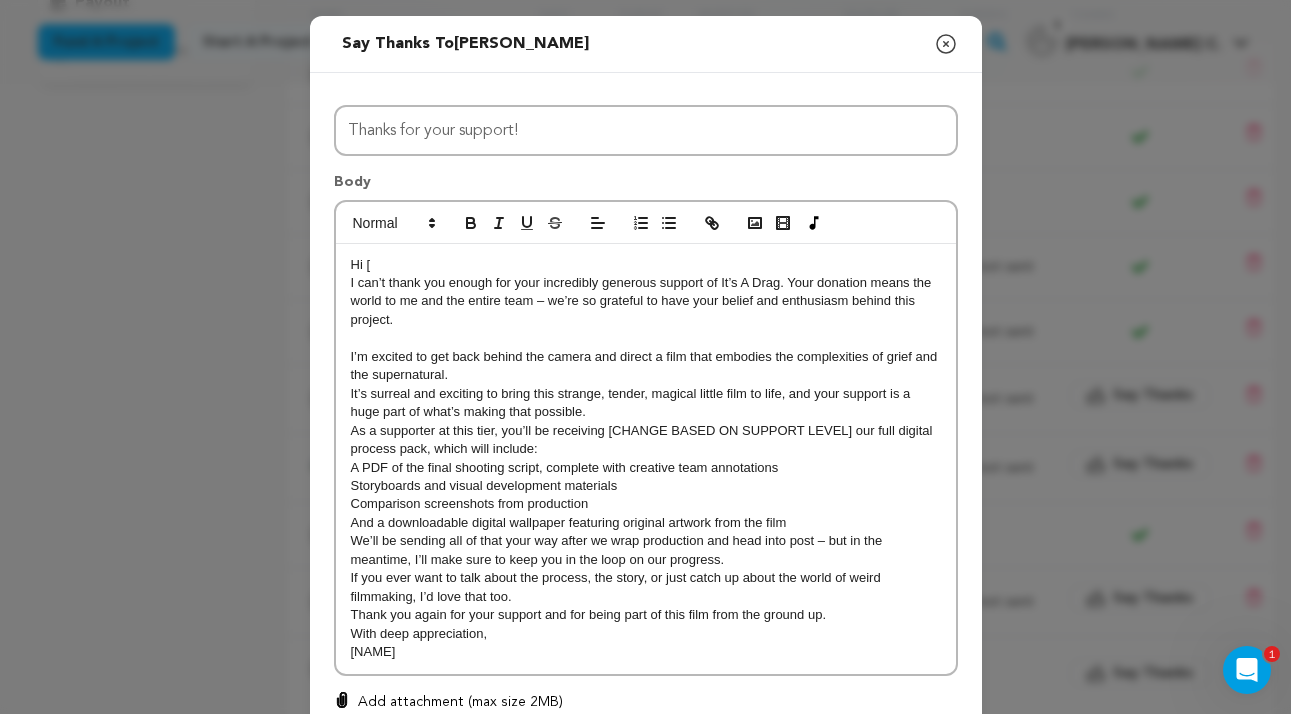 type 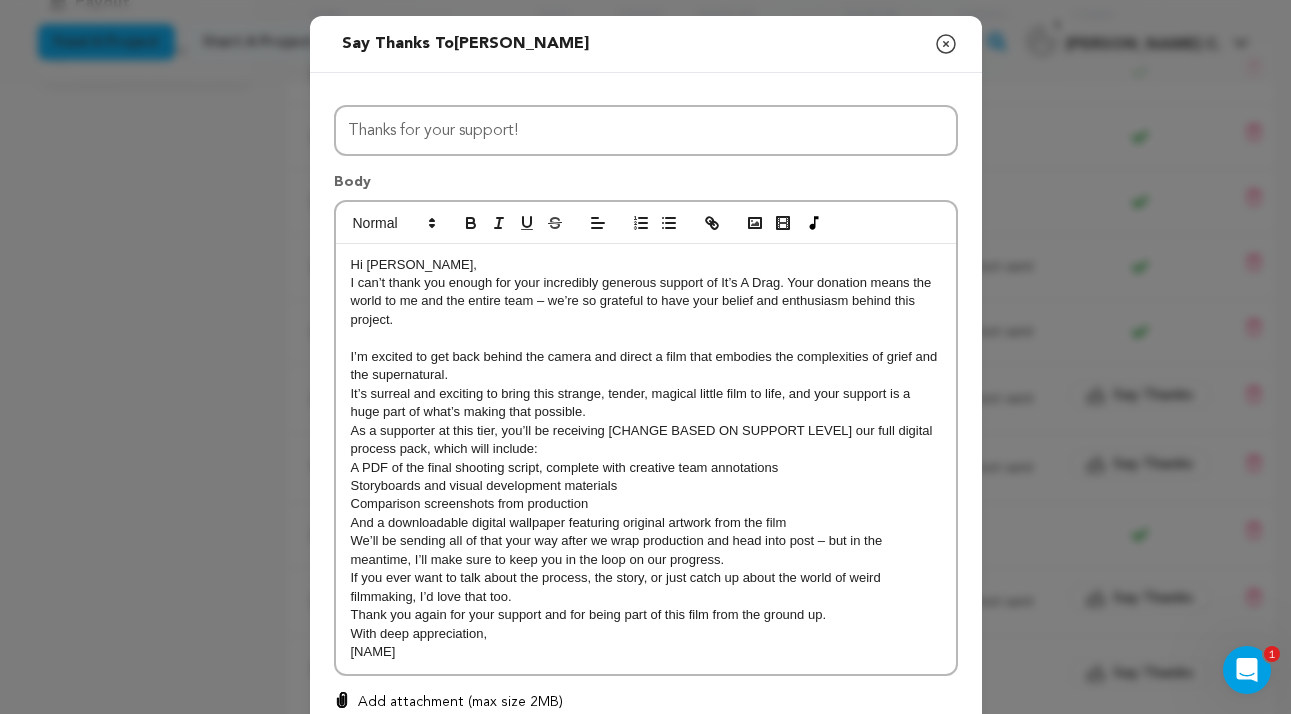 click on "Hi Chad, I can’t thank you enough for your incredibly generous support of It’s A Drag. Your donation means the world to me and the entire team – we’re so grateful to have your belief and enthusiasm behind this project. I’m excited to get back behind the camera and direct a film that embodies the complexities of grief and the supernatural. It’s surreal and exciting to bring this strange, tender, magical little film to life, and your support is a huge part of what’s making that possible. As a supporter at this tier, you’ll be receiving [CHANGE BASED ON SUPPORT LEVEL] our full digital process pack, which will include: 		A PDF of the final shooting script, complete with creative team annotations 		Storyboards and visual development materials 		Comparison screenshots from production 		And a downloadable digital wallpaper featuring original artwork from the film If you ever want to talk about the process, the story, or just catch up about the world of weird filmmaking, I’d love that too. [NAME]" at bounding box center (646, 459) 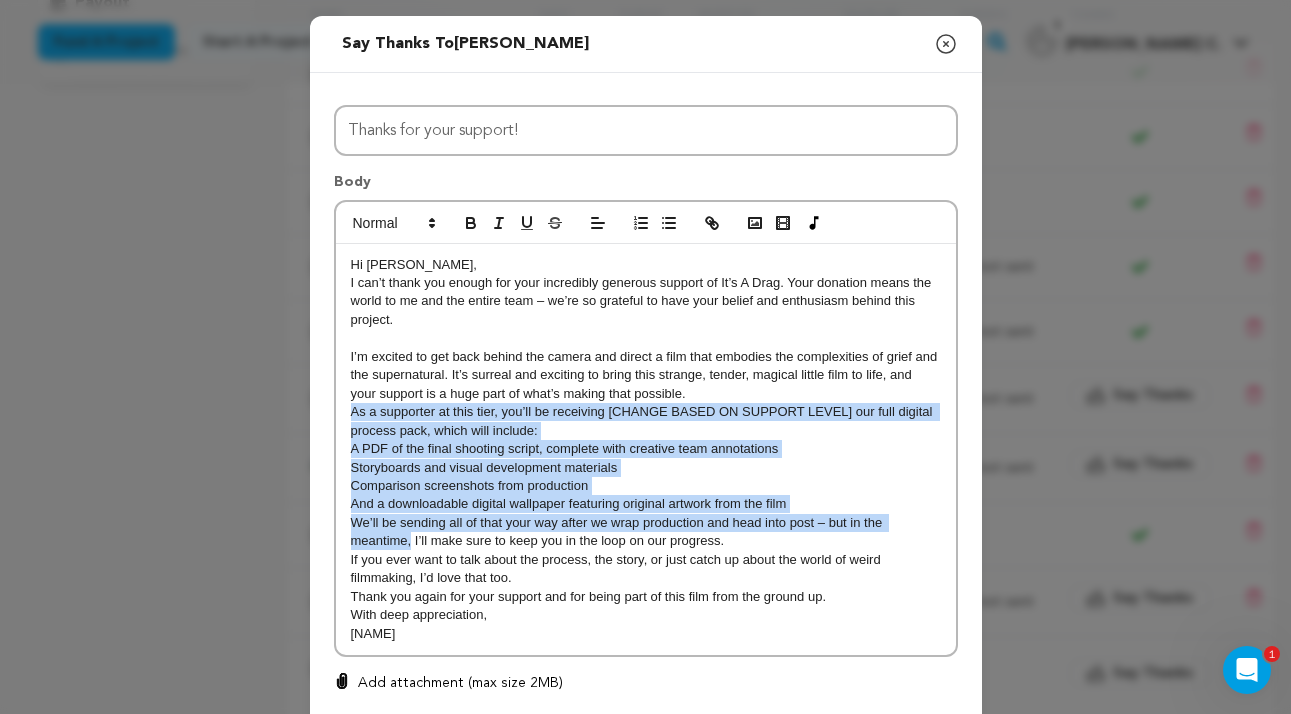 drag, startPoint x: 411, startPoint y: 535, endPoint x: 332, endPoint y: 412, distance: 146.18481 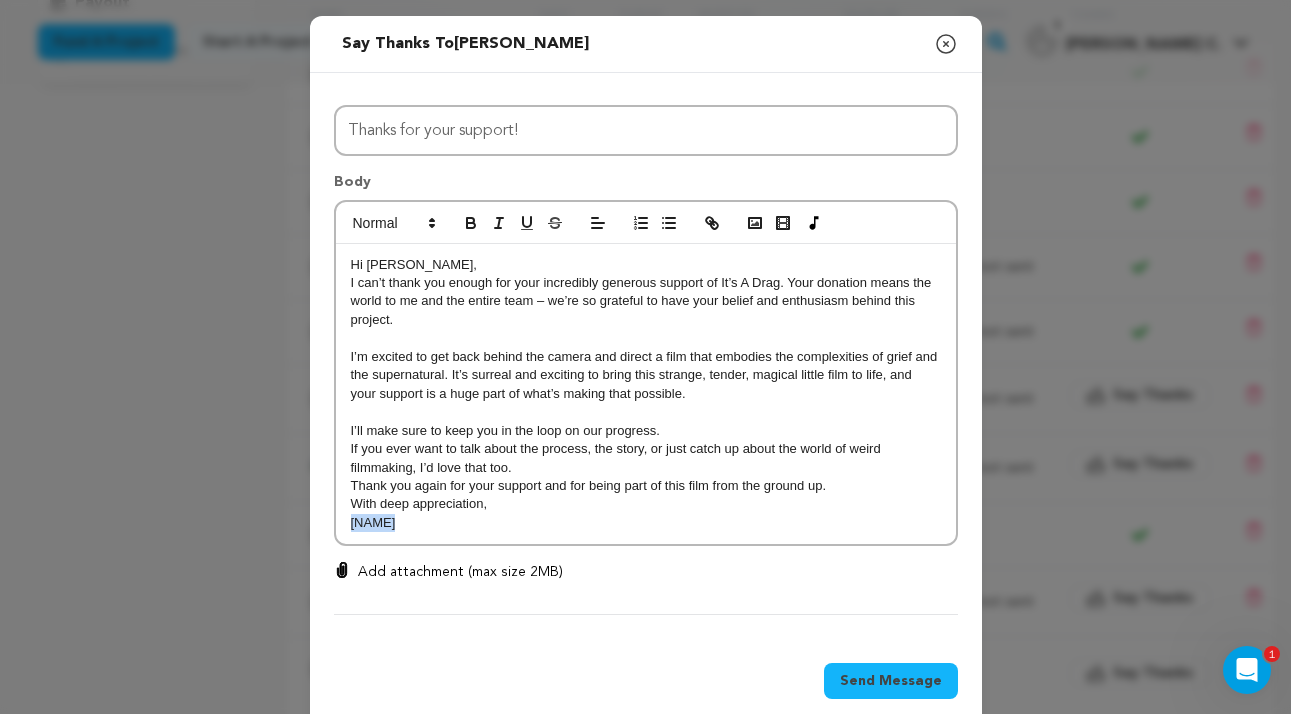 drag, startPoint x: 408, startPoint y: 517, endPoint x: 330, endPoint y: 519, distance: 78.025635 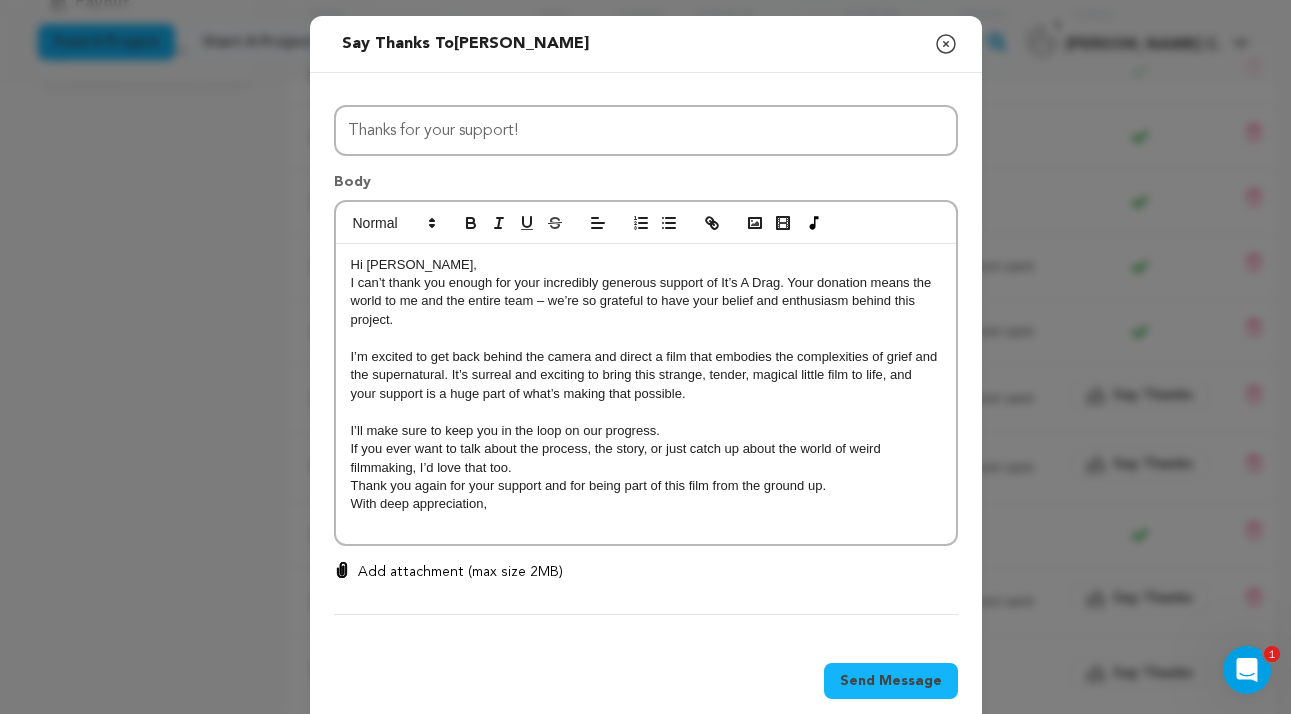 click on "Thank you again for your support and for being part of this film from the ground up." at bounding box center (646, 486) 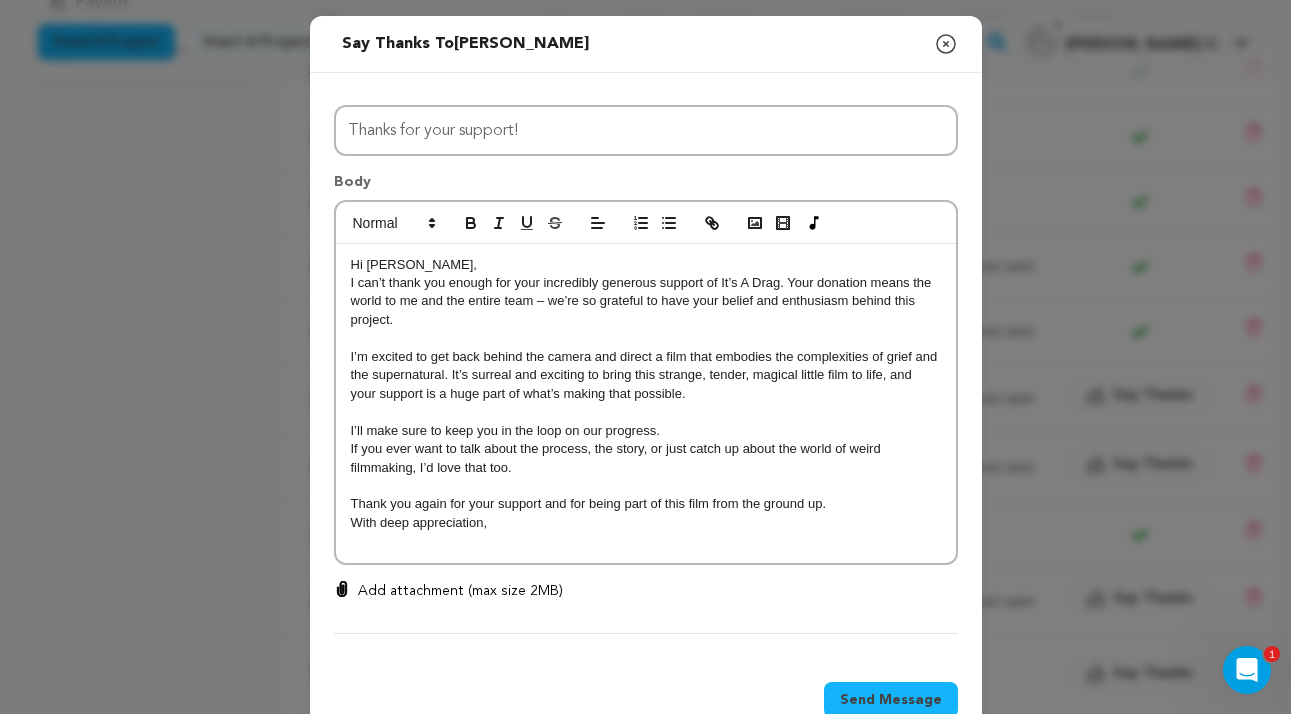 click at bounding box center (646, 541) 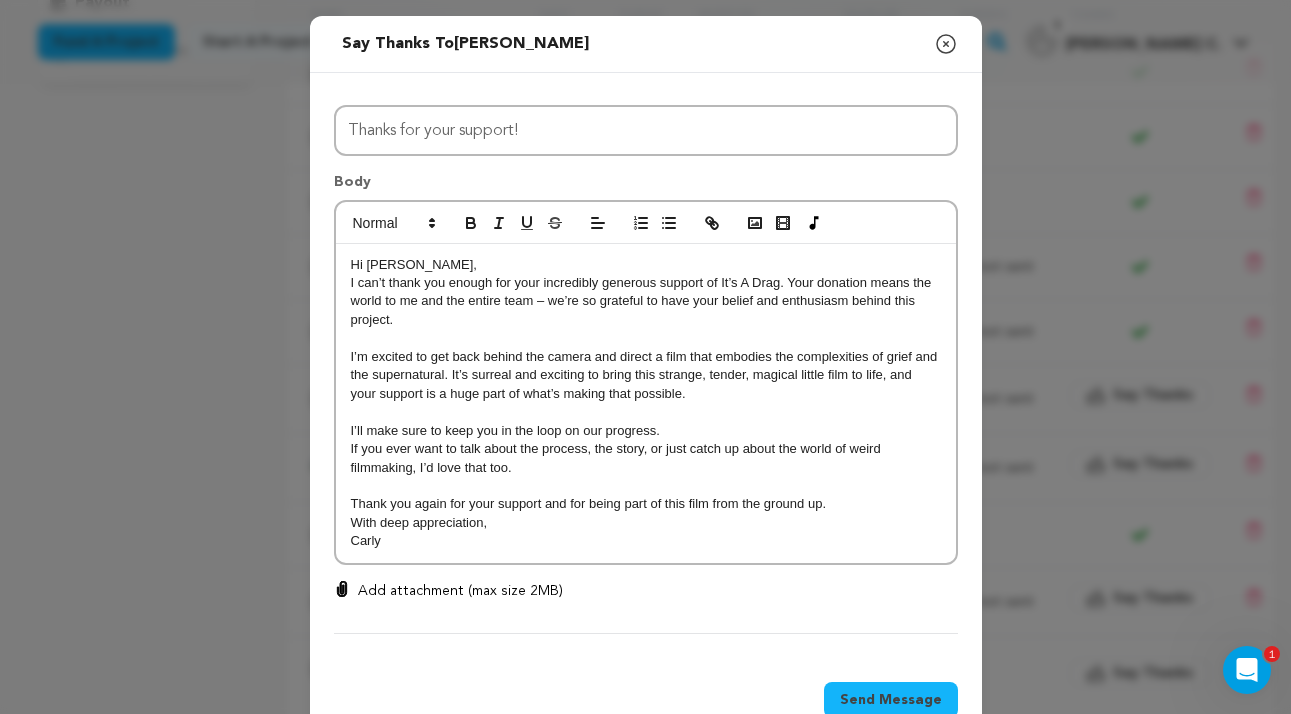 click on "Hi Chad, I can’t thank you enough for your incredibly generous support of It’s A Drag. Your donation means the world to me and the entire team – we’re so grateful to have your belief and enthusiasm behind this project. I’m excited to get back behind the camera and direct a film that embodies the complexities of grief and the supernatural. It’s surreal and exciting to bring this strange, tender, magical little film to life, and your support is a huge part of what’s making that possible. I’ll make sure to keep you in the loop on our progress. If you ever want to talk about the process, the story, or just catch up about the world of weird filmmaking, I’d love that too. Thank you again for your support and for being part of this film from the ground up. With deep appreciation, Carly" at bounding box center [646, 403] 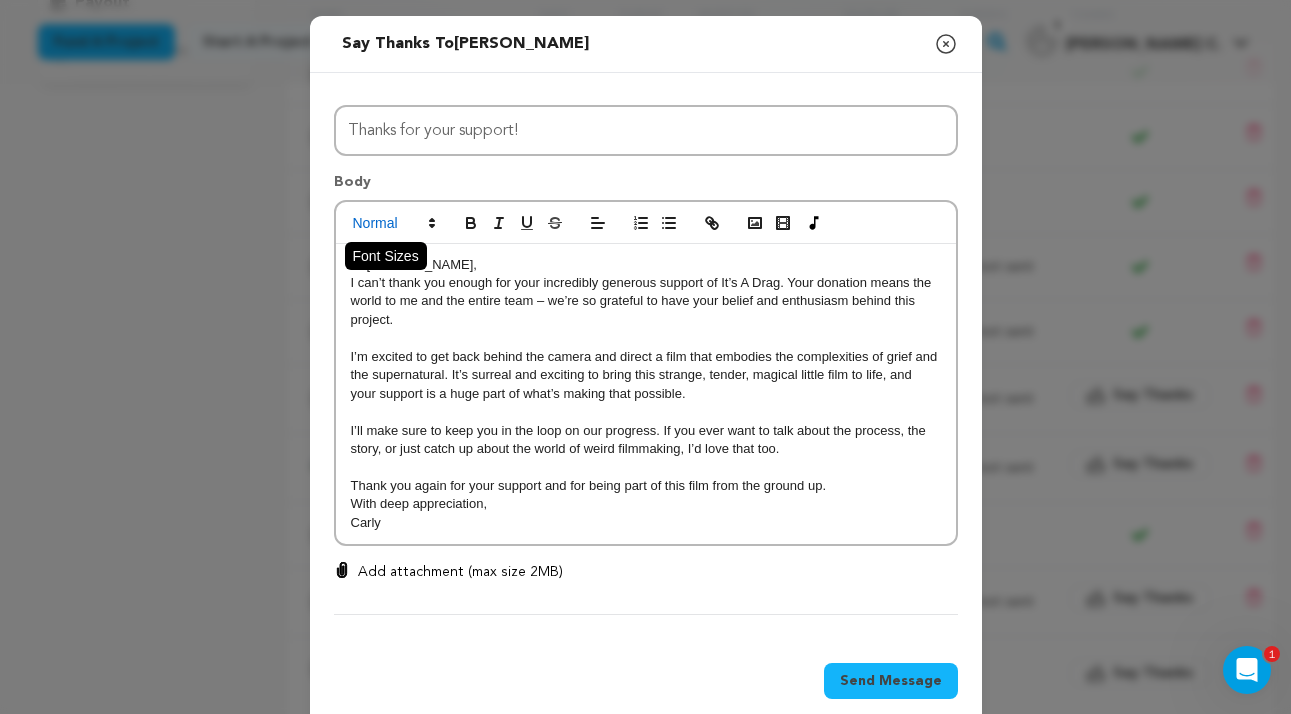 drag, startPoint x: 389, startPoint y: 516, endPoint x: 348, endPoint y: 227, distance: 291.89383 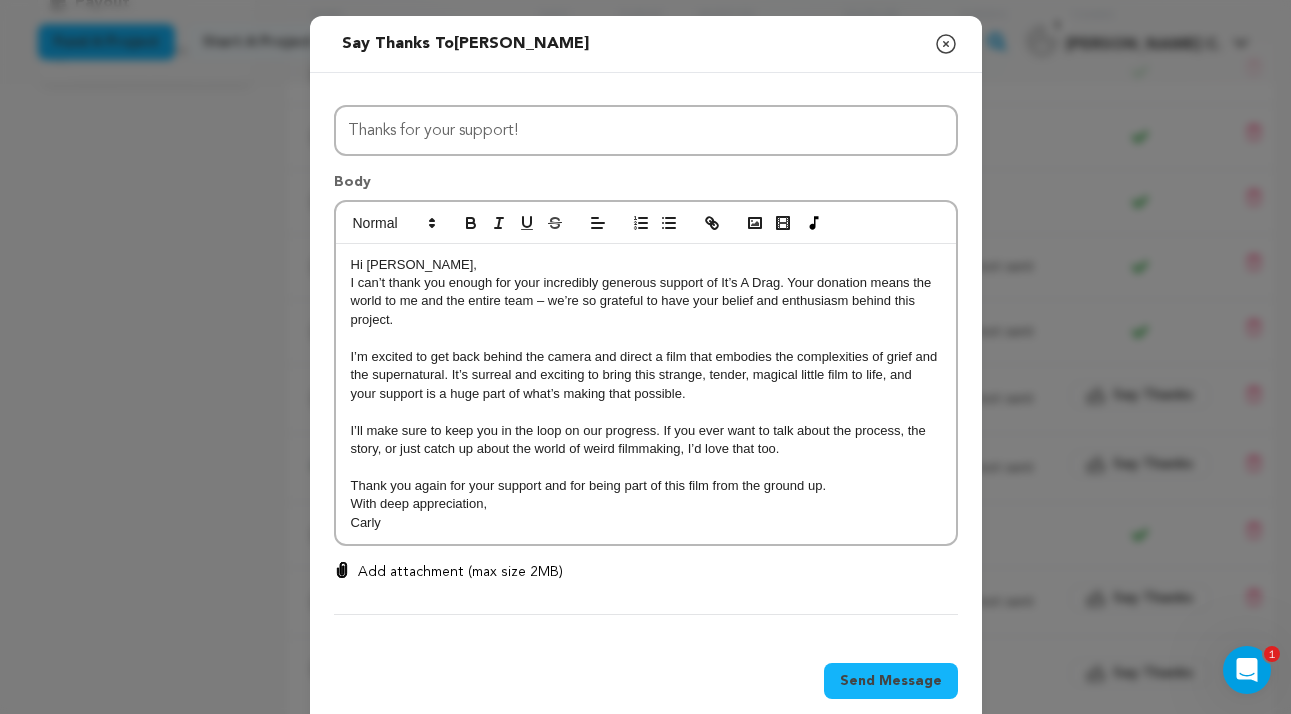 click on "Body" at bounding box center [646, 186] 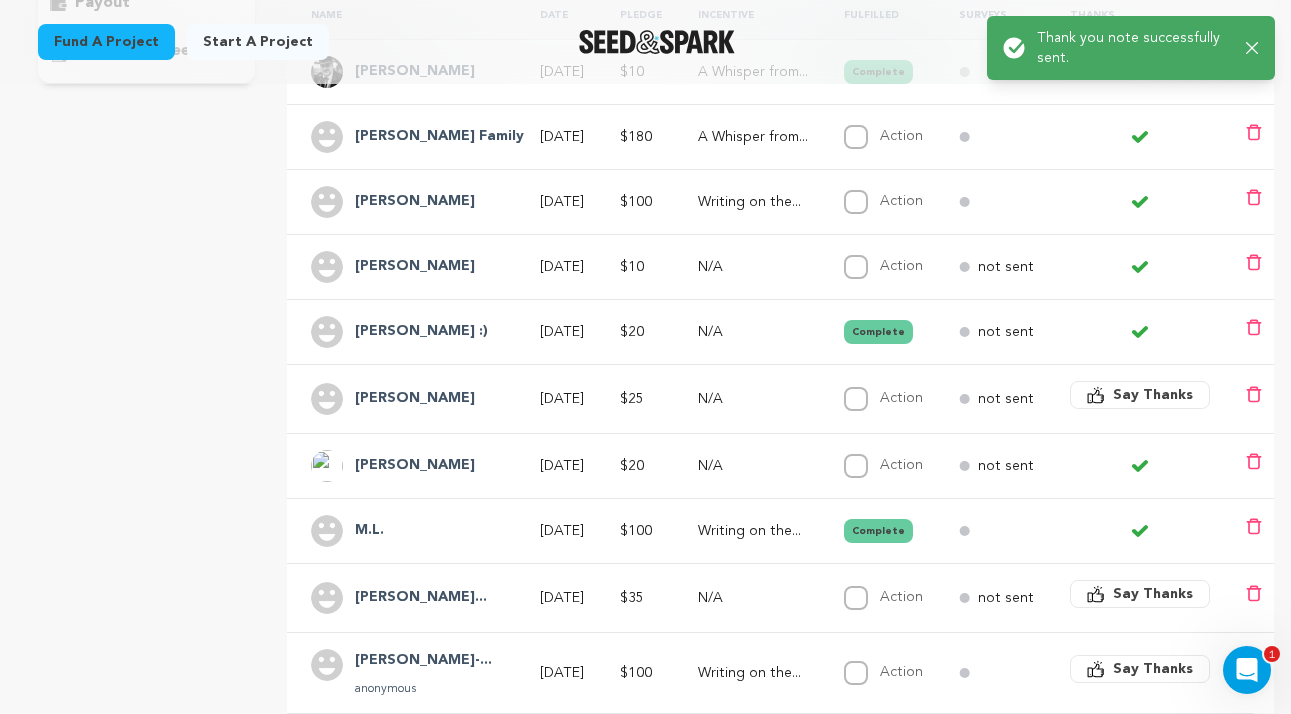 click on "Say Thanks" at bounding box center [1153, 395] 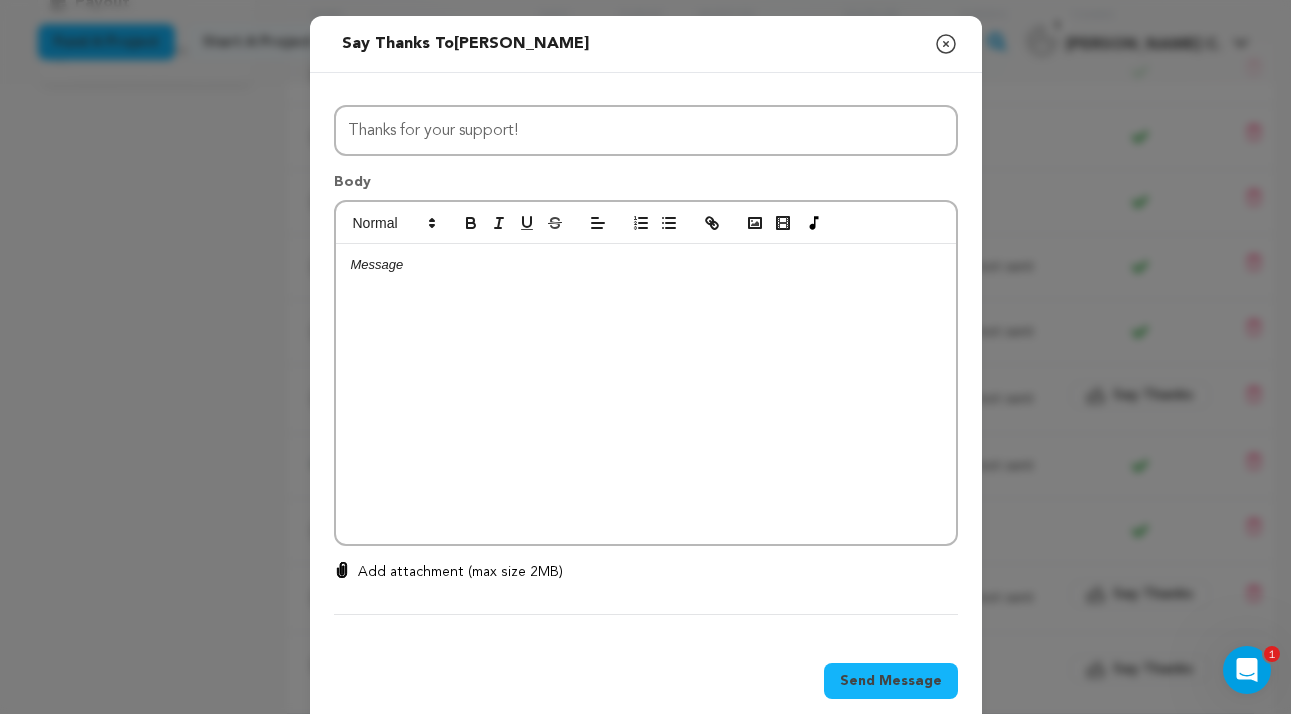 click 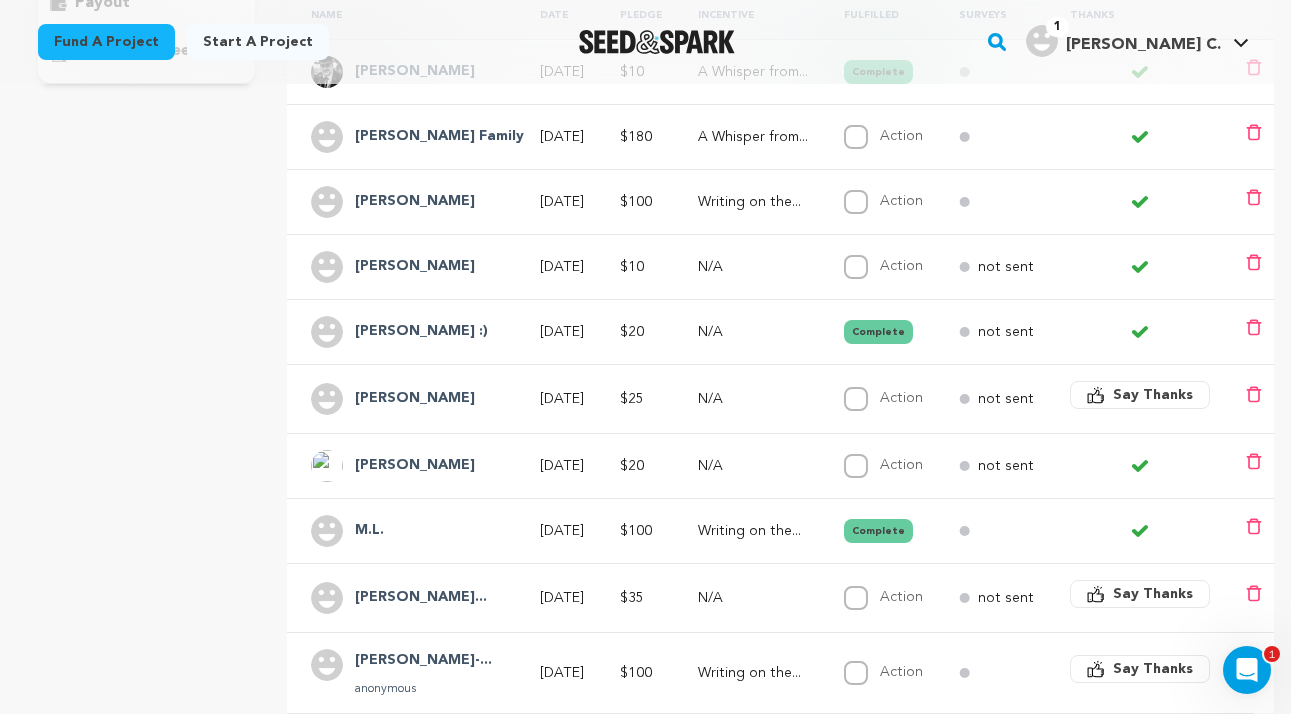 click on "Angela Kenny" at bounding box center [415, 399] 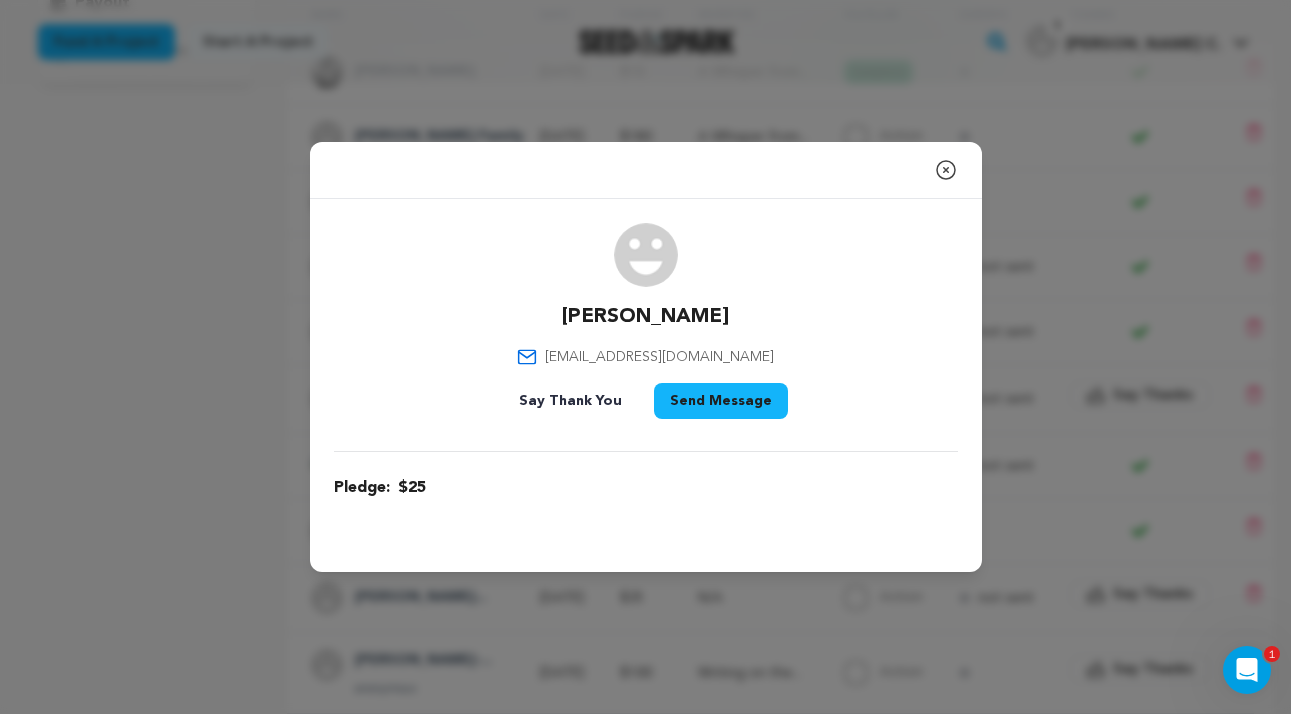 click 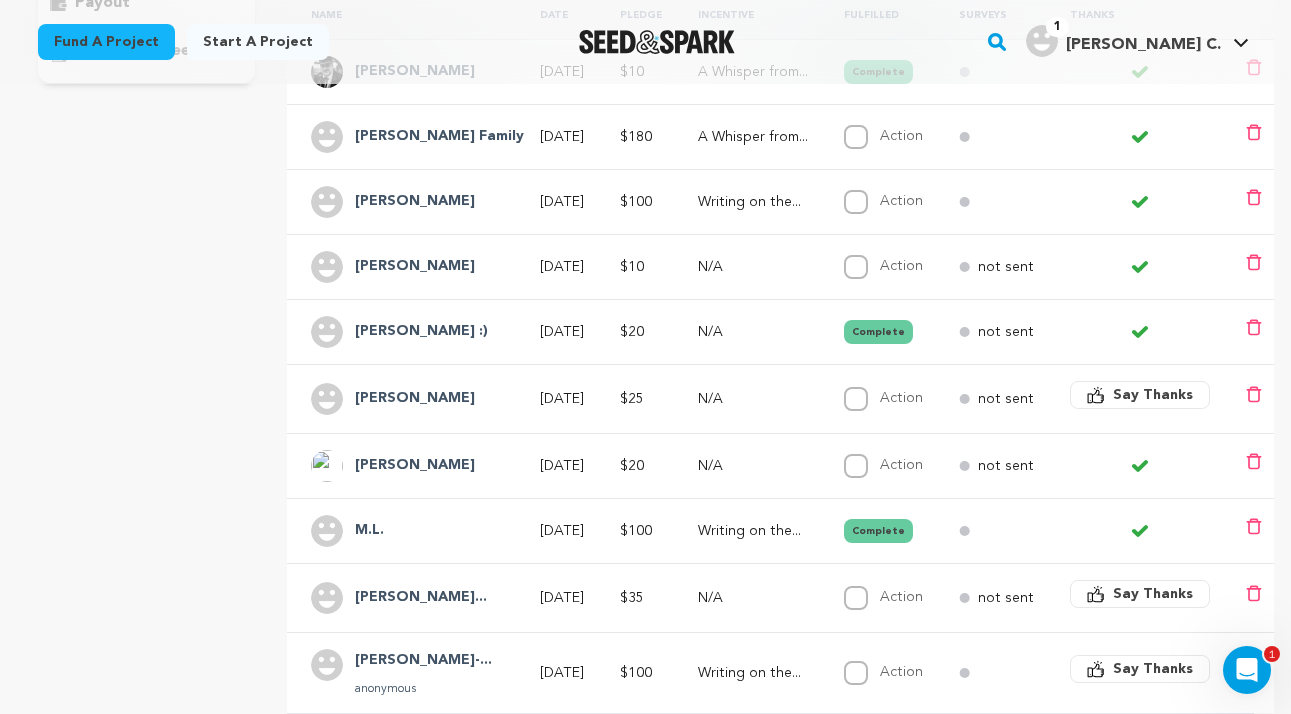 click on "Action" at bounding box center [856, 466] 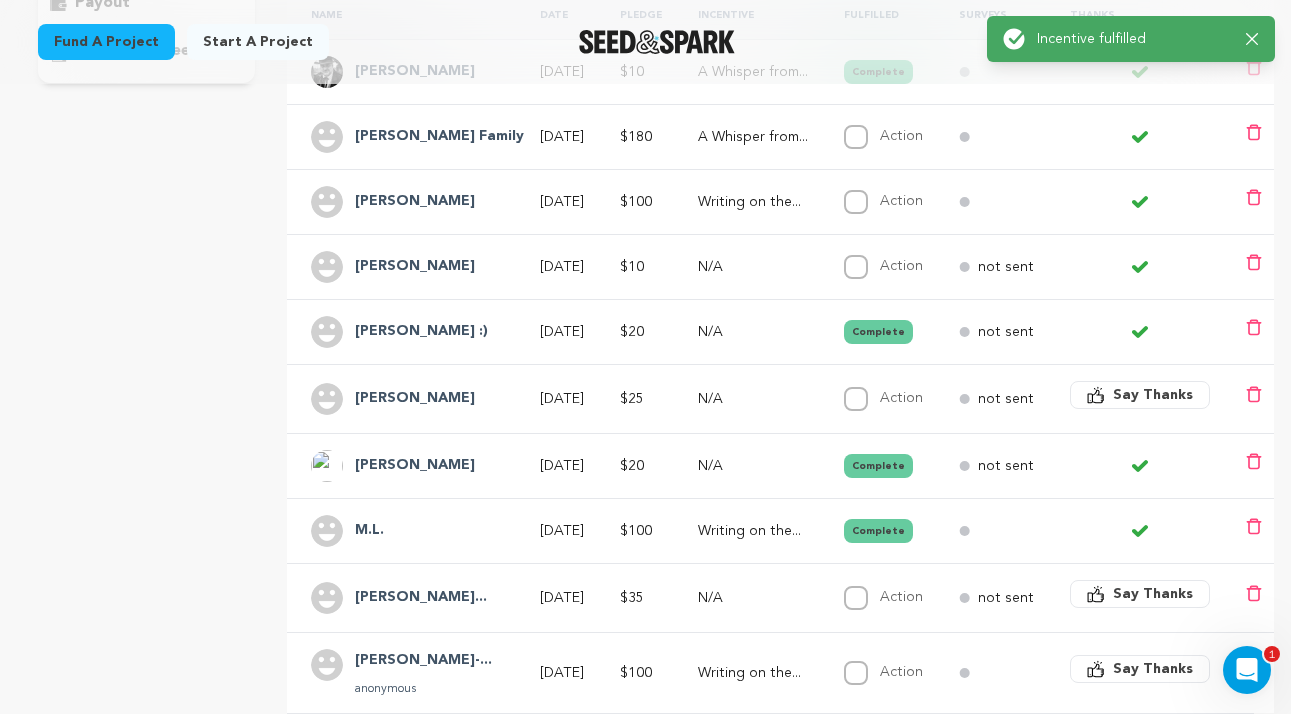 click on "Say Thanks" at bounding box center (1153, 395) 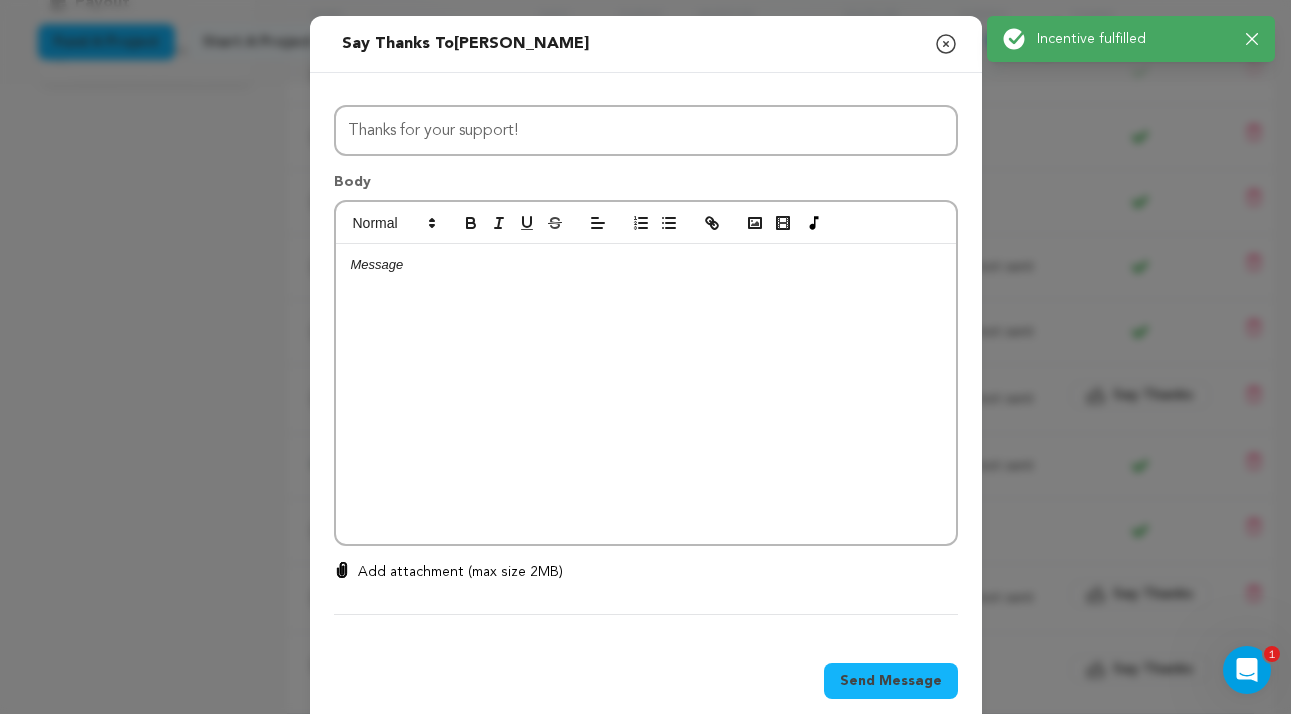 click at bounding box center (646, 265) 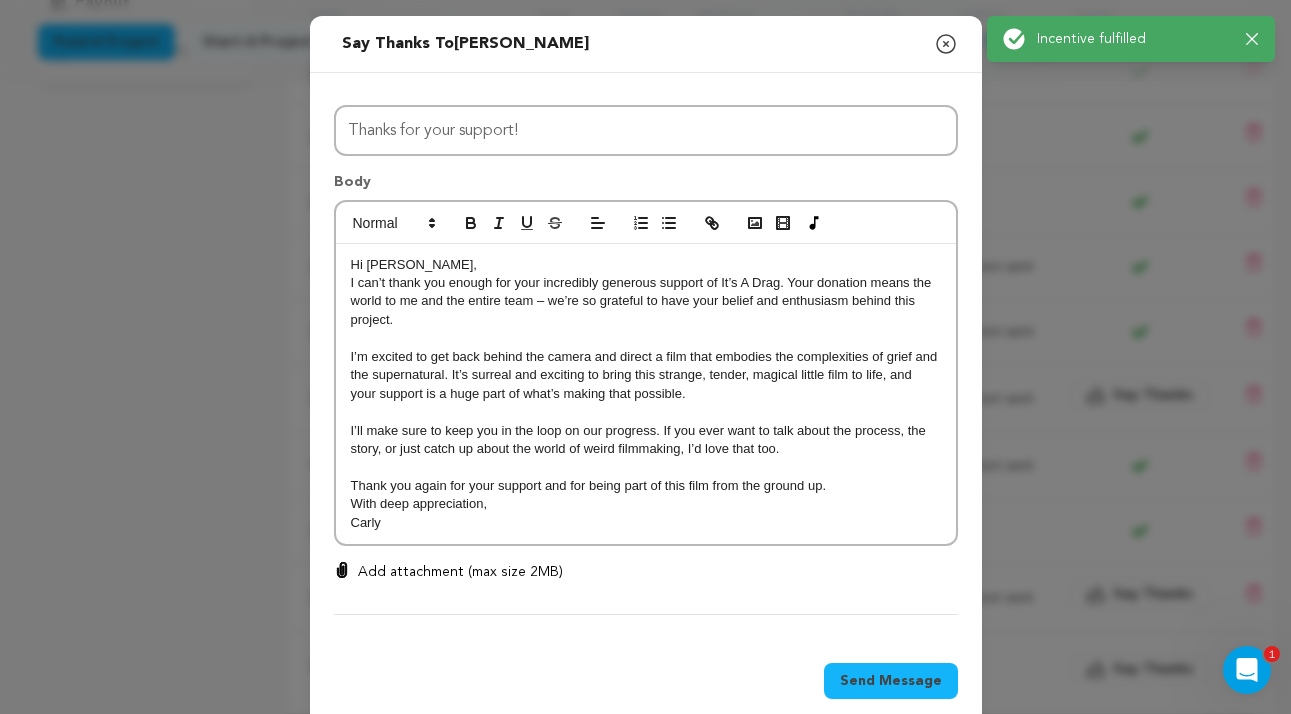 scroll, scrollTop: 18, scrollLeft: 0, axis: vertical 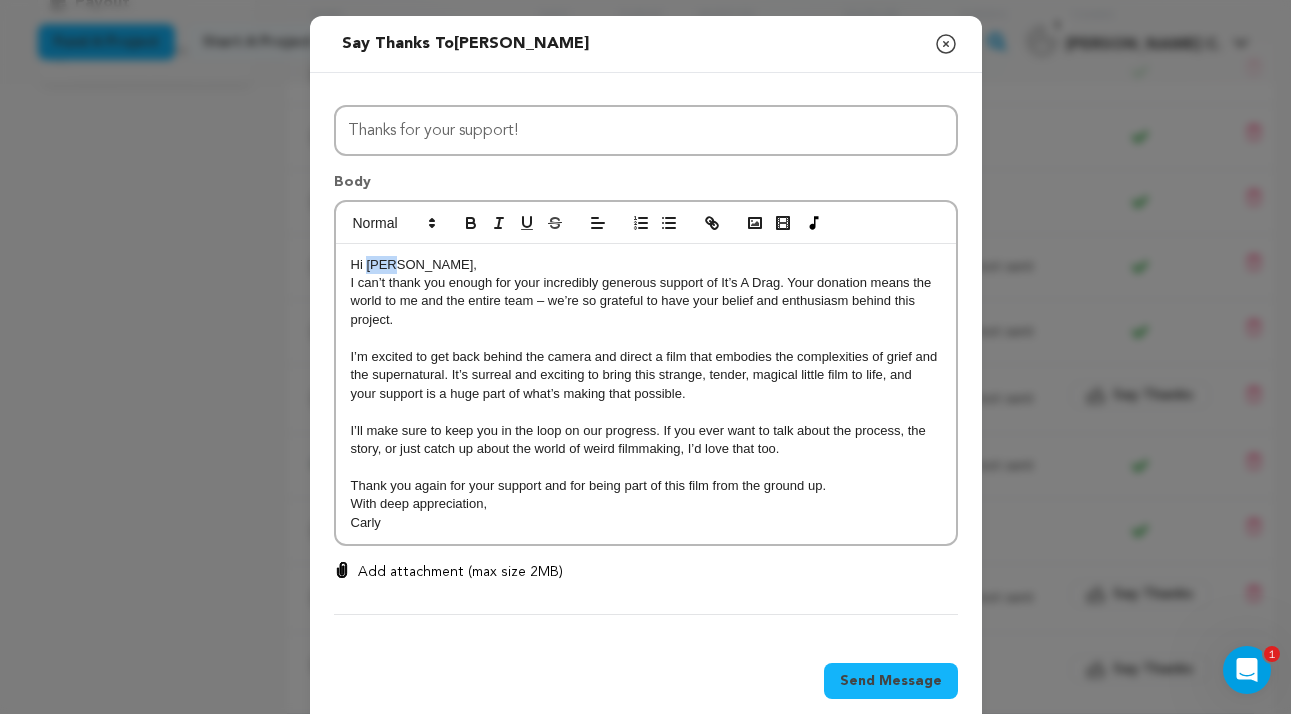 drag, startPoint x: 398, startPoint y: 264, endPoint x: 370, endPoint y: 266, distance: 28.071337 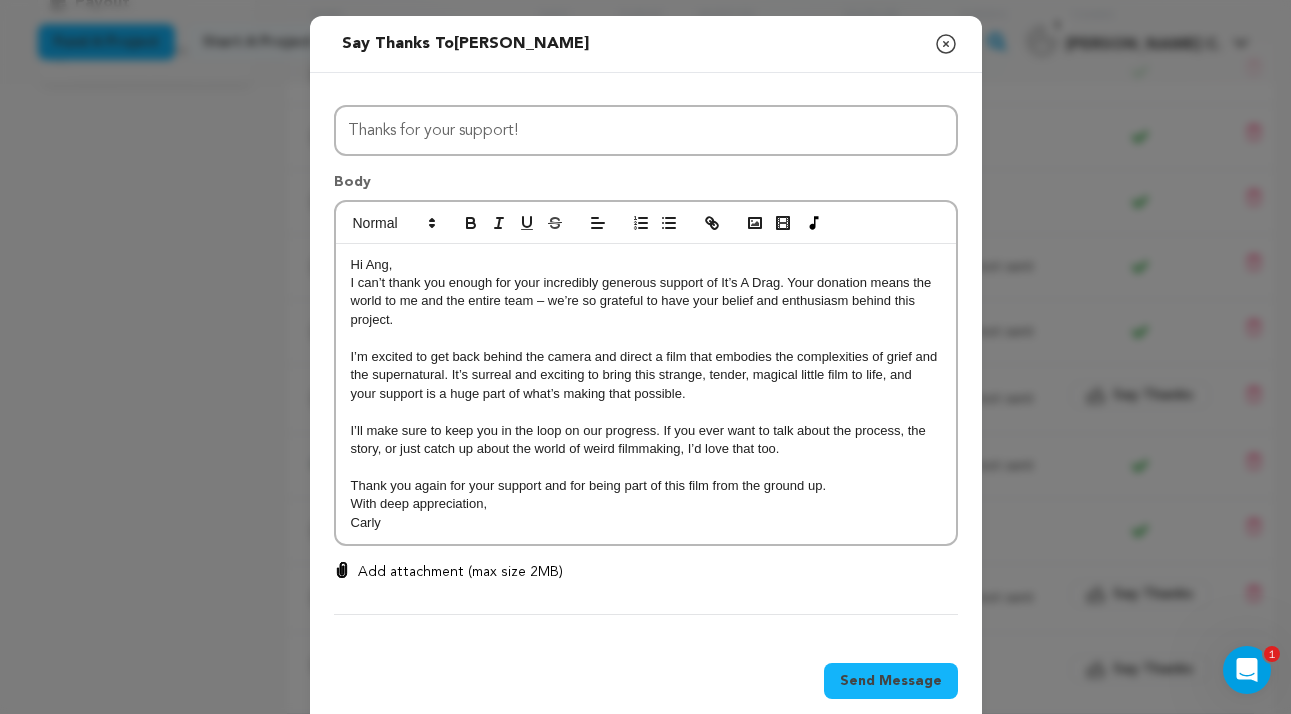 click on "Send Message" at bounding box center (891, 681) 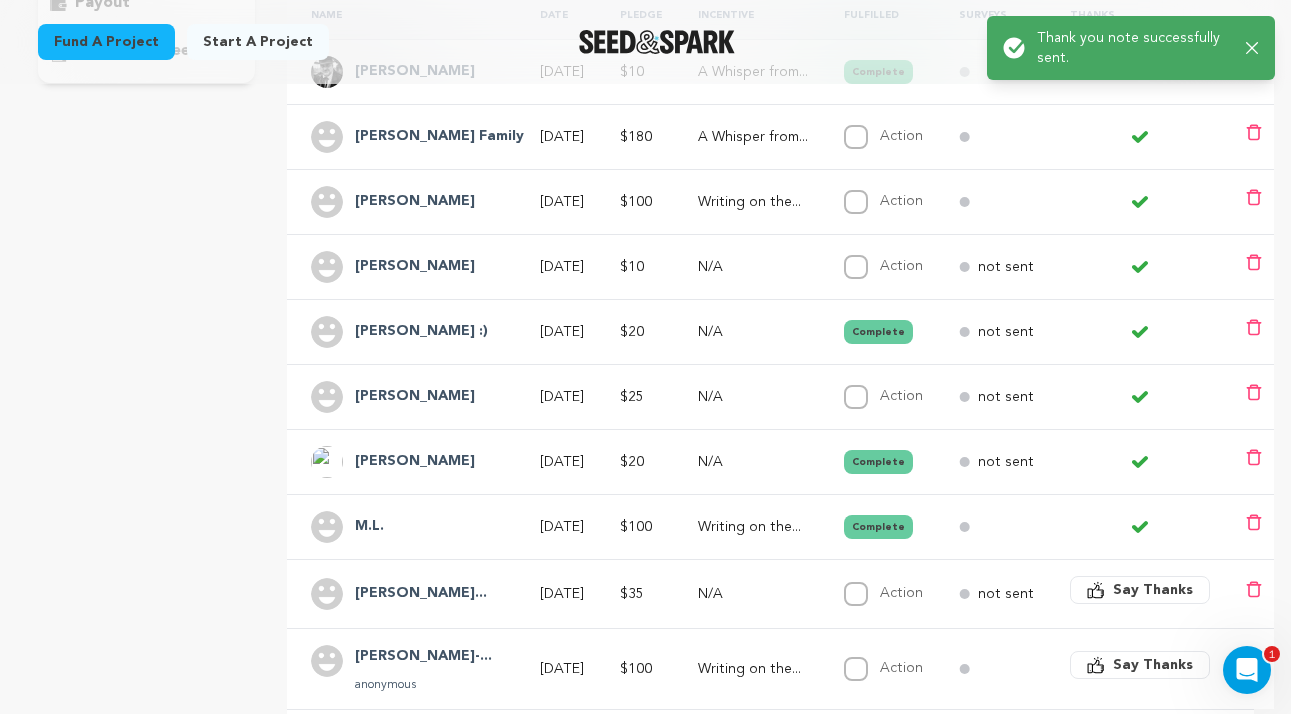 click on "Action" at bounding box center [856, 397] 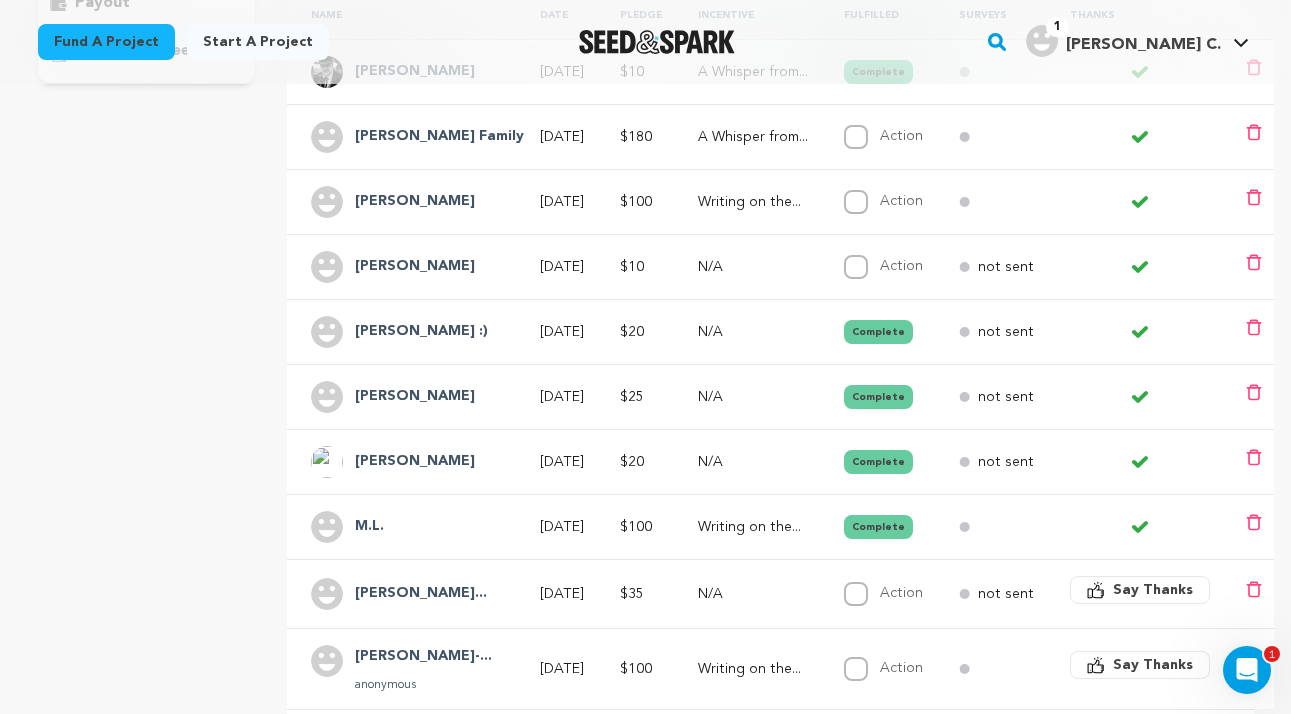 click on "overview
updates" at bounding box center [147, 254] 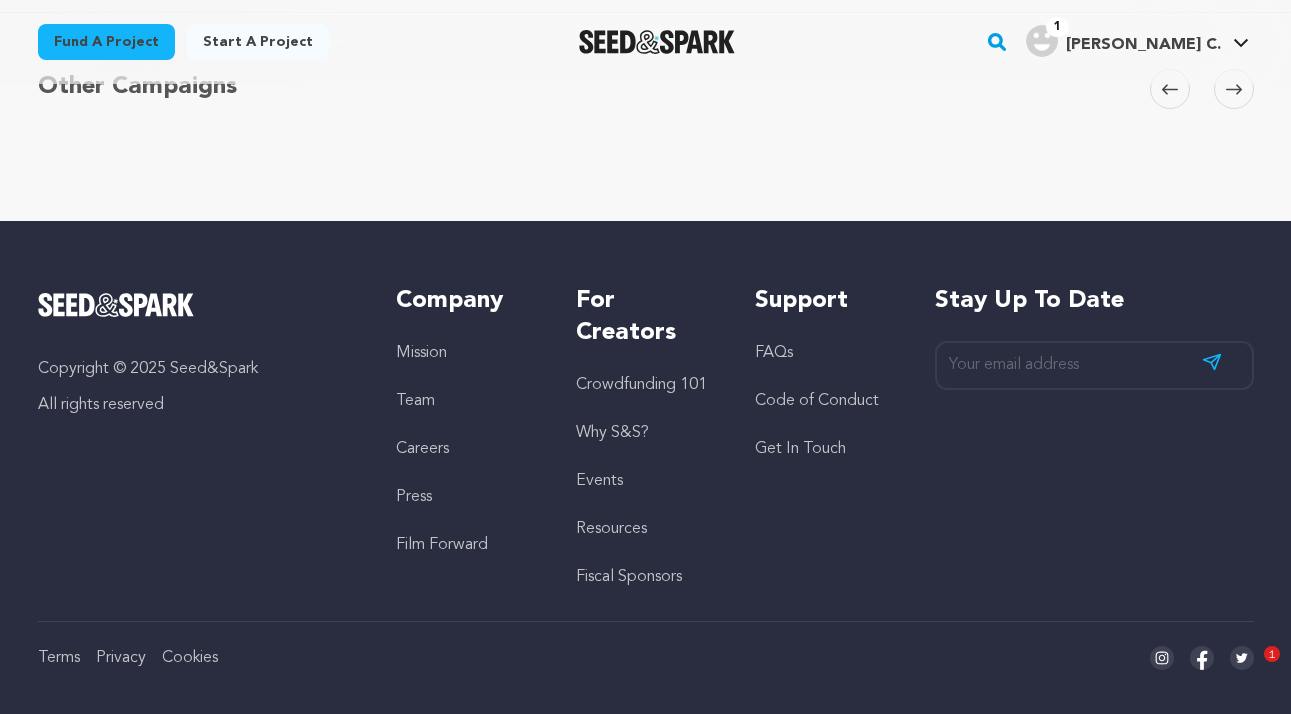 scroll, scrollTop: 912, scrollLeft: 0, axis: vertical 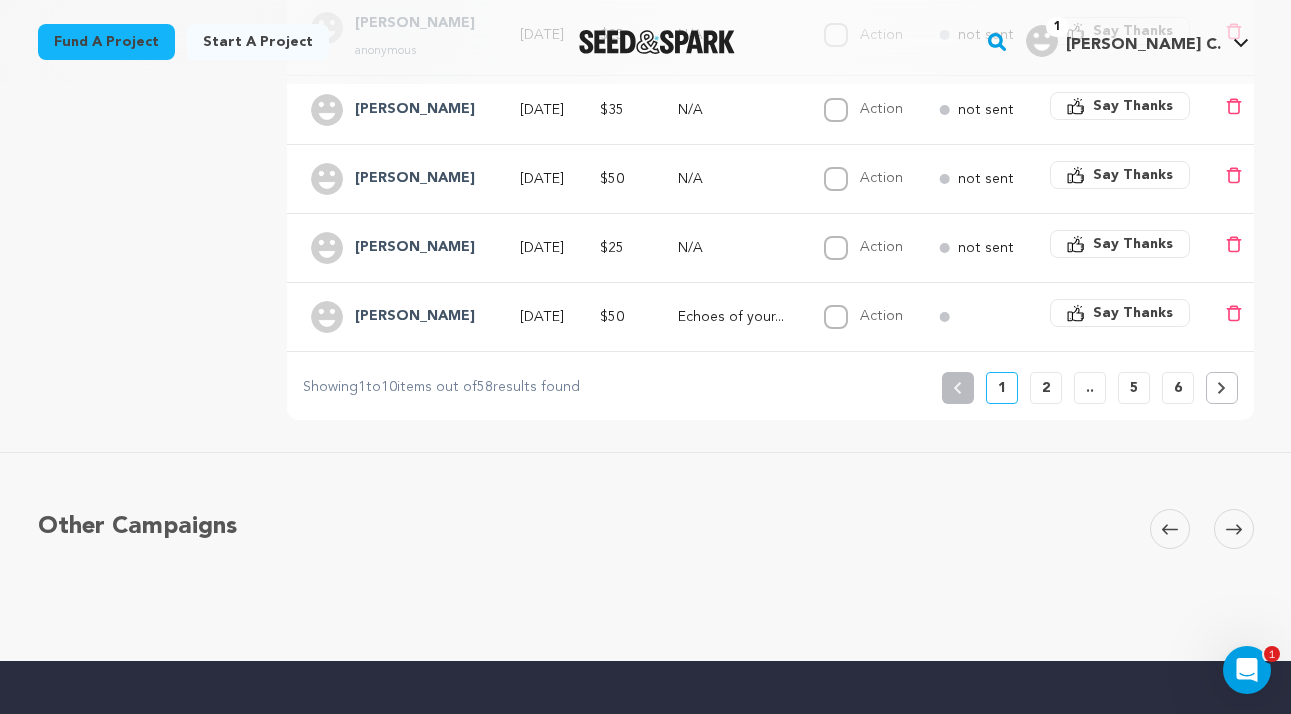 click at bounding box center [1222, 388] 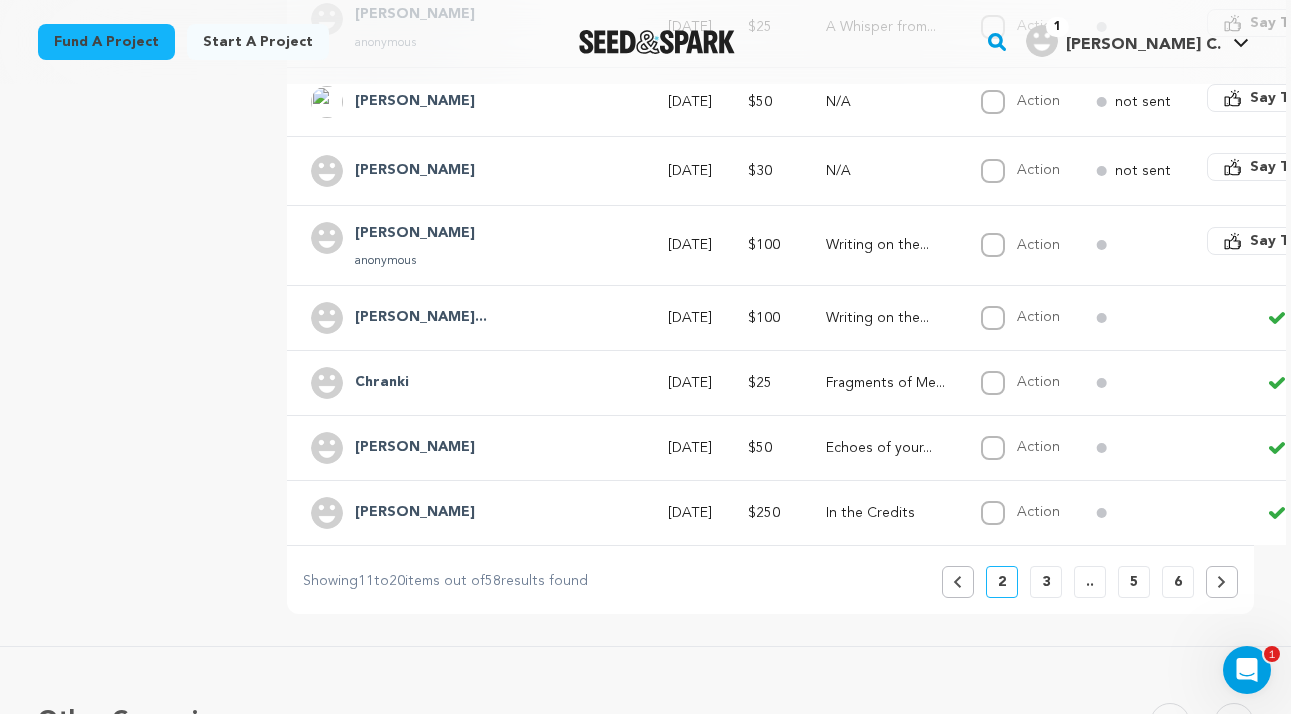scroll, scrollTop: 687, scrollLeft: 0, axis: vertical 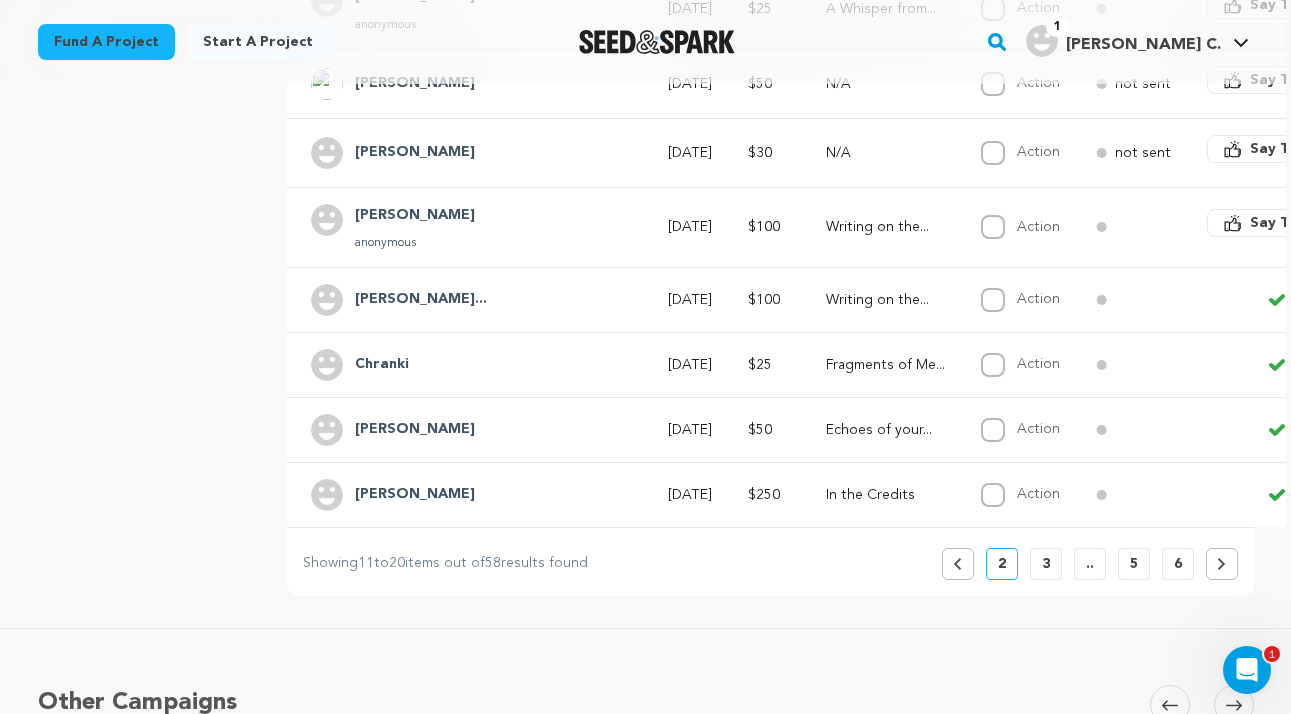 click 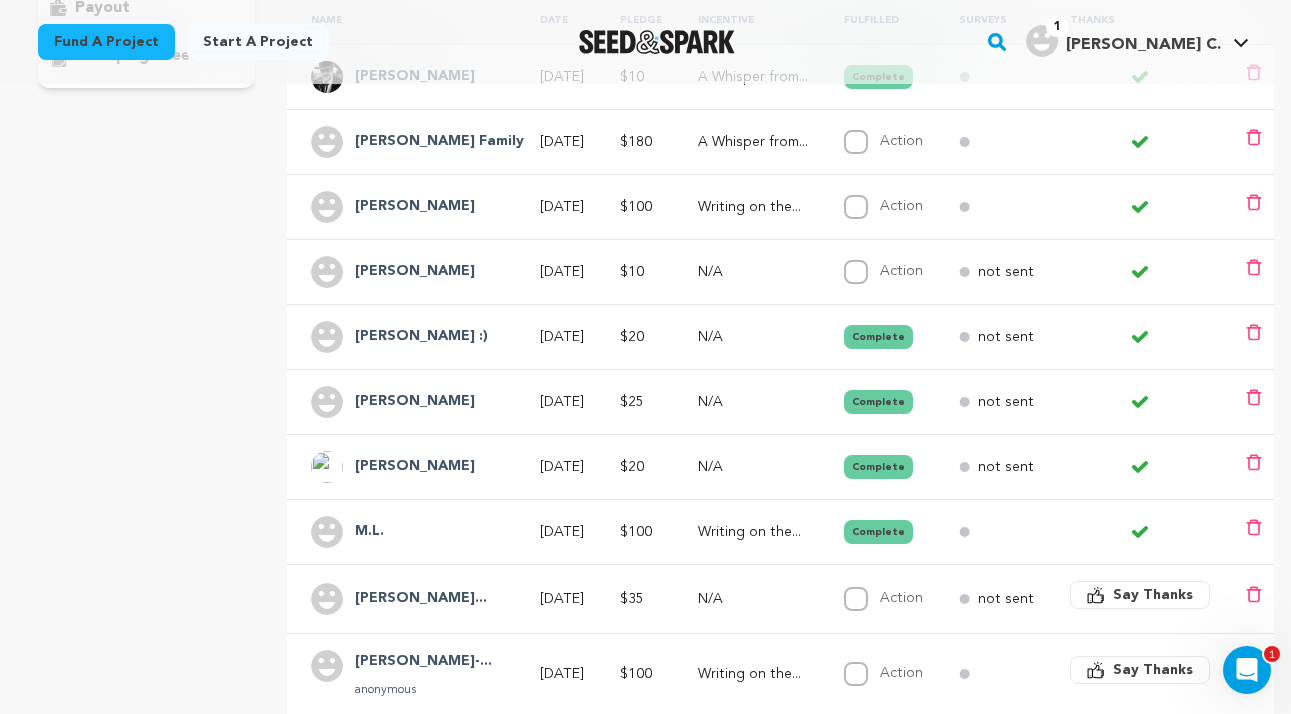 scroll, scrollTop: 477, scrollLeft: 0, axis: vertical 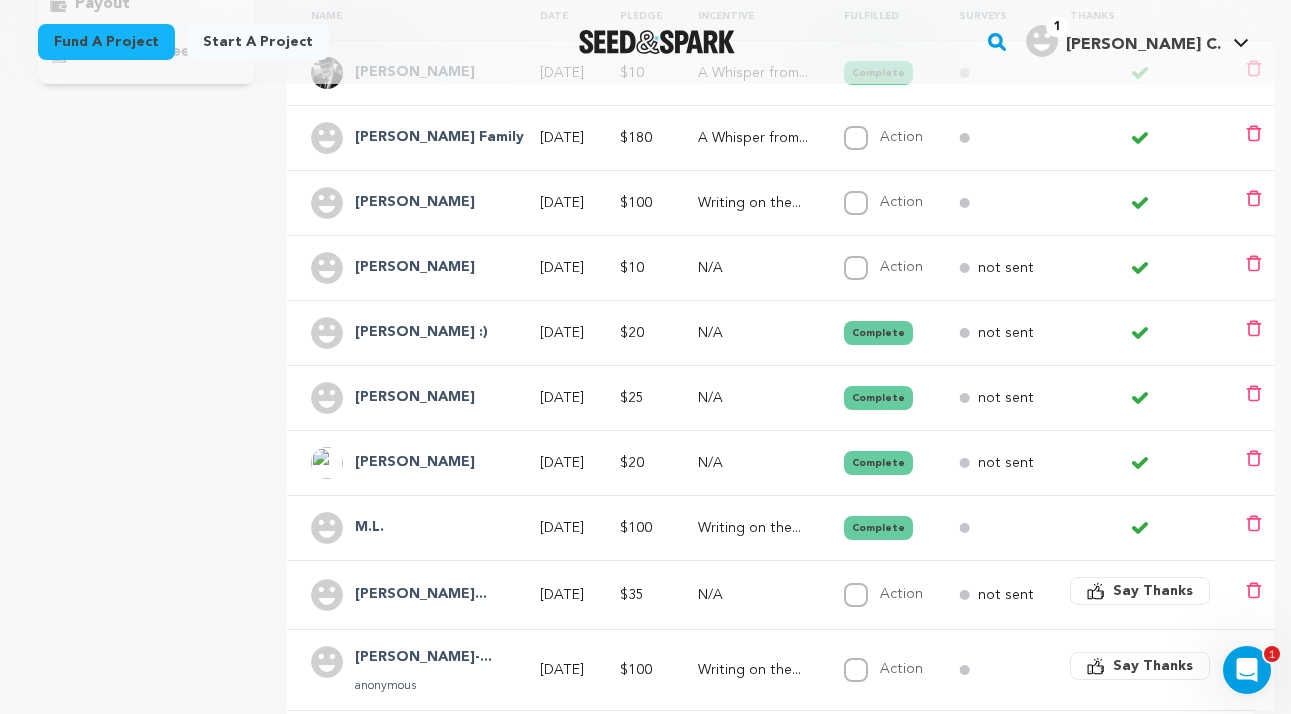 click on "[PERSON_NAME] Family" at bounding box center (439, 138) 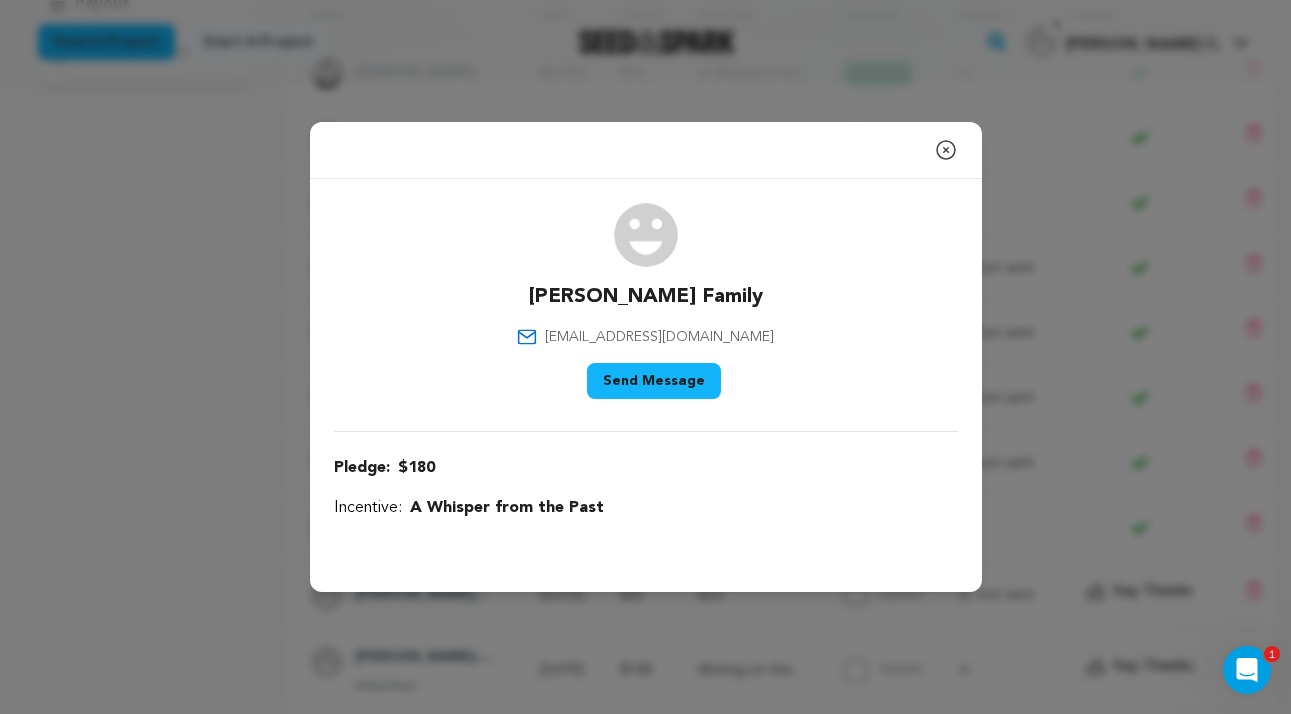 click 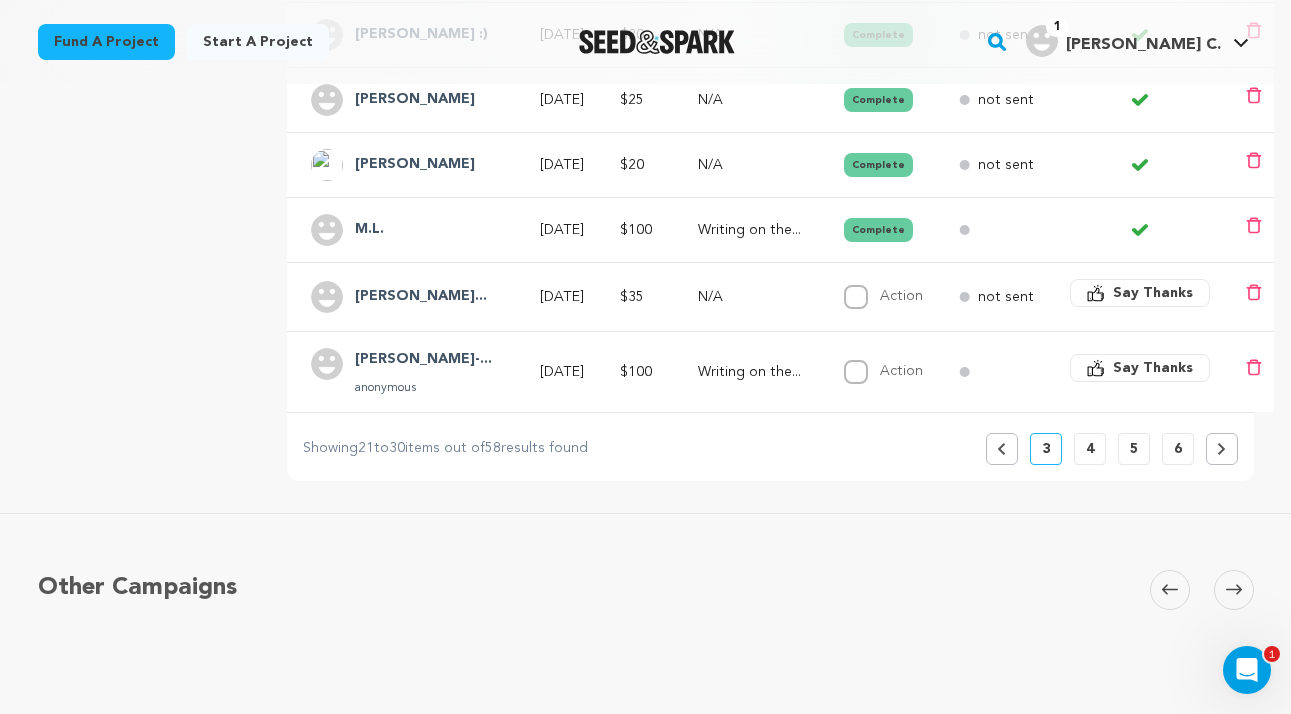 scroll, scrollTop: 777, scrollLeft: 0, axis: vertical 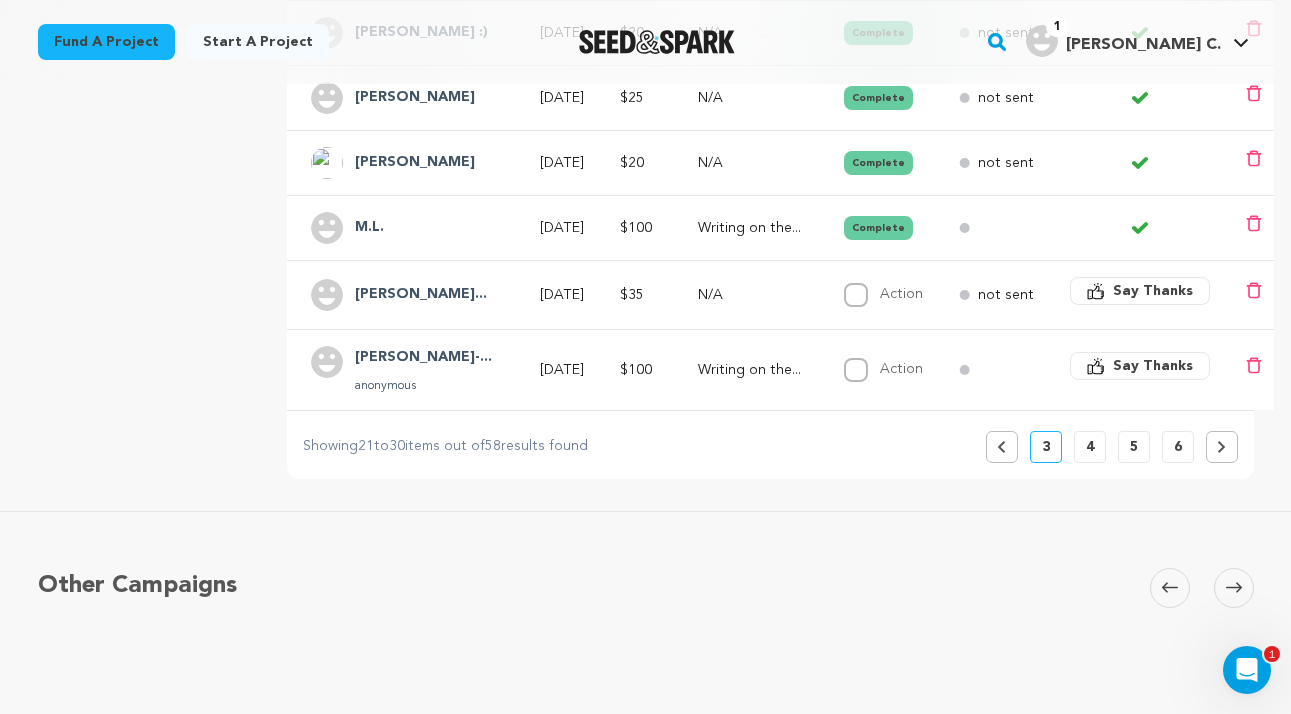 click at bounding box center [1222, 447] 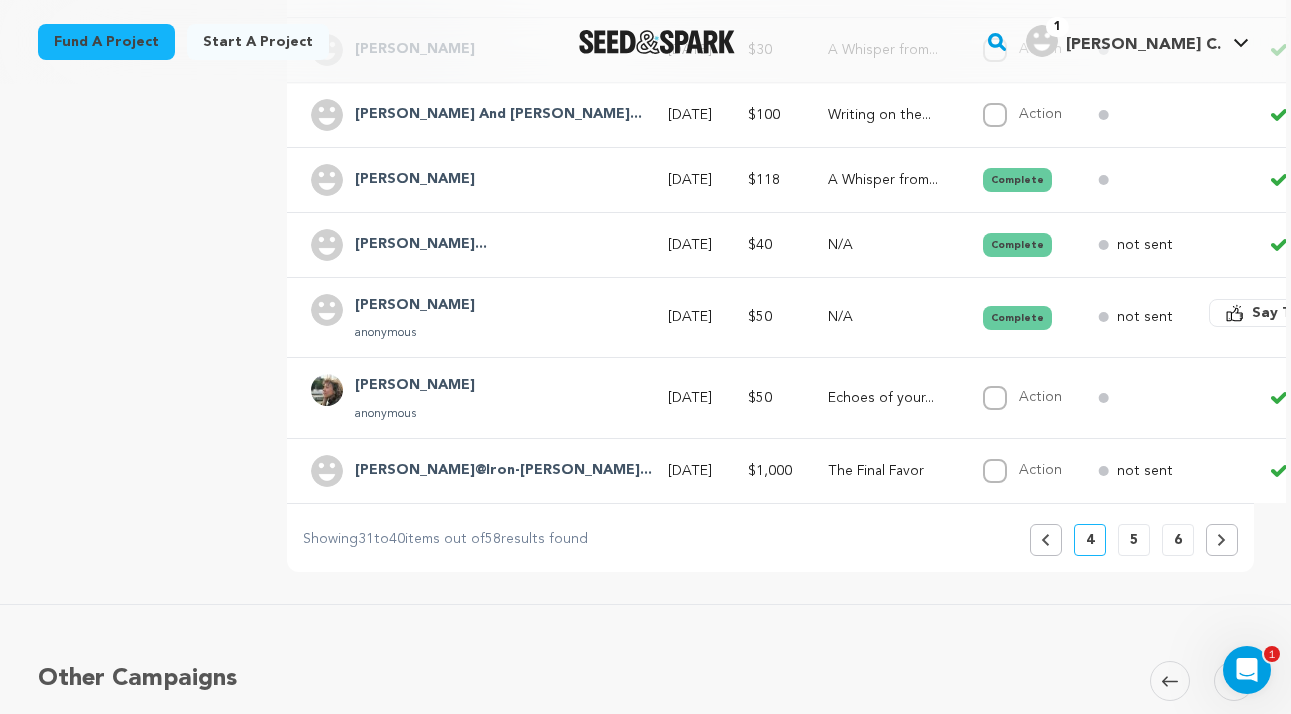 scroll, scrollTop: 712, scrollLeft: 0, axis: vertical 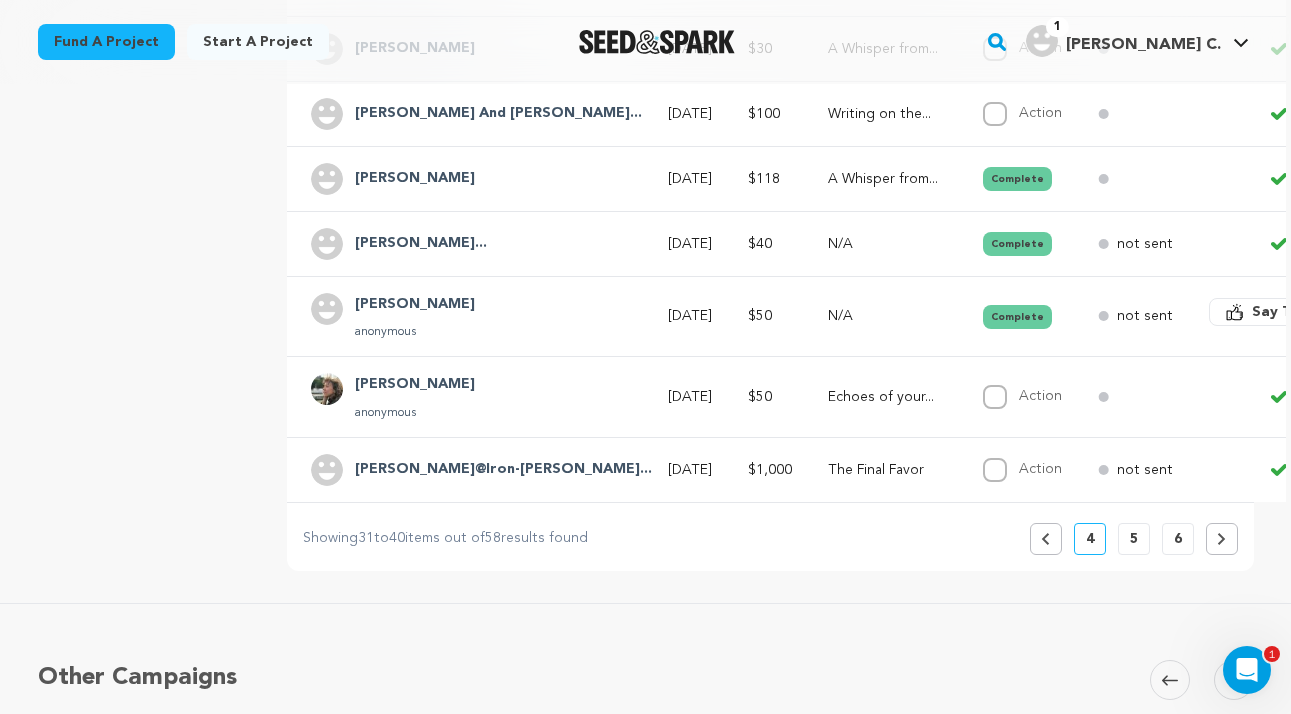 click on "[PERSON_NAME]" at bounding box center (415, 305) 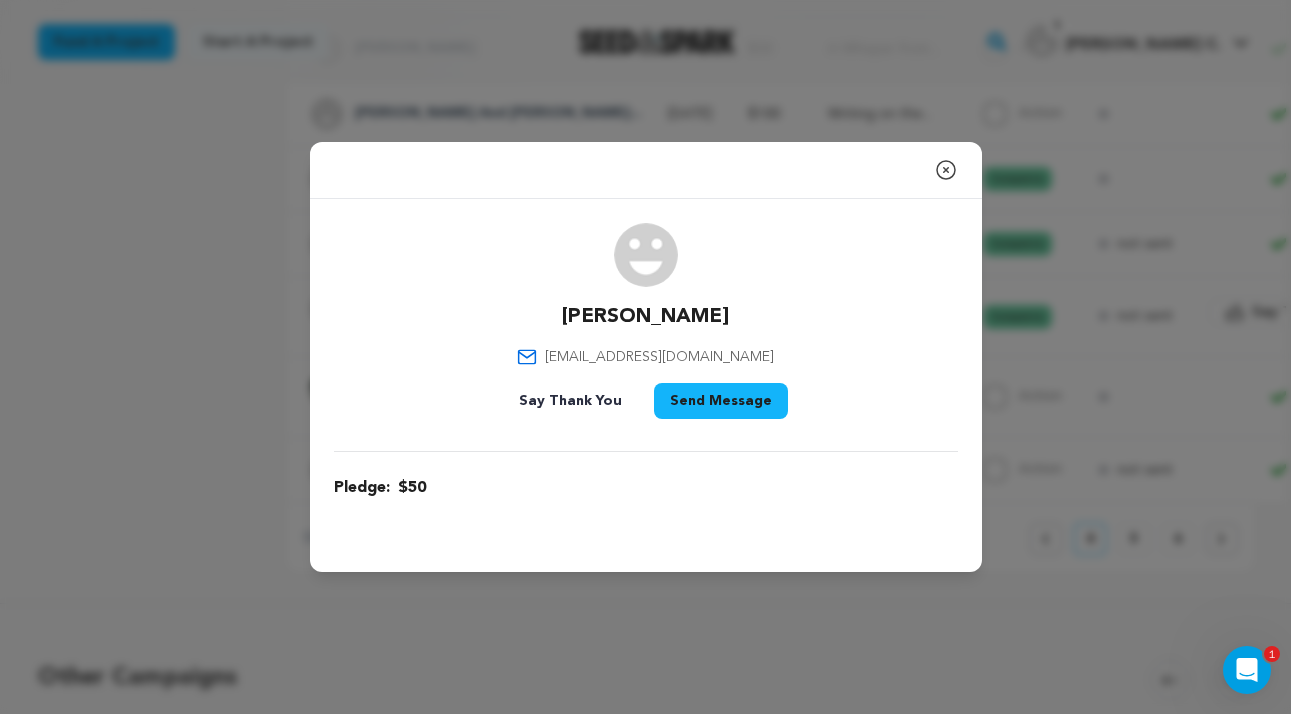 click 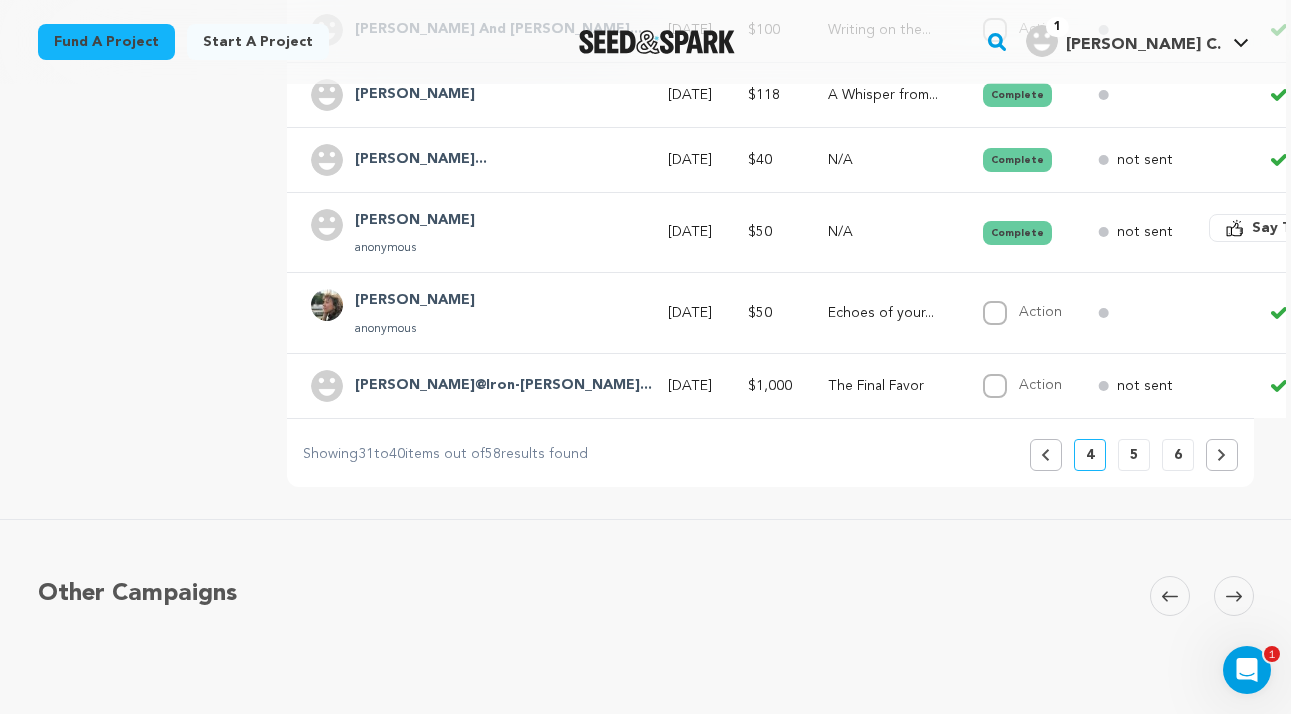 scroll, scrollTop: 830, scrollLeft: 0, axis: vertical 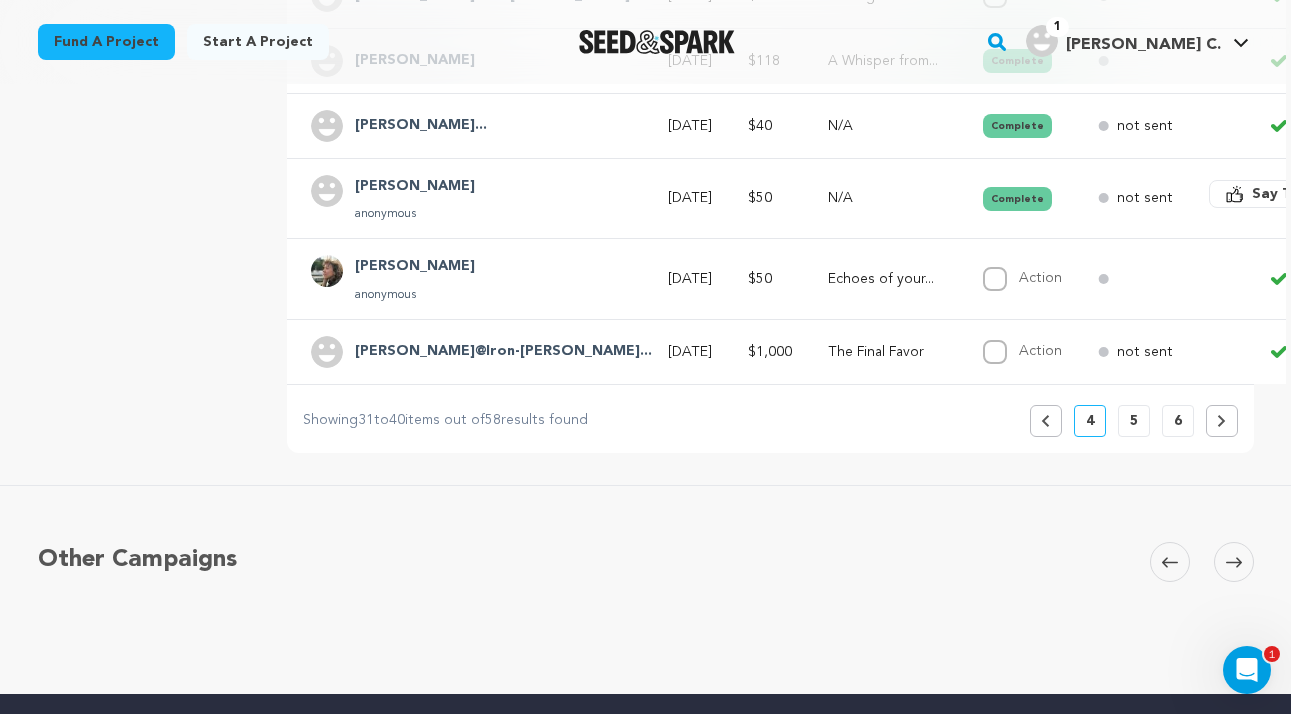 click on "Previous" at bounding box center [1046, 421] 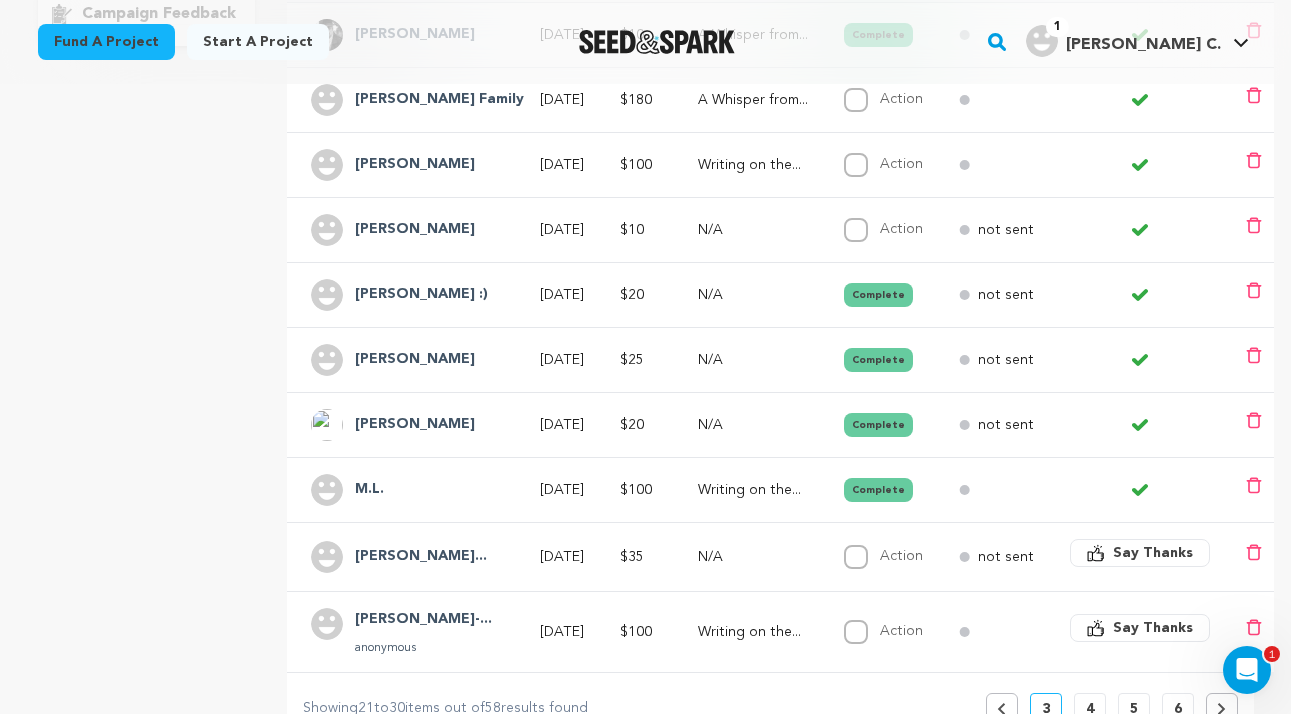 scroll, scrollTop: 516, scrollLeft: 0, axis: vertical 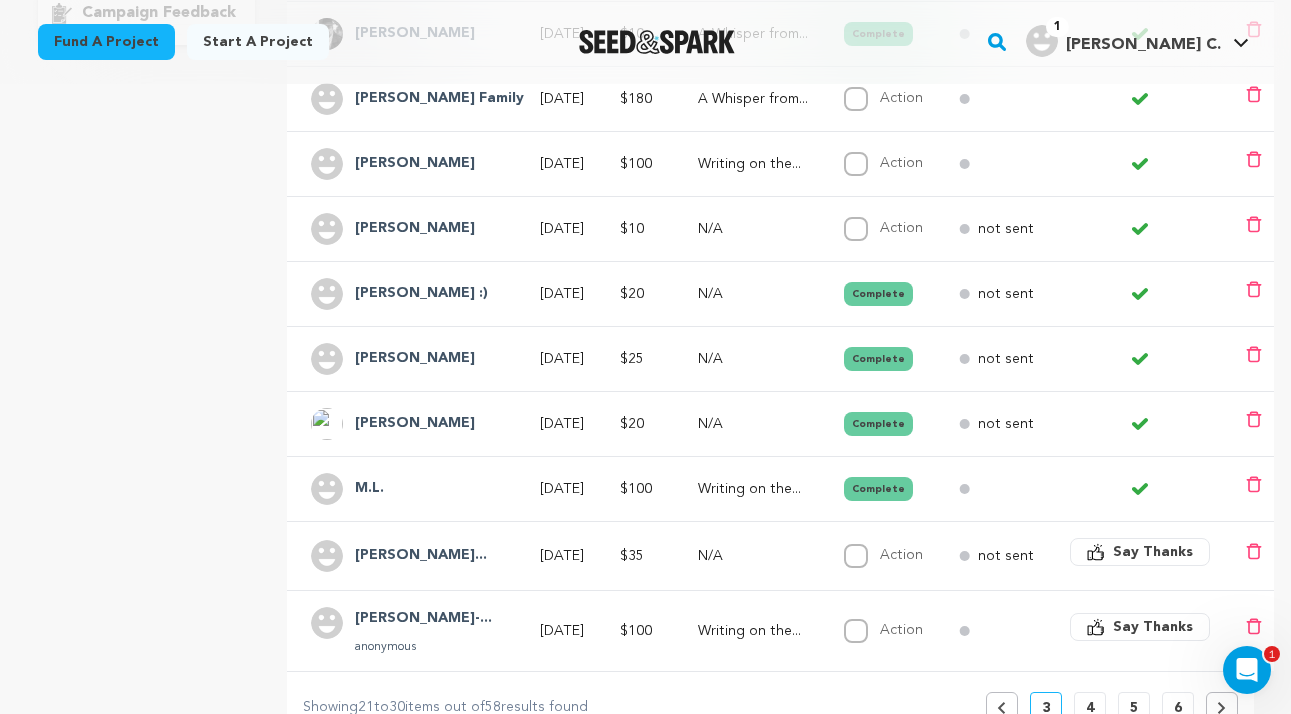 click on "Complete" at bounding box center (878, 359) 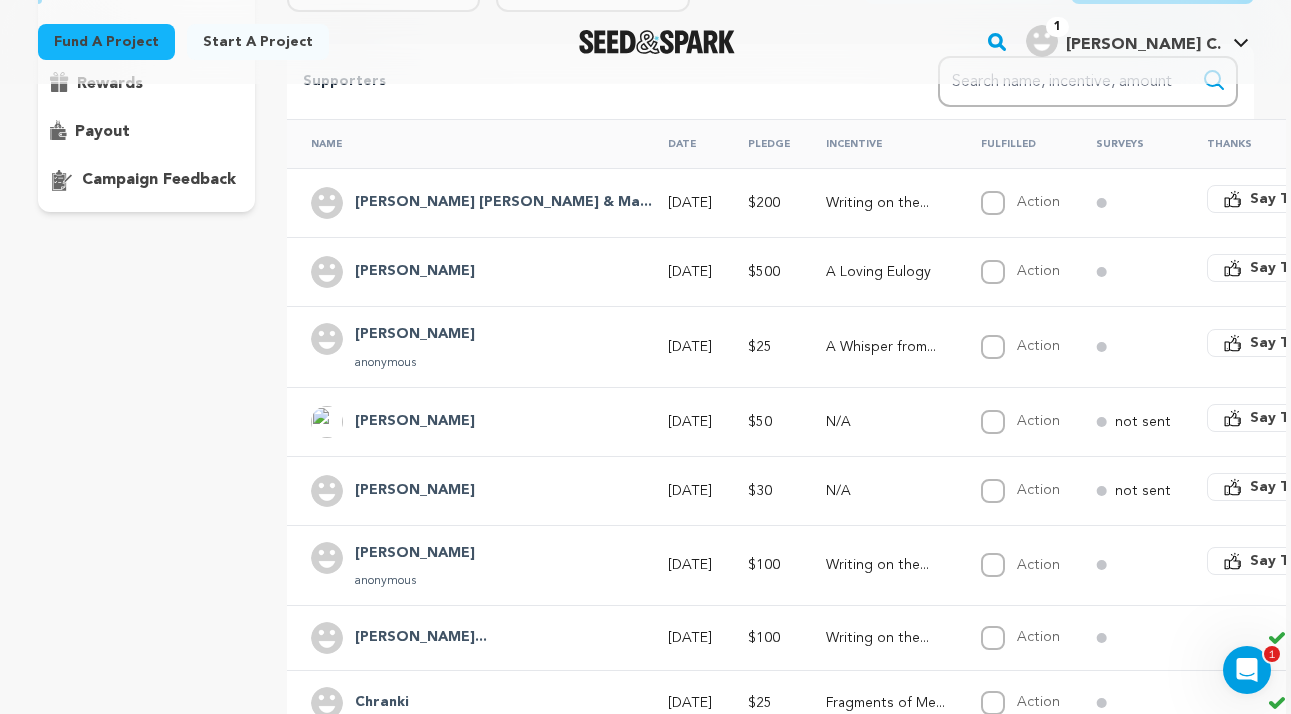 scroll, scrollTop: 335, scrollLeft: 0, axis: vertical 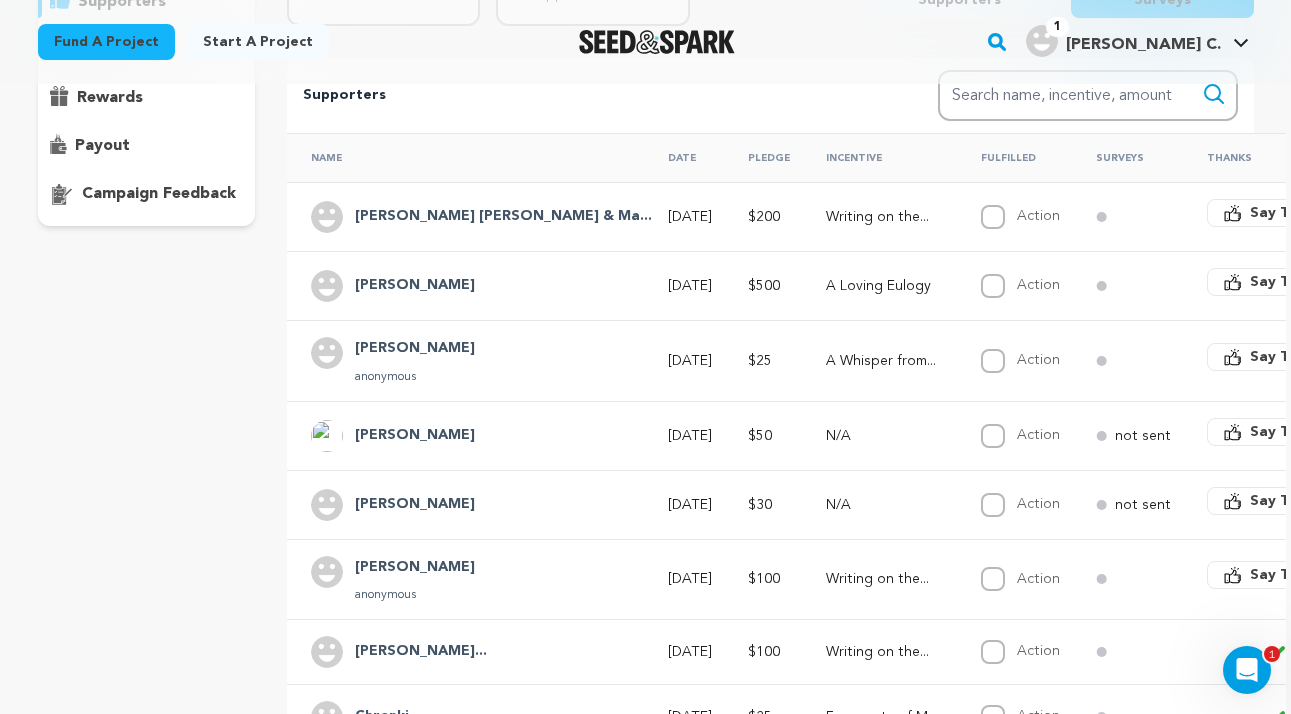 click on "[PERSON_NAME]" at bounding box center [415, 505] 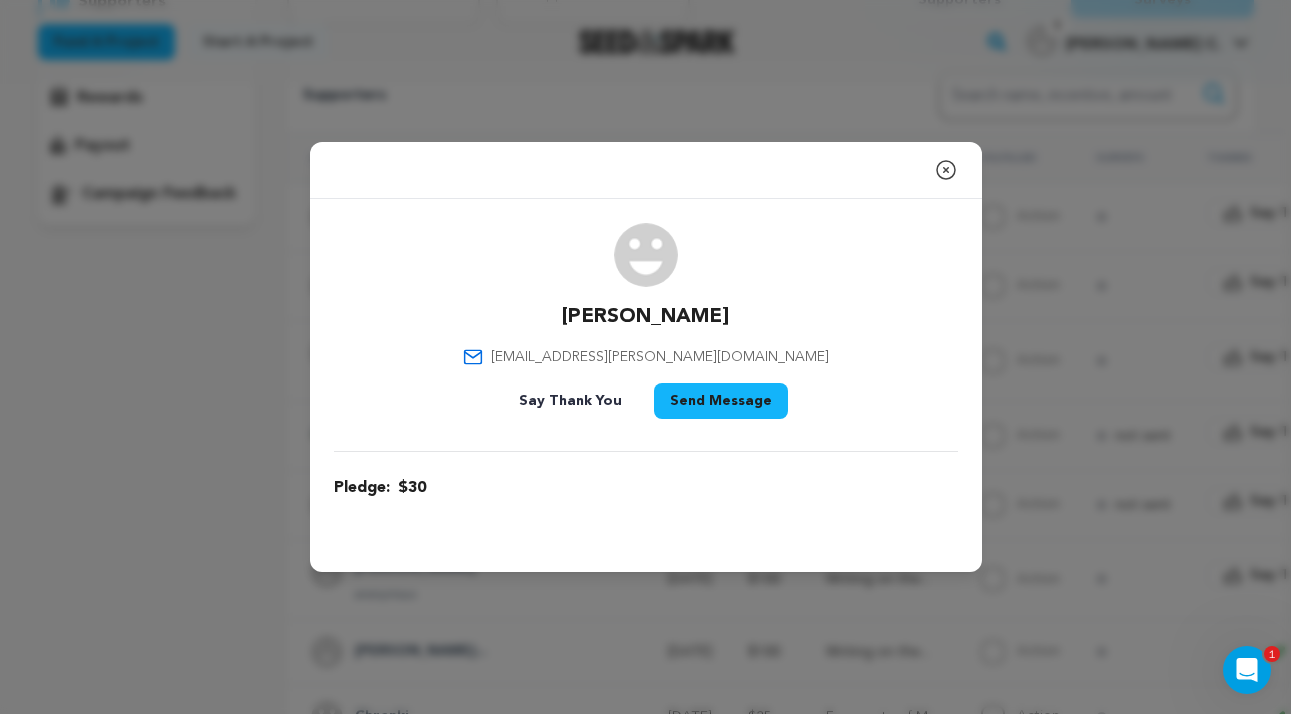 click 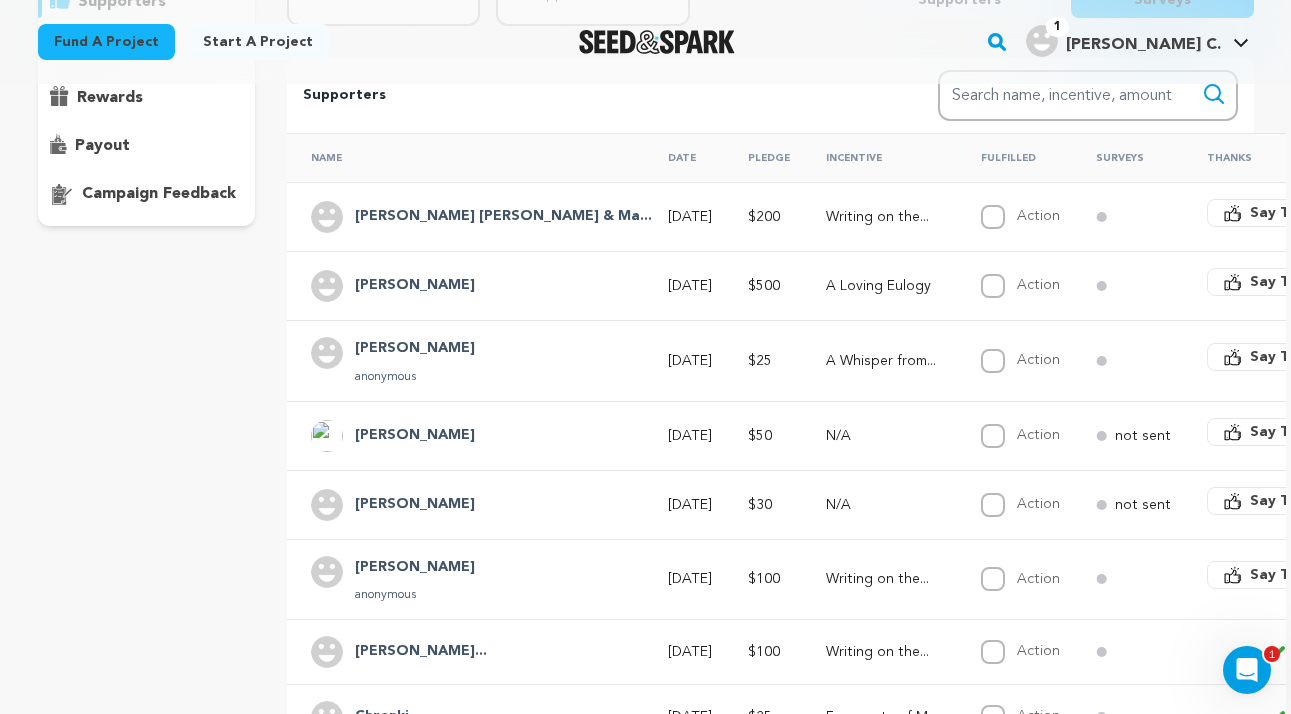 click on "Say Thanks" at bounding box center (1290, 432) 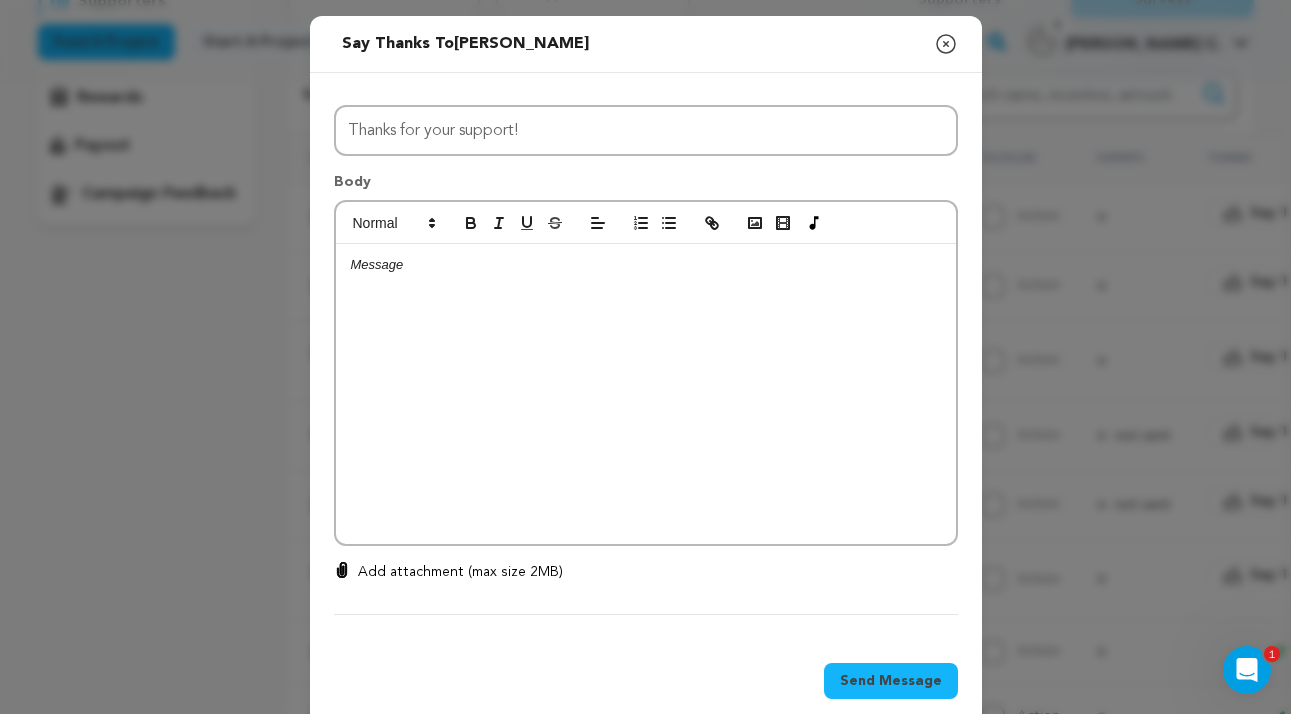 click at bounding box center (646, 265) 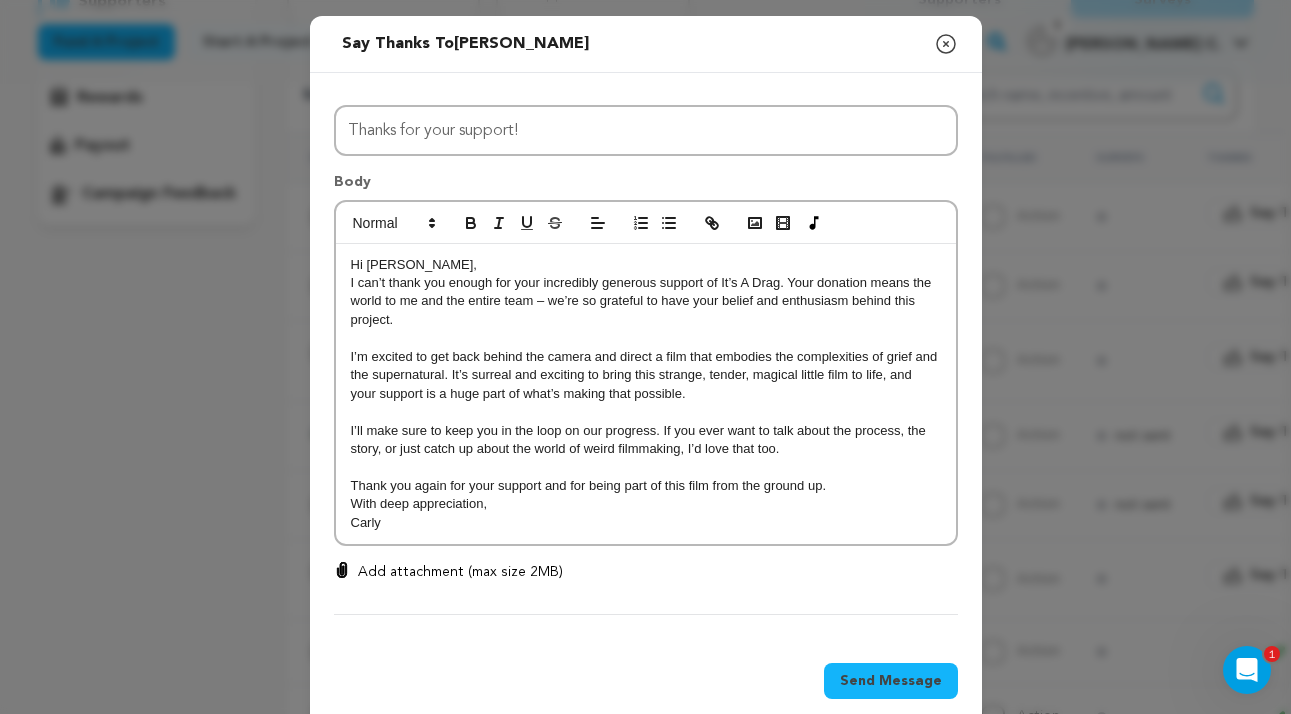 scroll, scrollTop: 18, scrollLeft: 0, axis: vertical 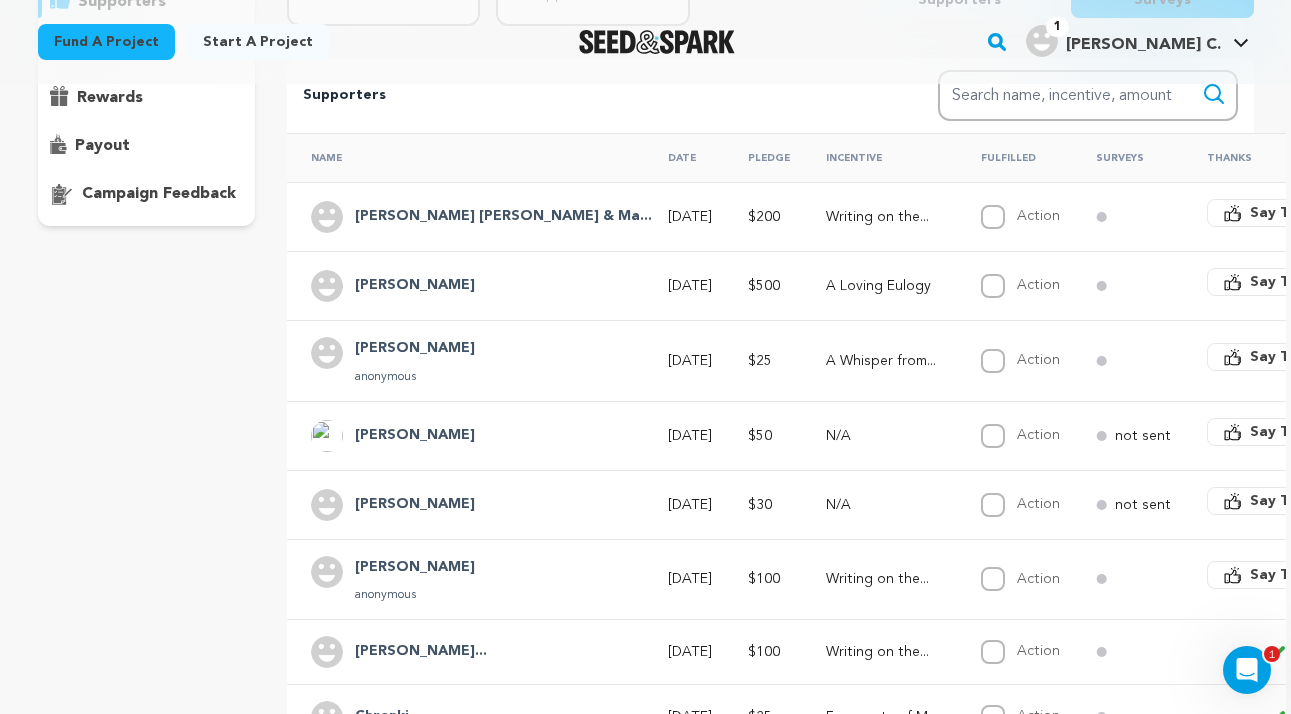 click on "[PERSON_NAME]" at bounding box center [415, 436] 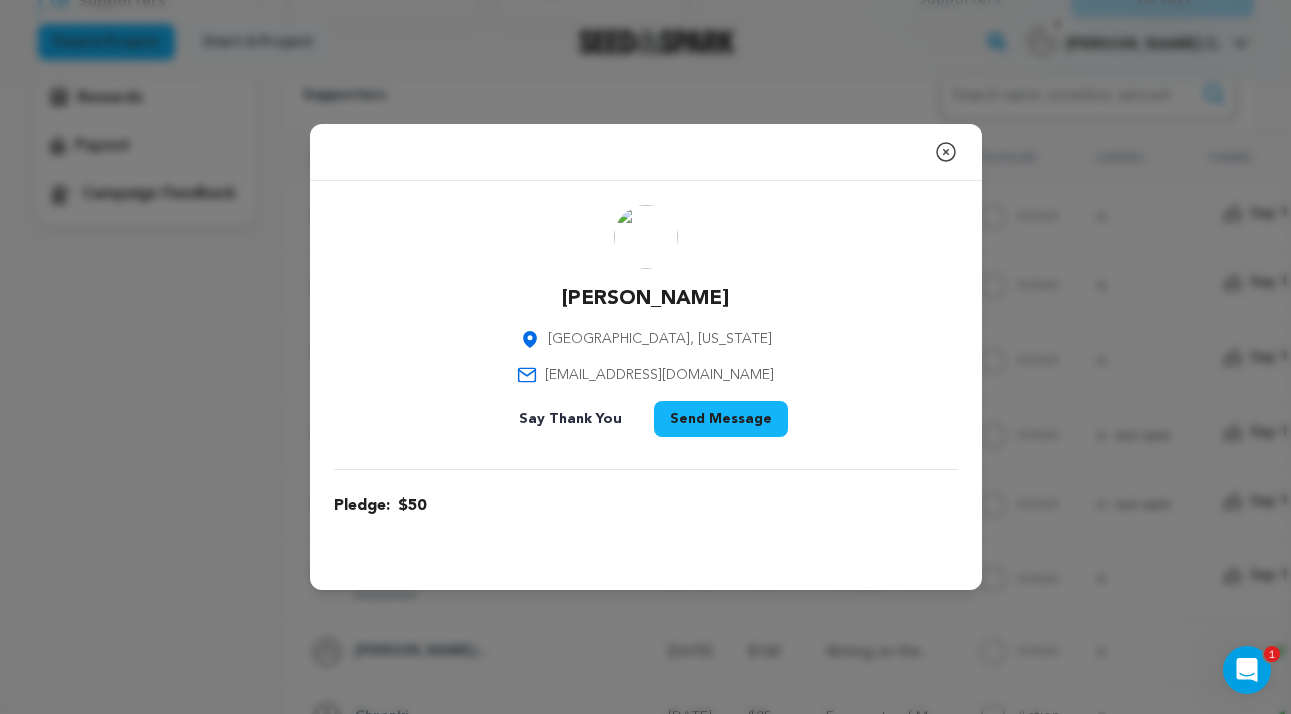 click 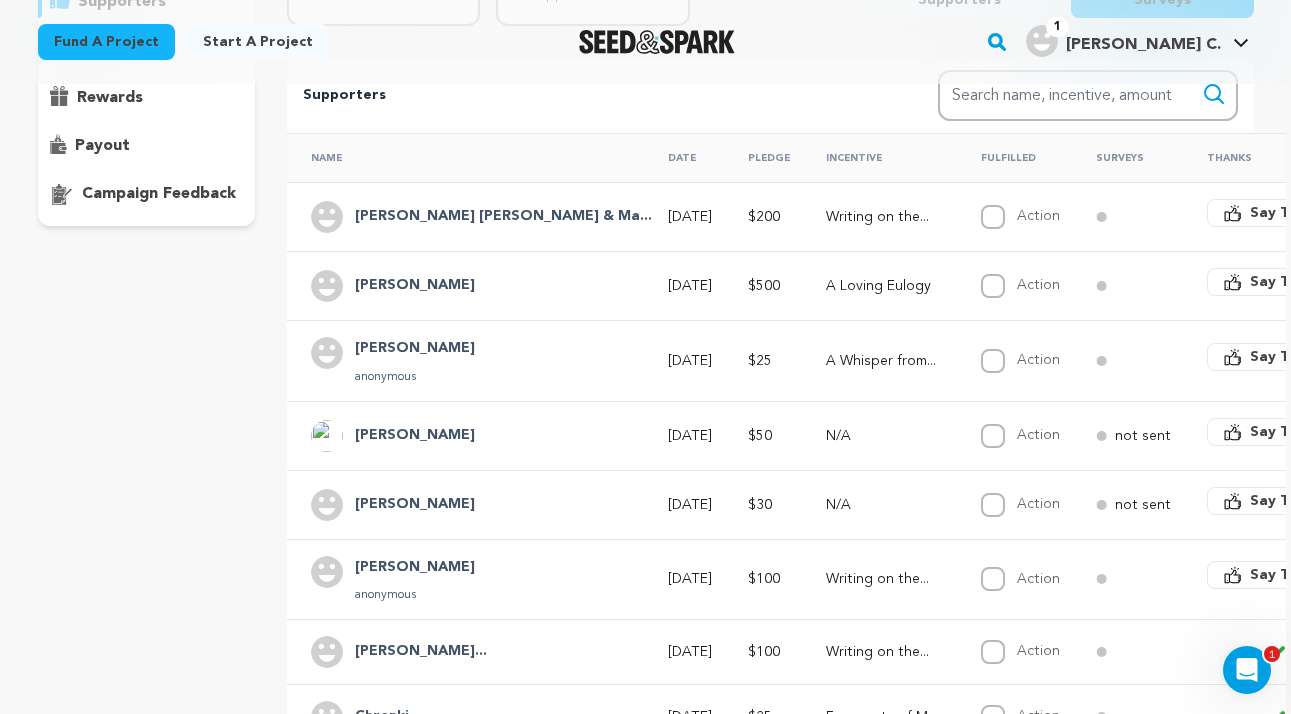 click on "Say Thanks" at bounding box center (1290, 432) 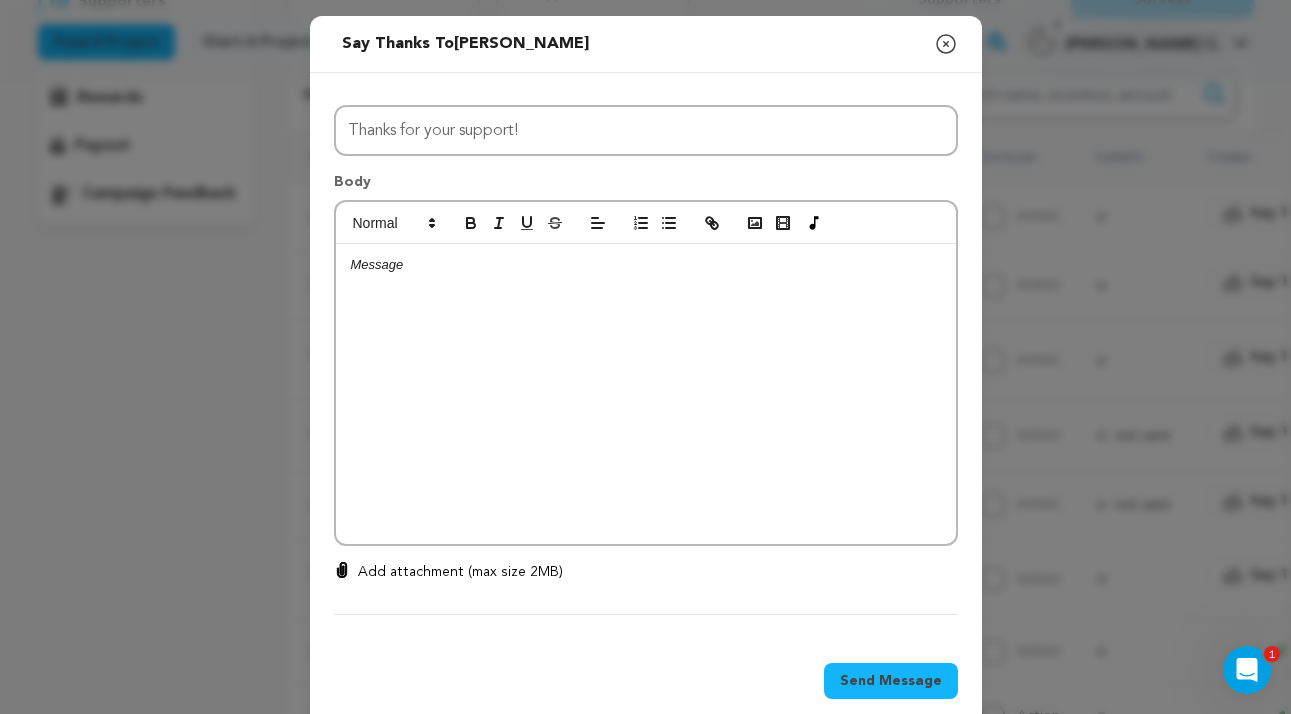 click at bounding box center [646, 394] 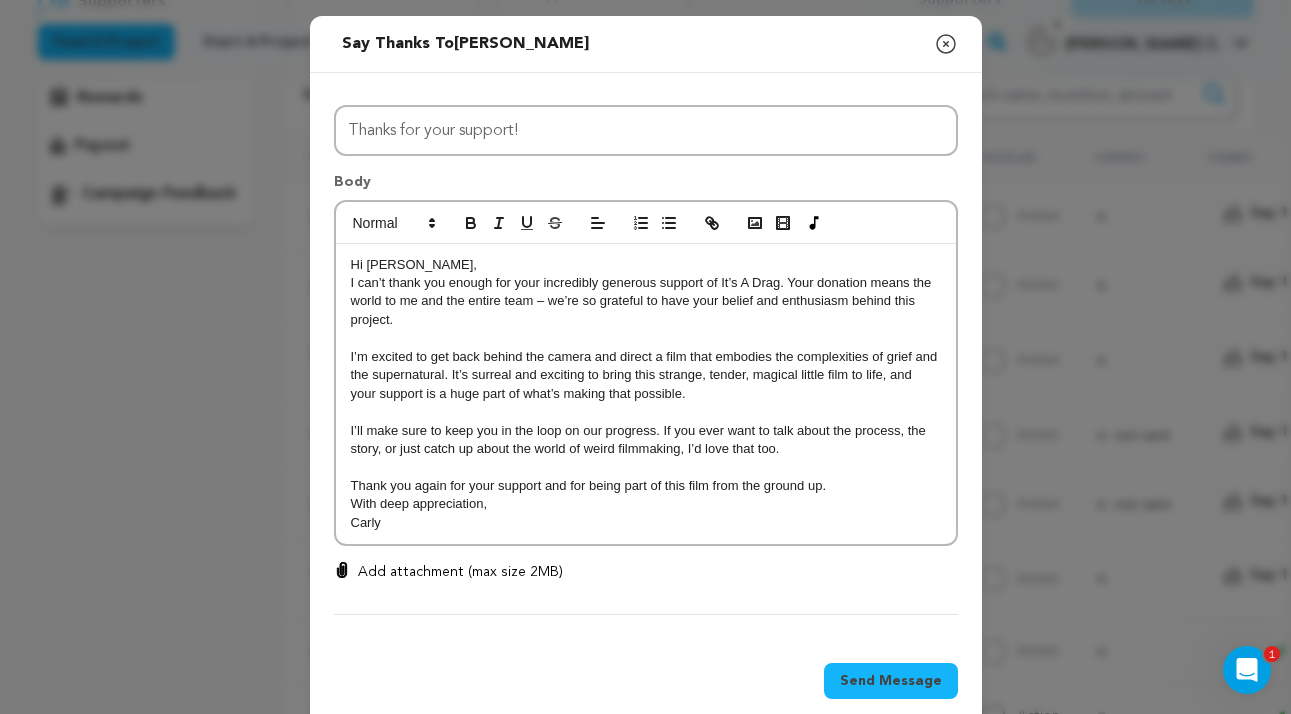 click on "Hi [PERSON_NAME]," at bounding box center (646, 265) 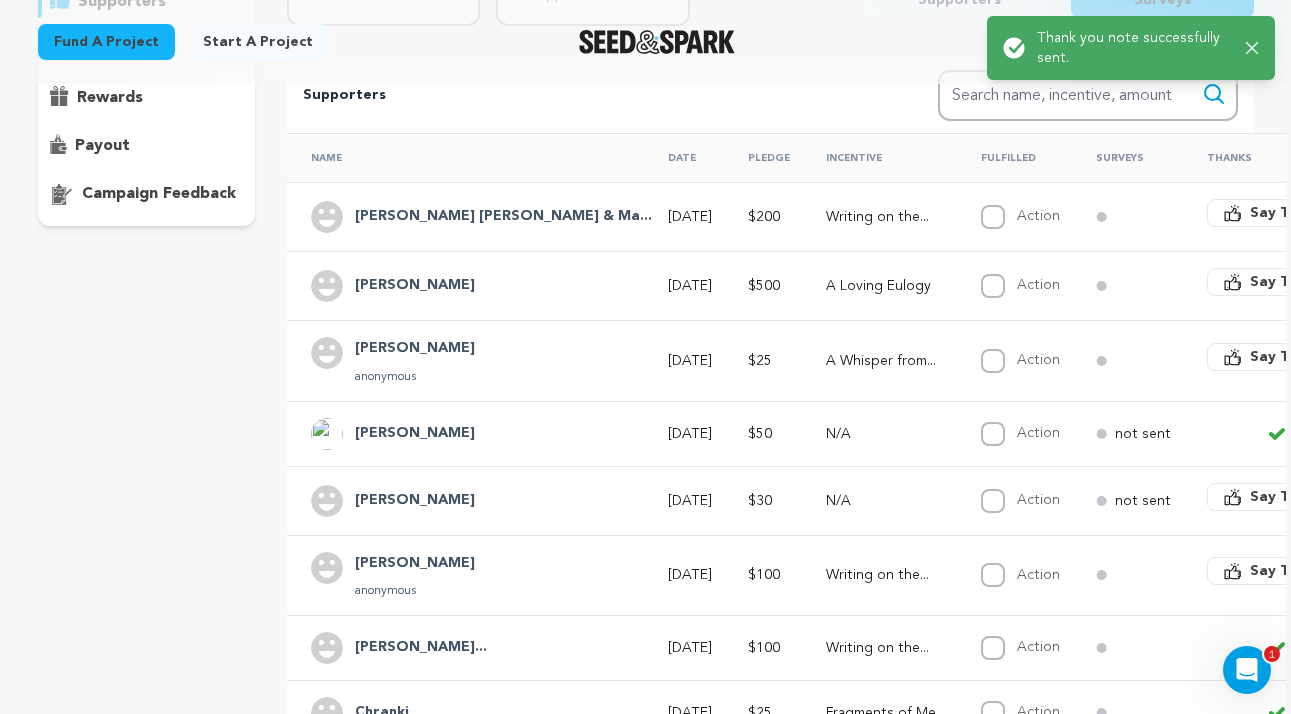 click on "Say Thanks" at bounding box center [1290, 357] 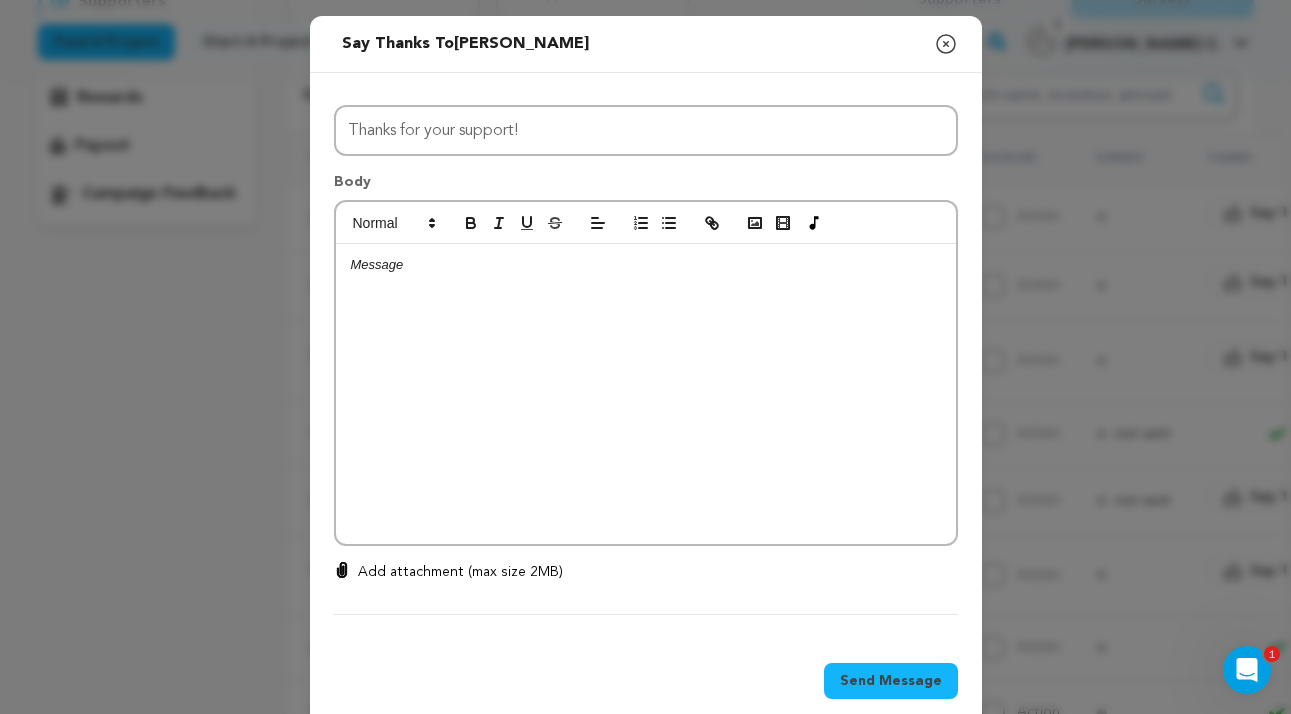 click at bounding box center [646, 265] 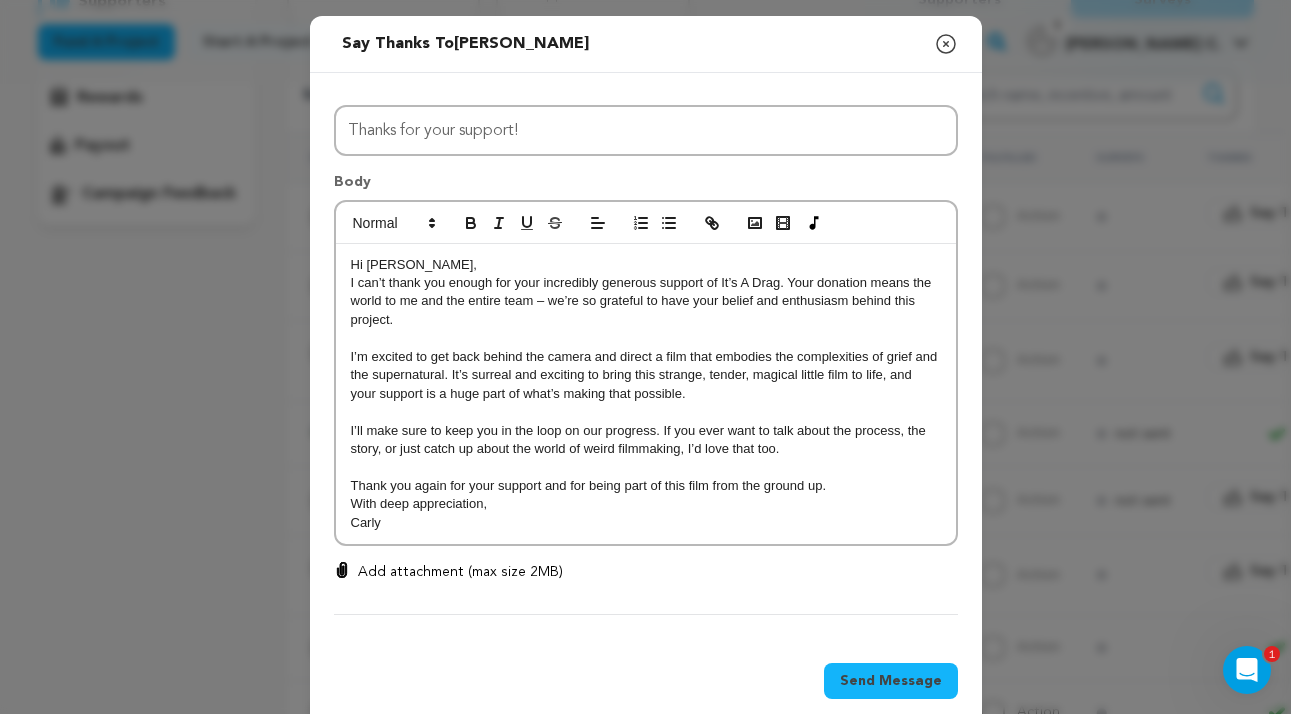 click on "Hi [PERSON_NAME]," at bounding box center (646, 265) 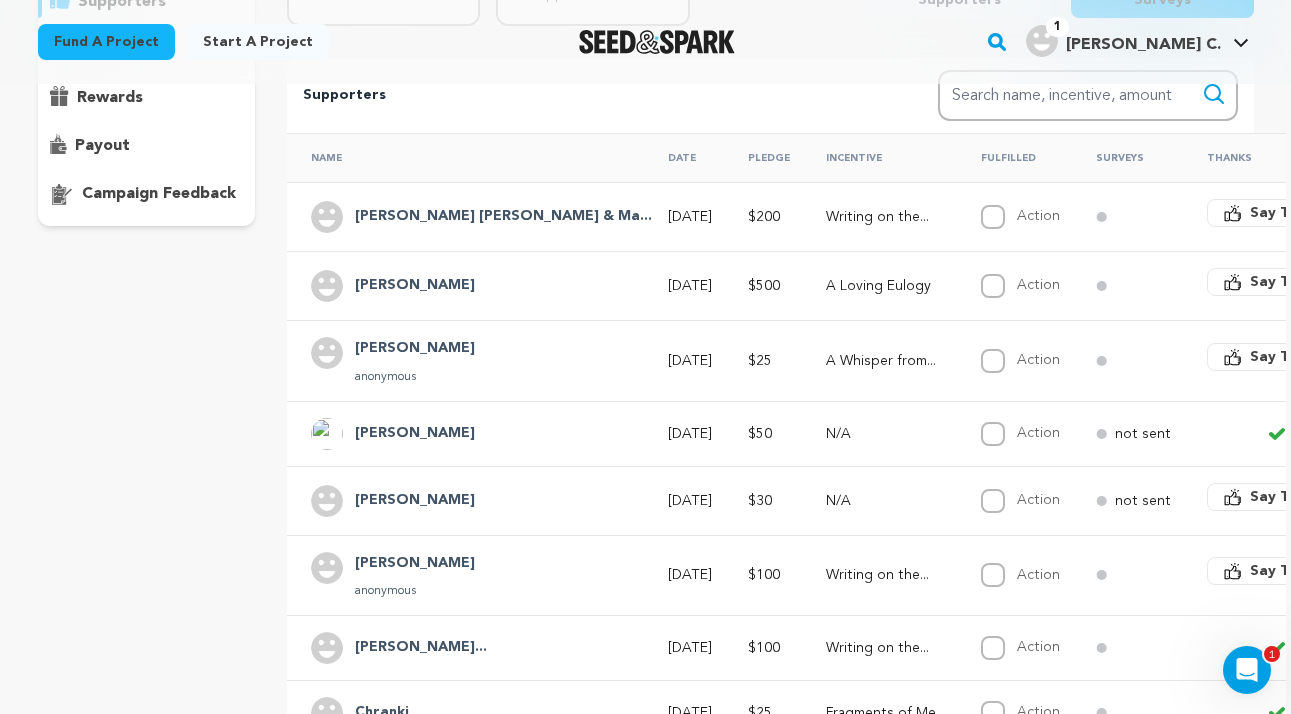 click on "[PERSON_NAME]" at bounding box center (415, 349) 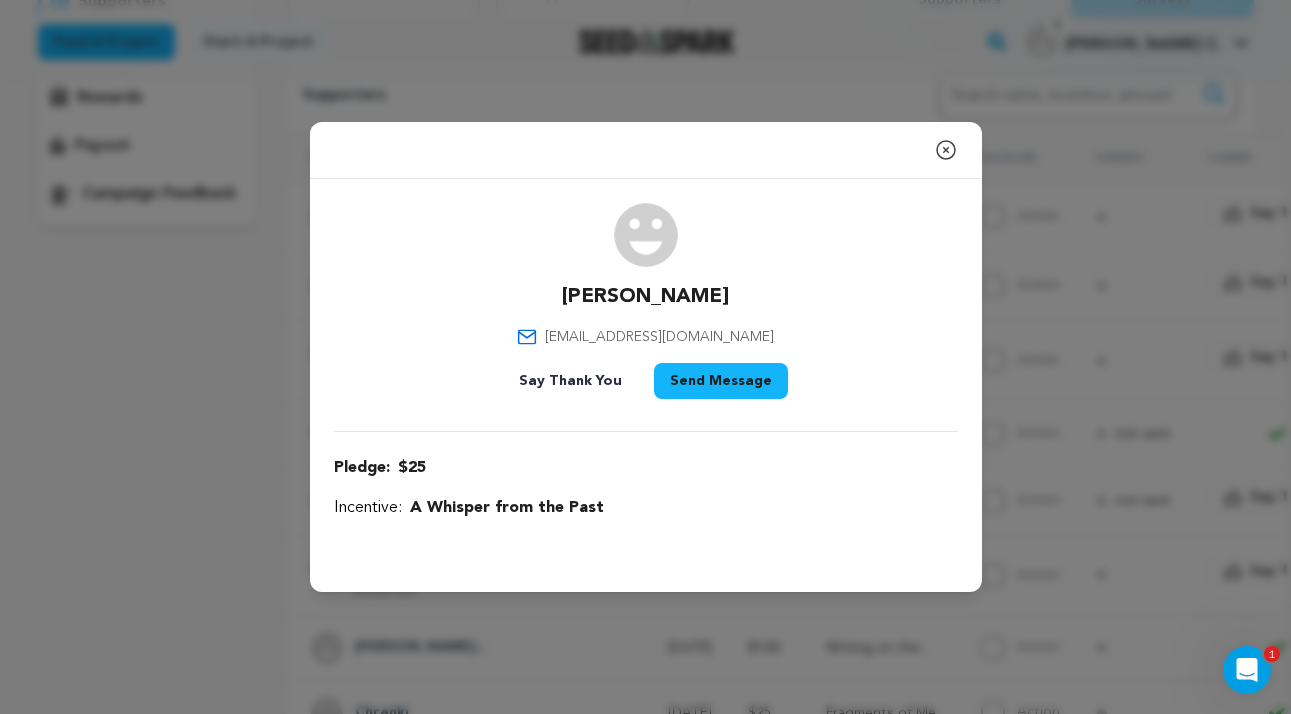 click 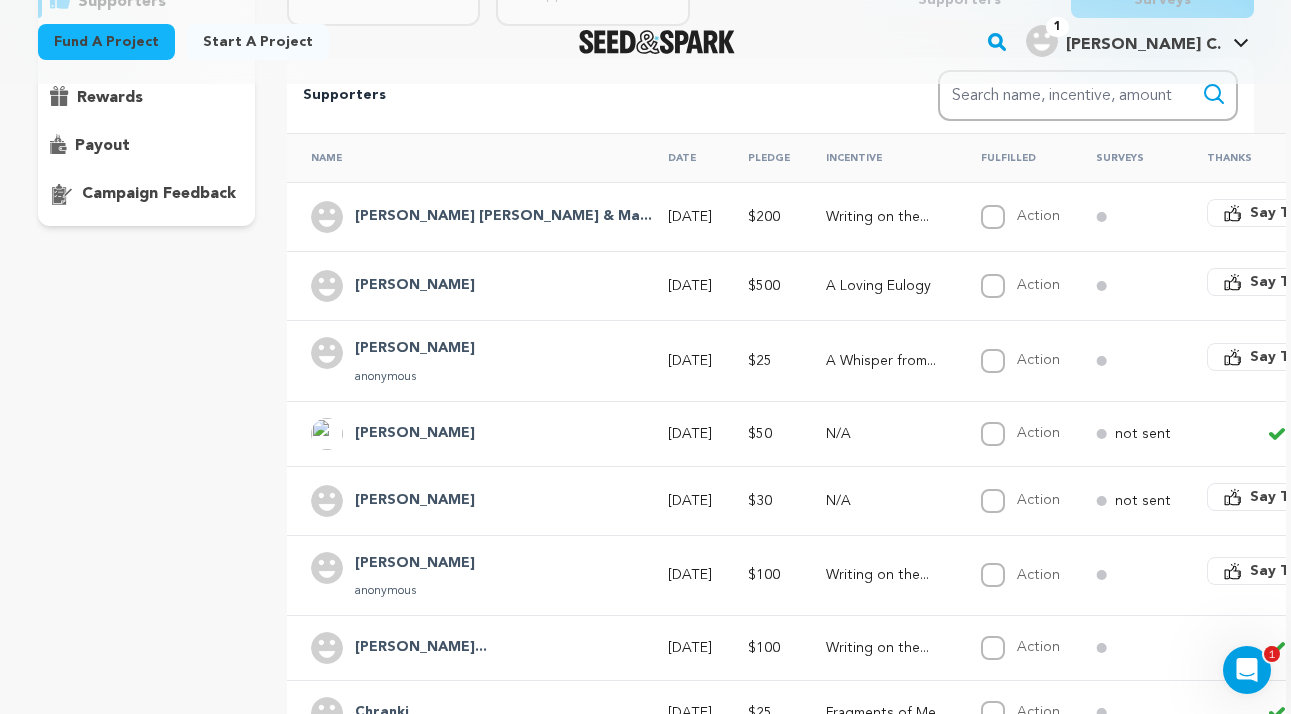 click on "Say Thanks" at bounding box center (1290, 357) 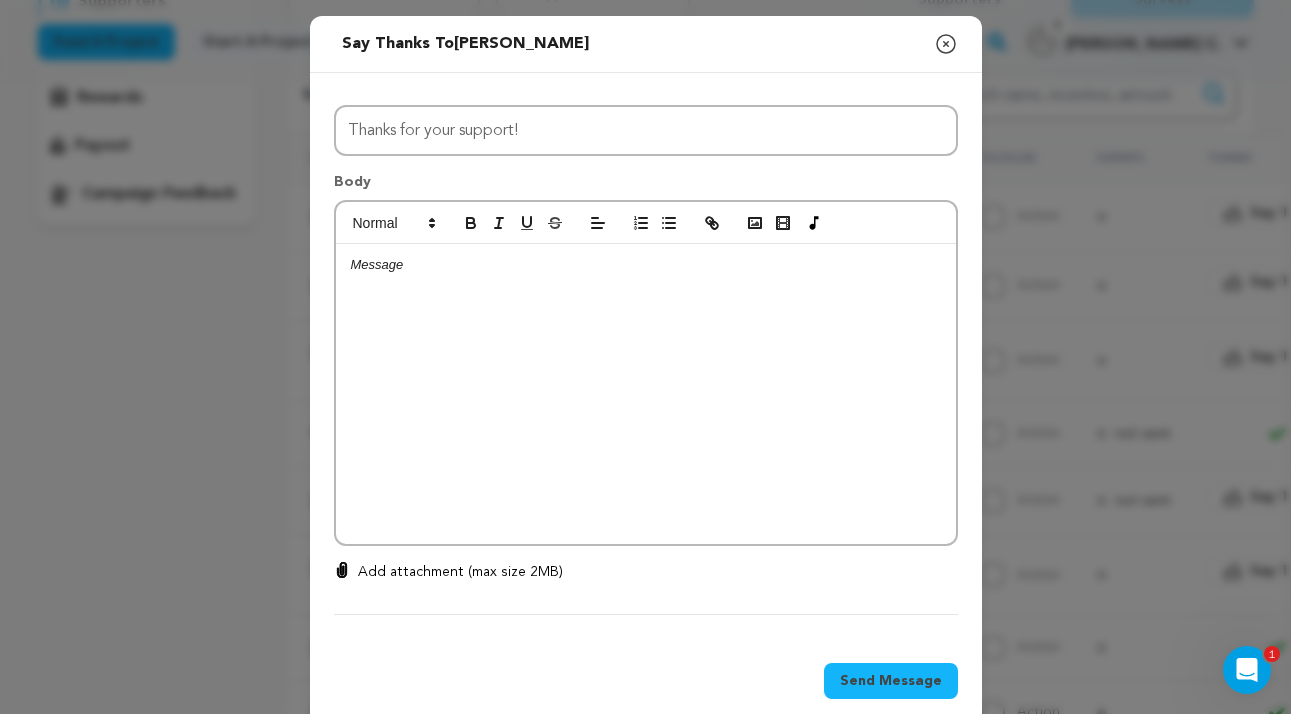 click at bounding box center (646, 265) 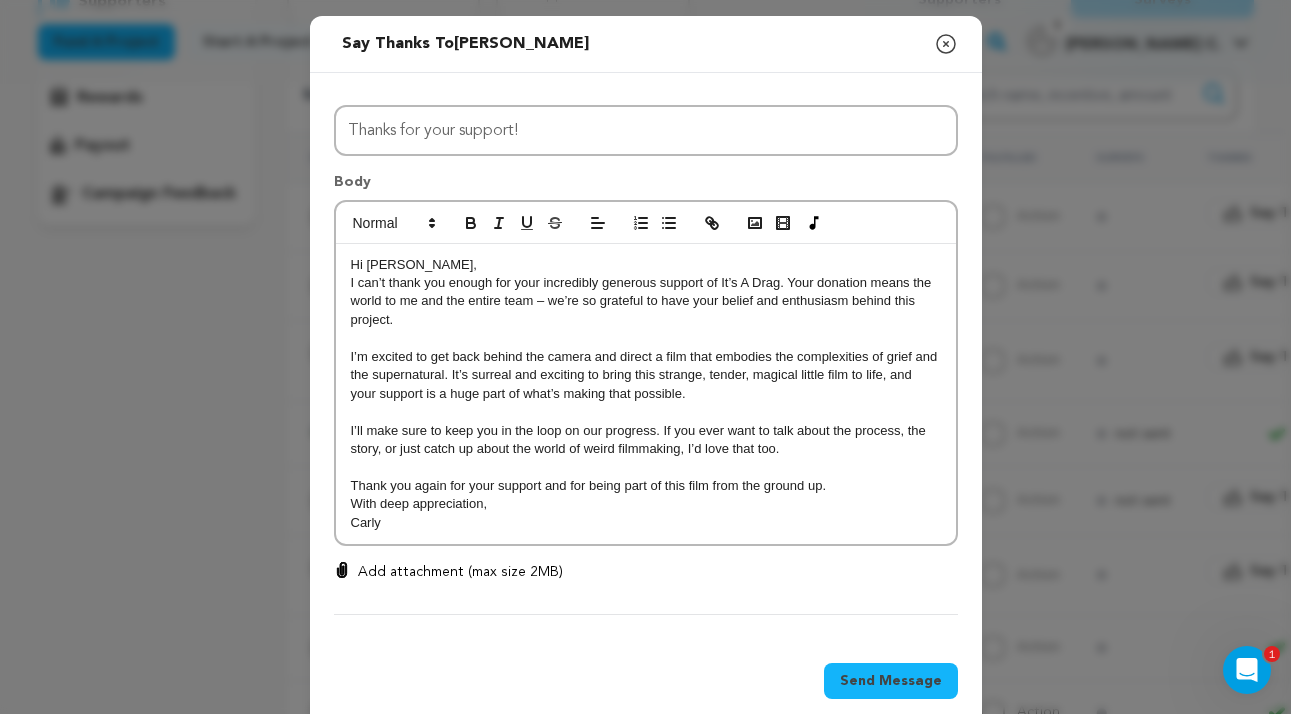 scroll, scrollTop: 18, scrollLeft: 0, axis: vertical 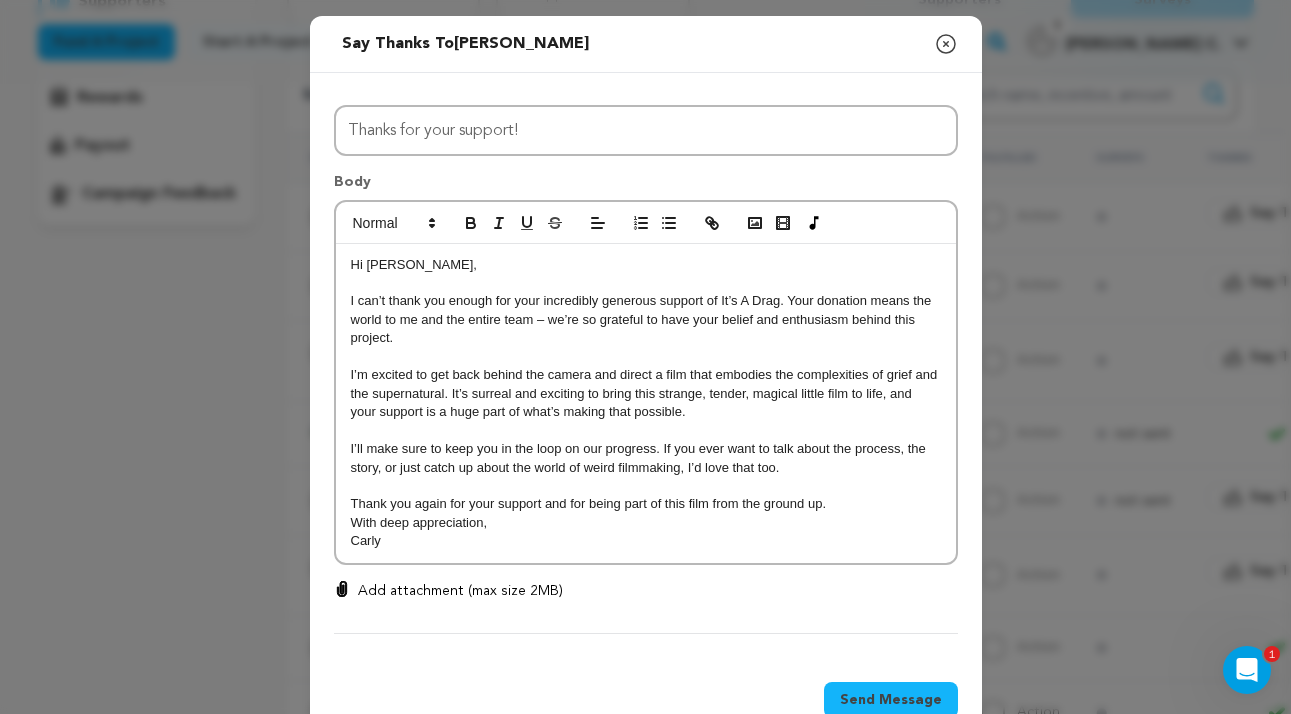 click on "Send Message" at bounding box center (891, 700) 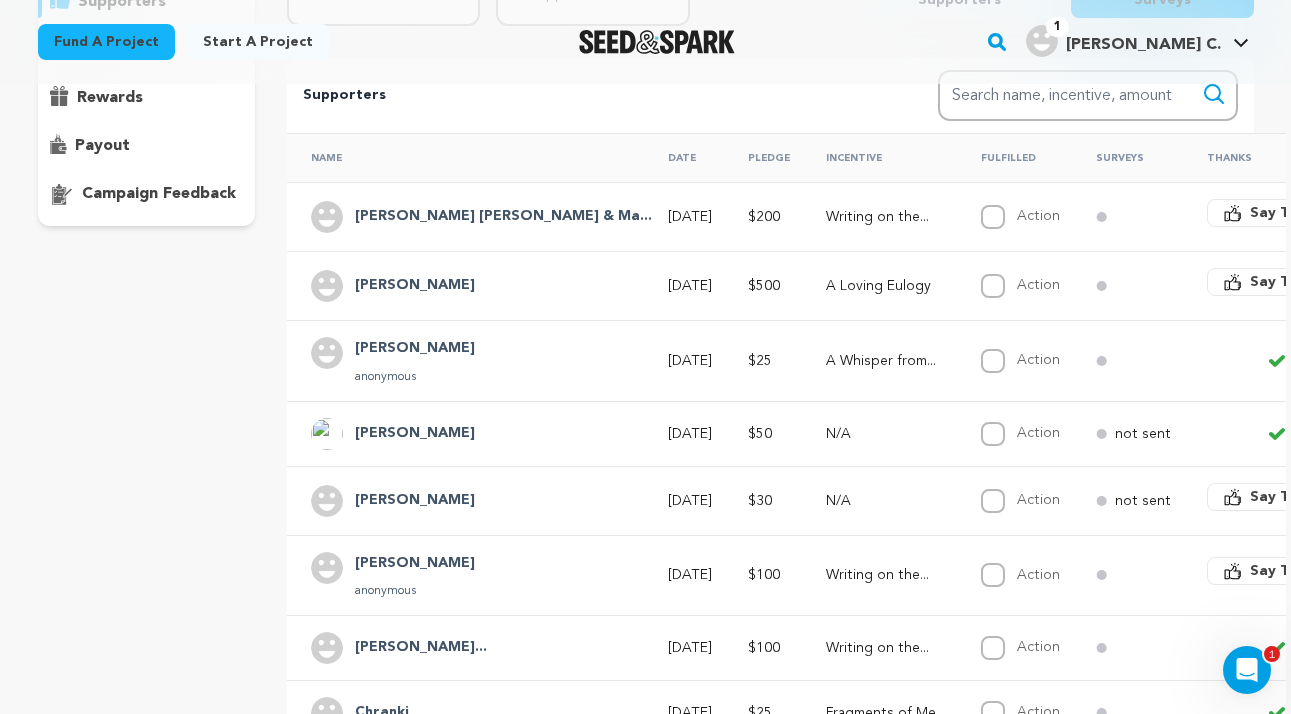 click on "[PERSON_NAME]" at bounding box center (415, 286) 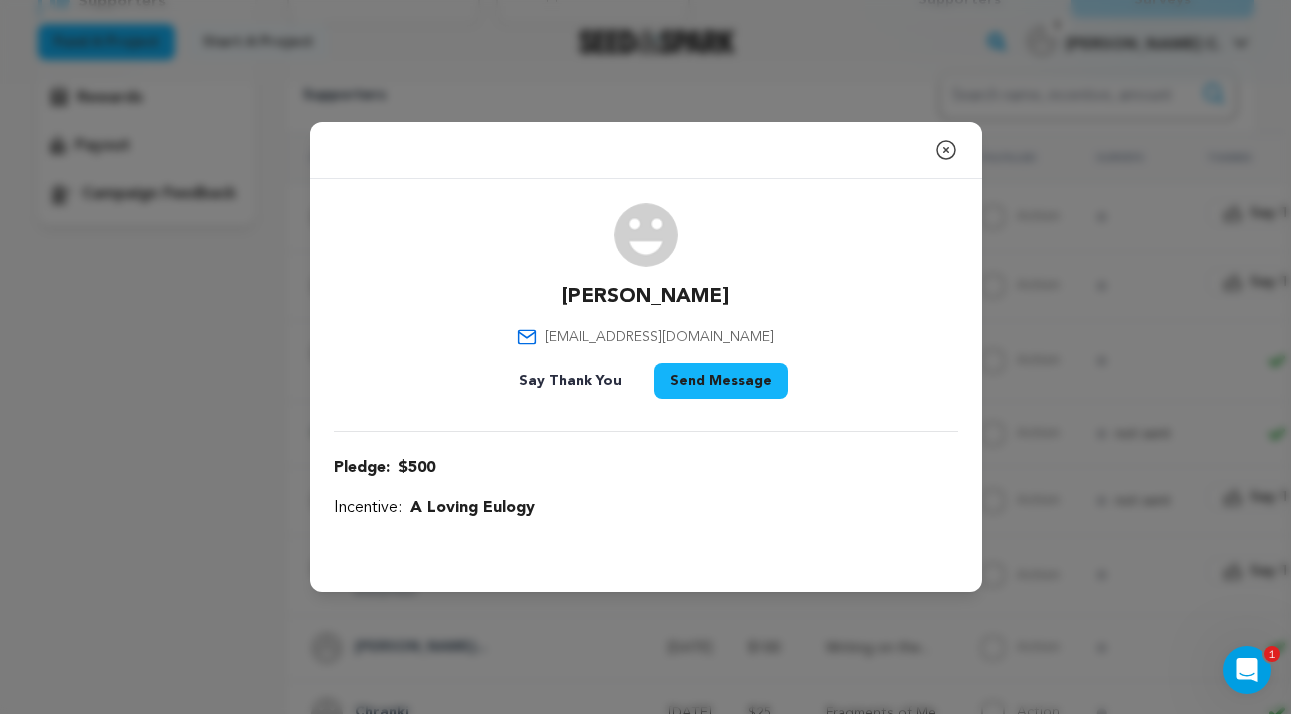 click 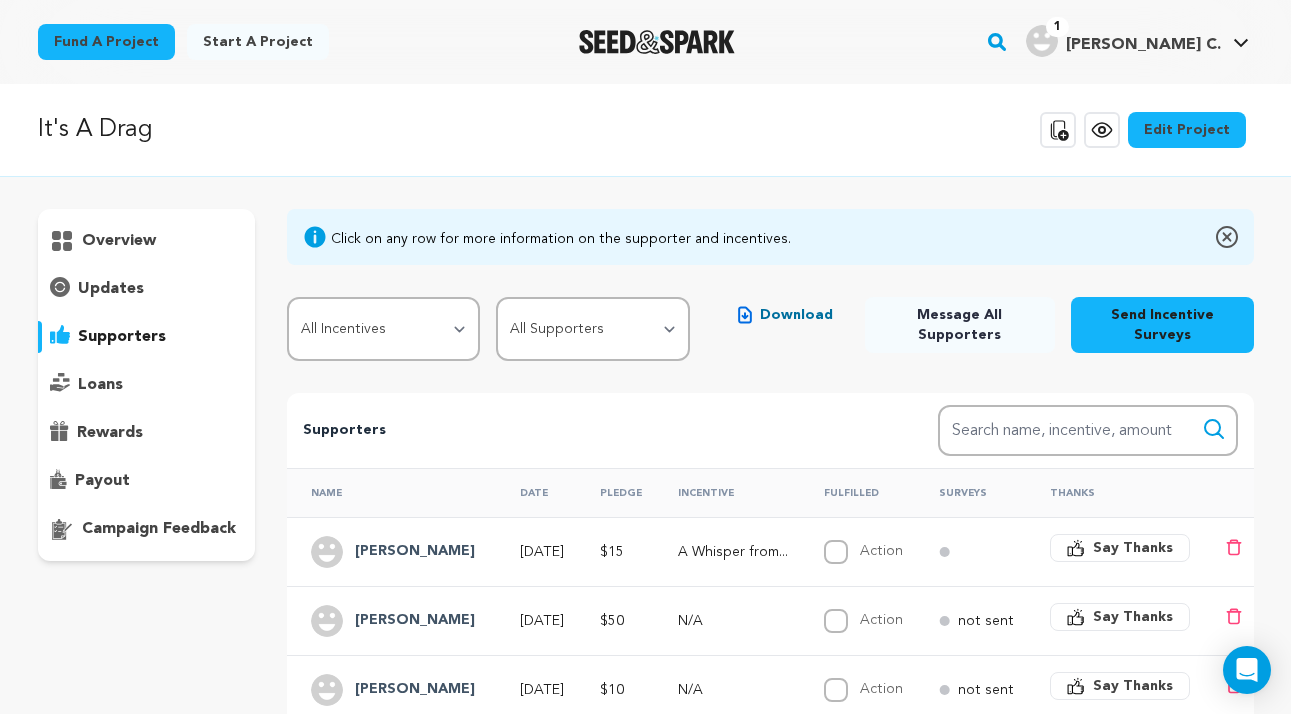 scroll, scrollTop: 0, scrollLeft: 0, axis: both 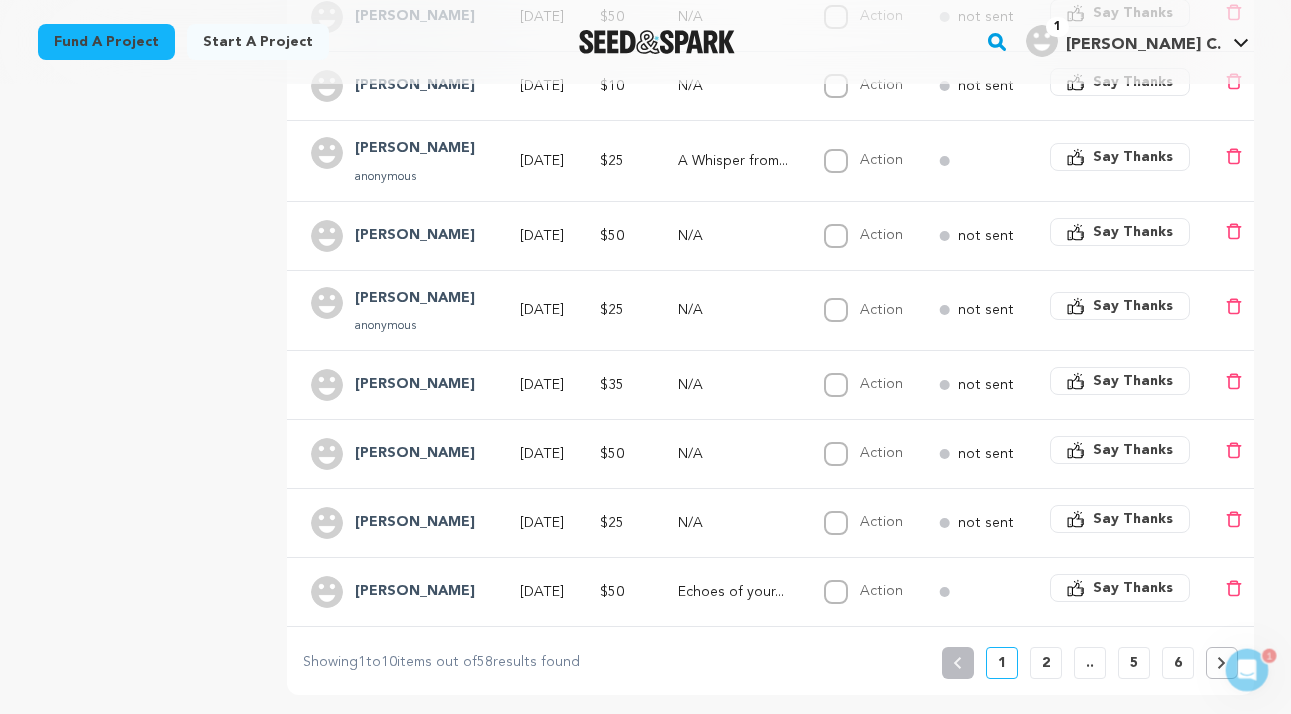 click on "[PERSON_NAME]" at bounding box center [415, 299] 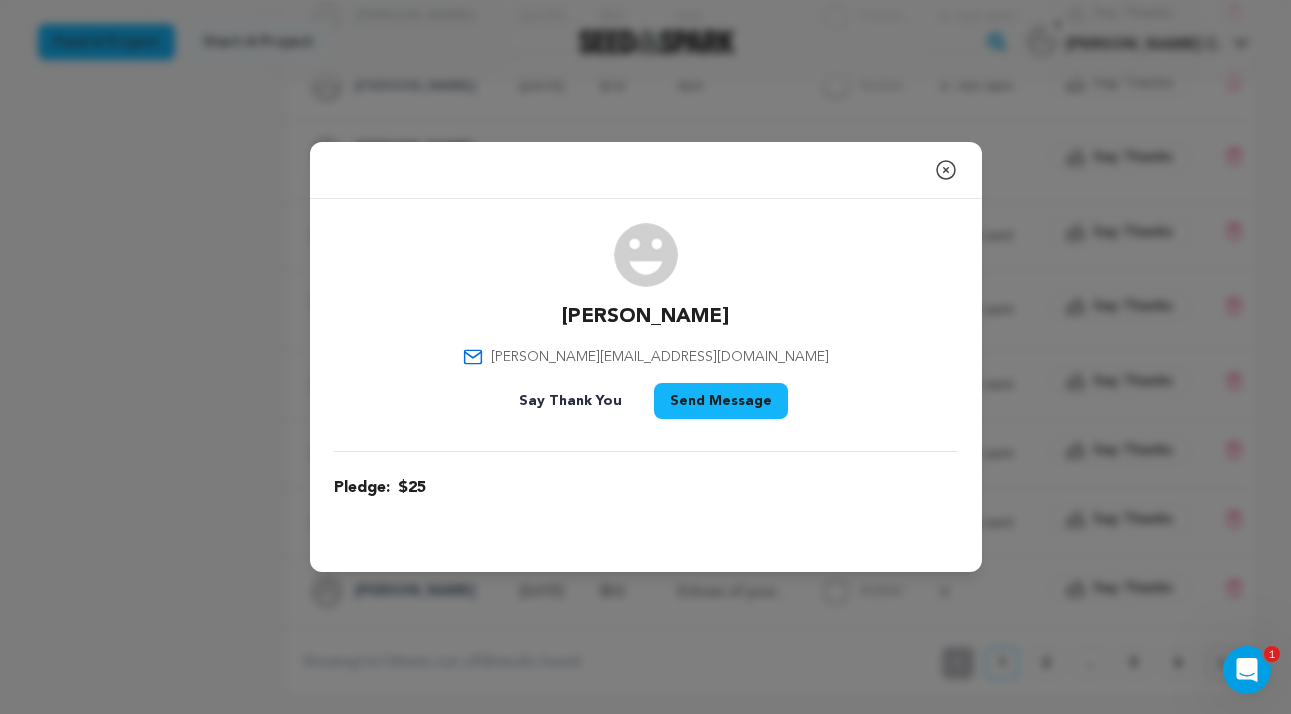click on "Say Thank You" at bounding box center [570, 401] 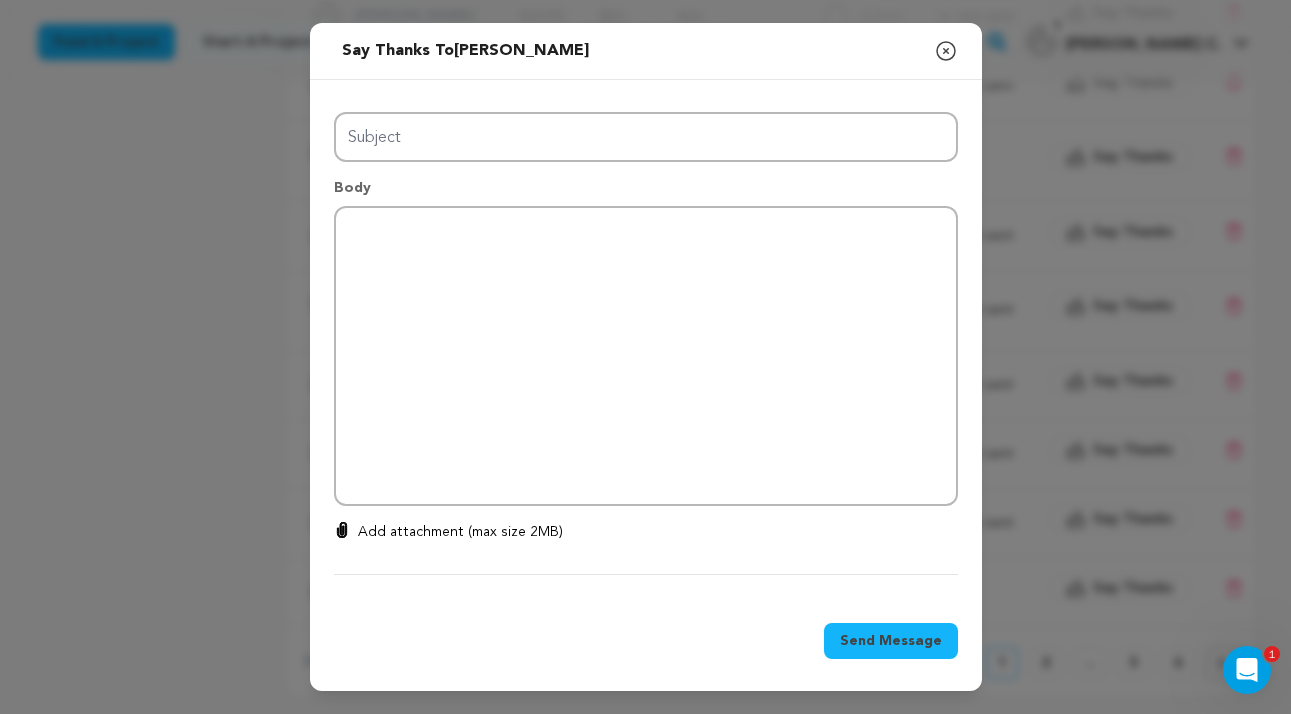 type on "Thanks for your support!" 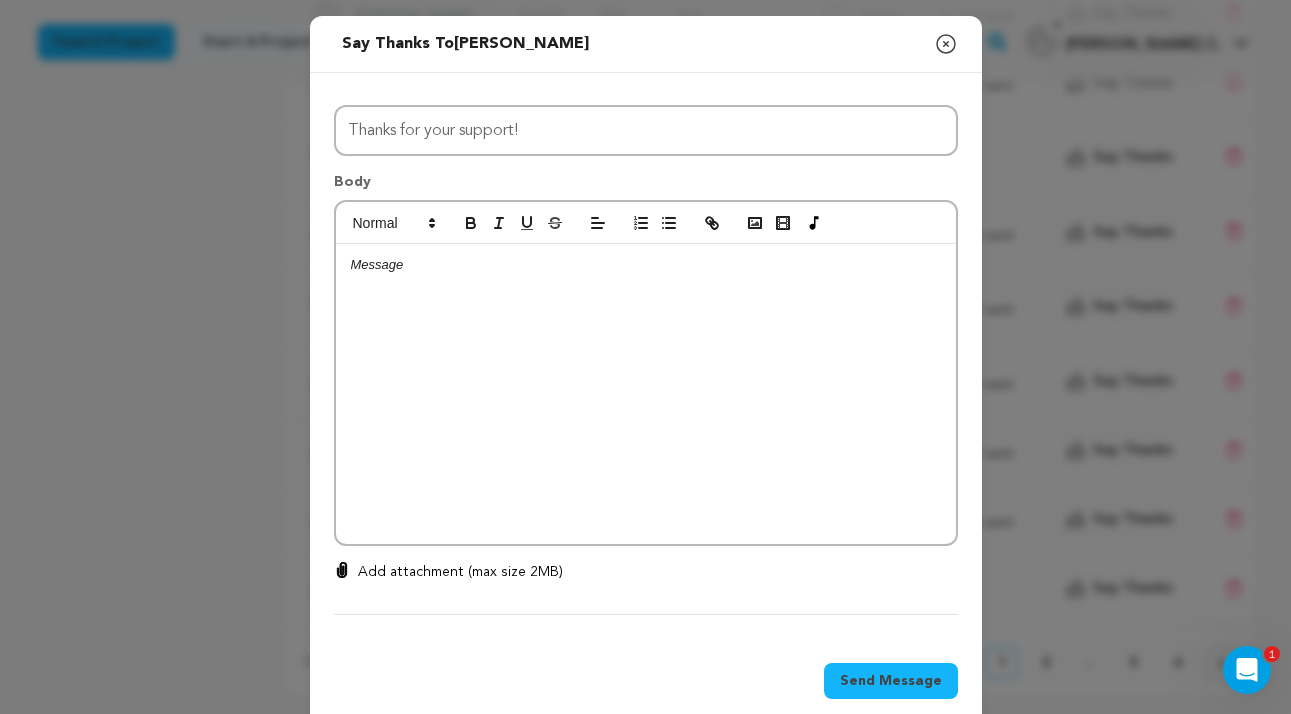 click at bounding box center (646, 265) 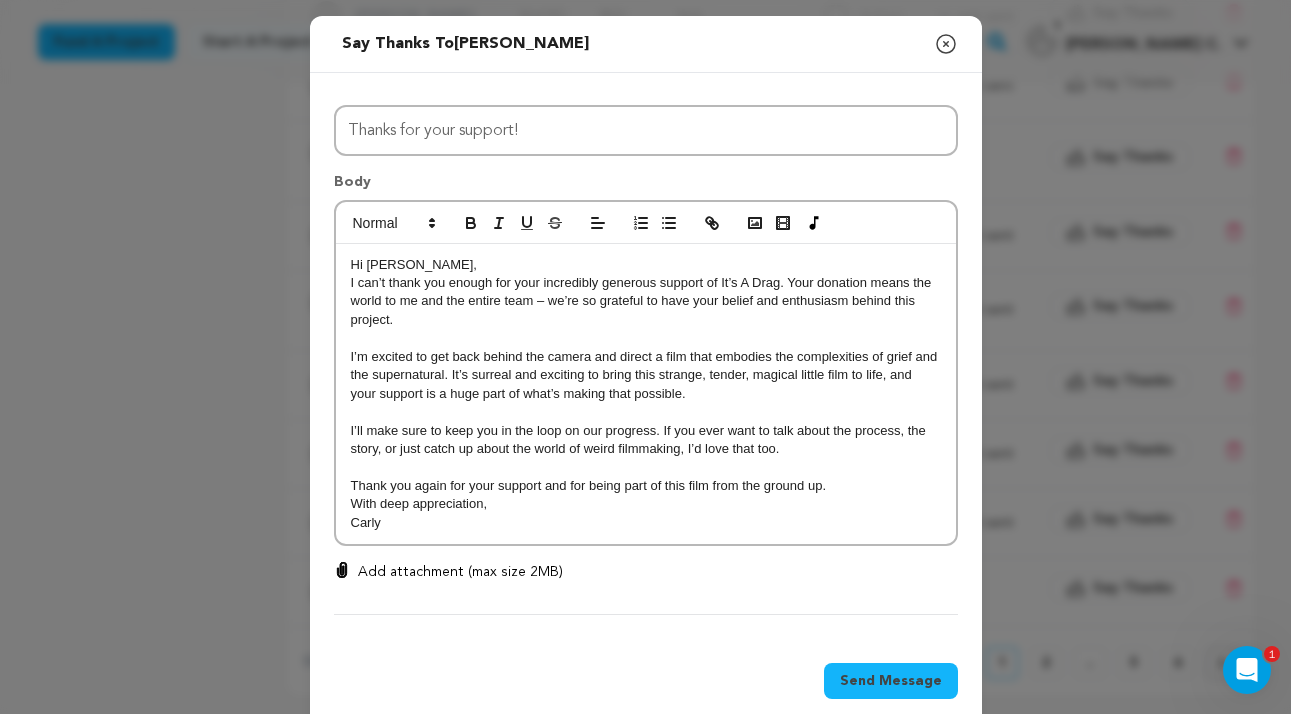 click on "Hi [PERSON_NAME]," at bounding box center [646, 265] 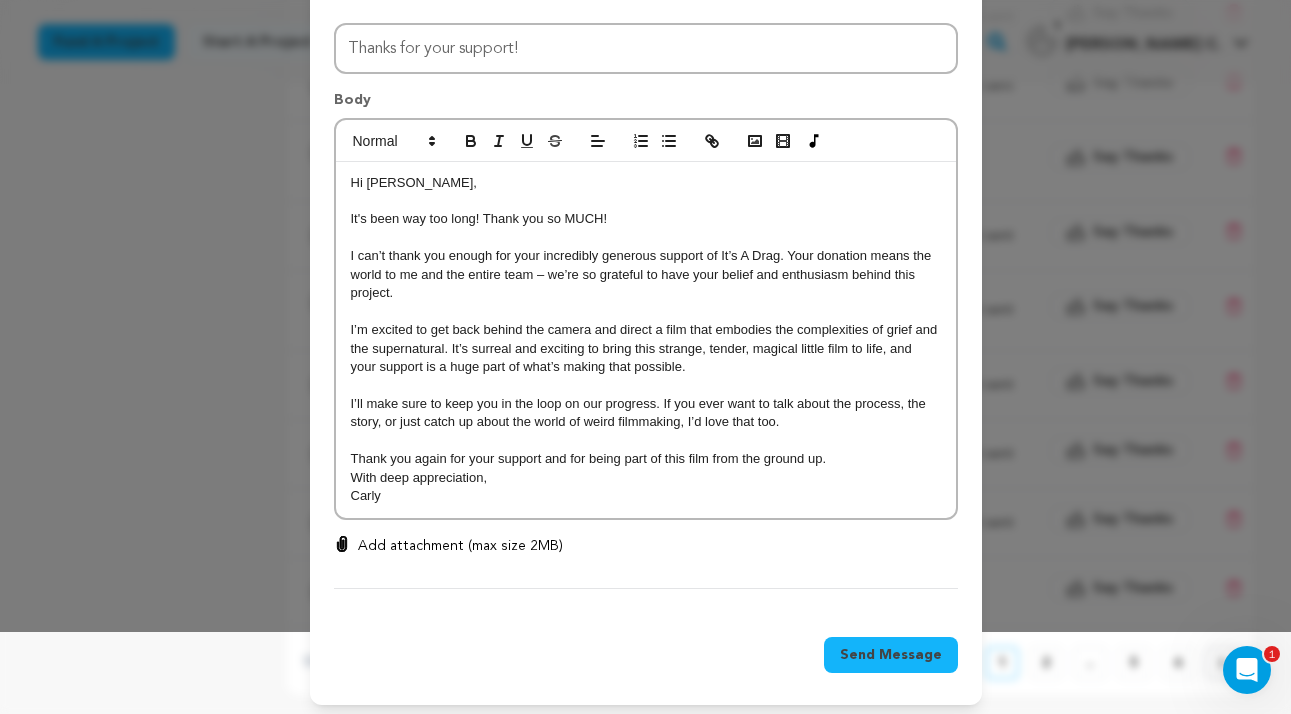 scroll, scrollTop: 81, scrollLeft: 0, axis: vertical 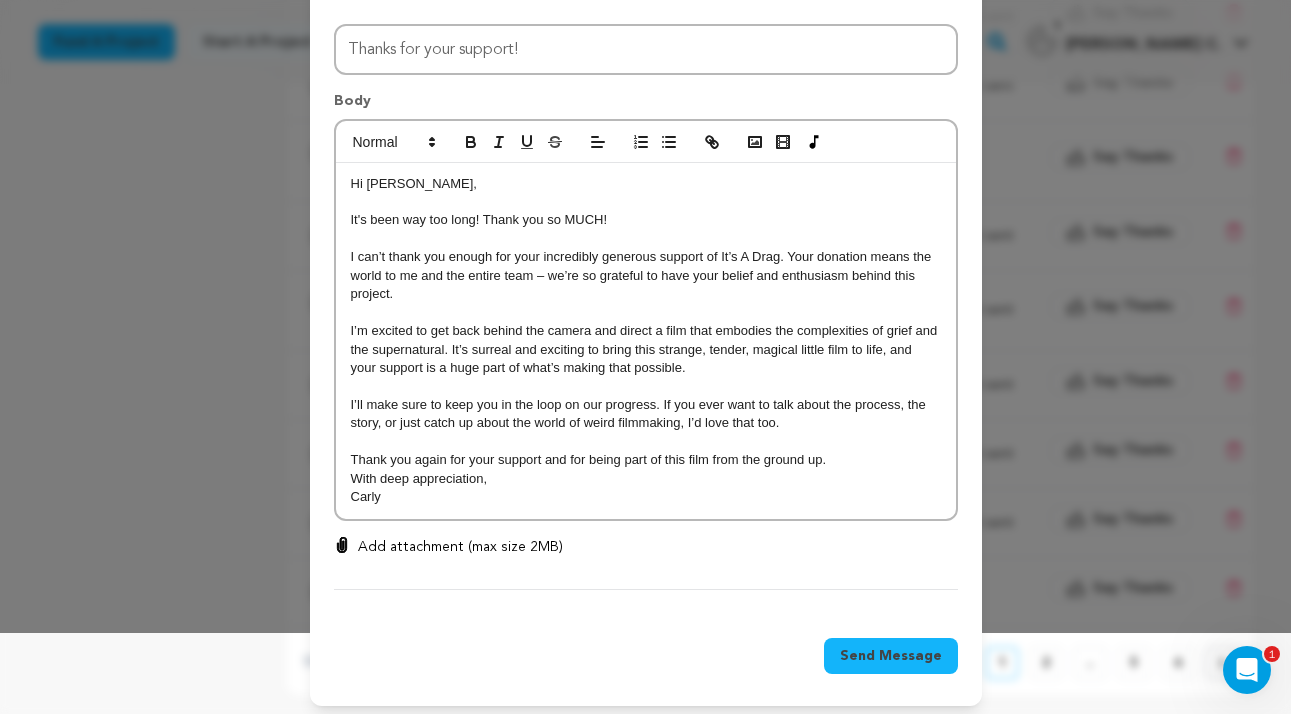 click on "Send Message" at bounding box center (891, 656) 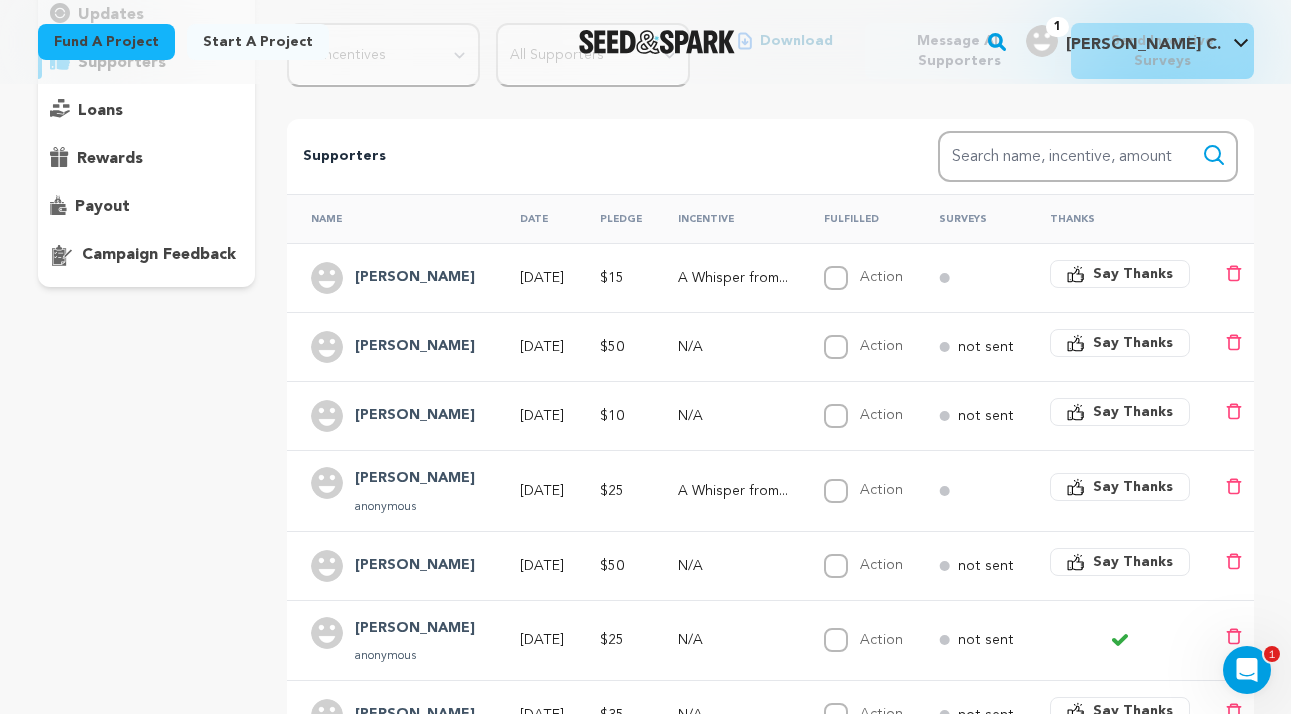 scroll, scrollTop: 267, scrollLeft: 0, axis: vertical 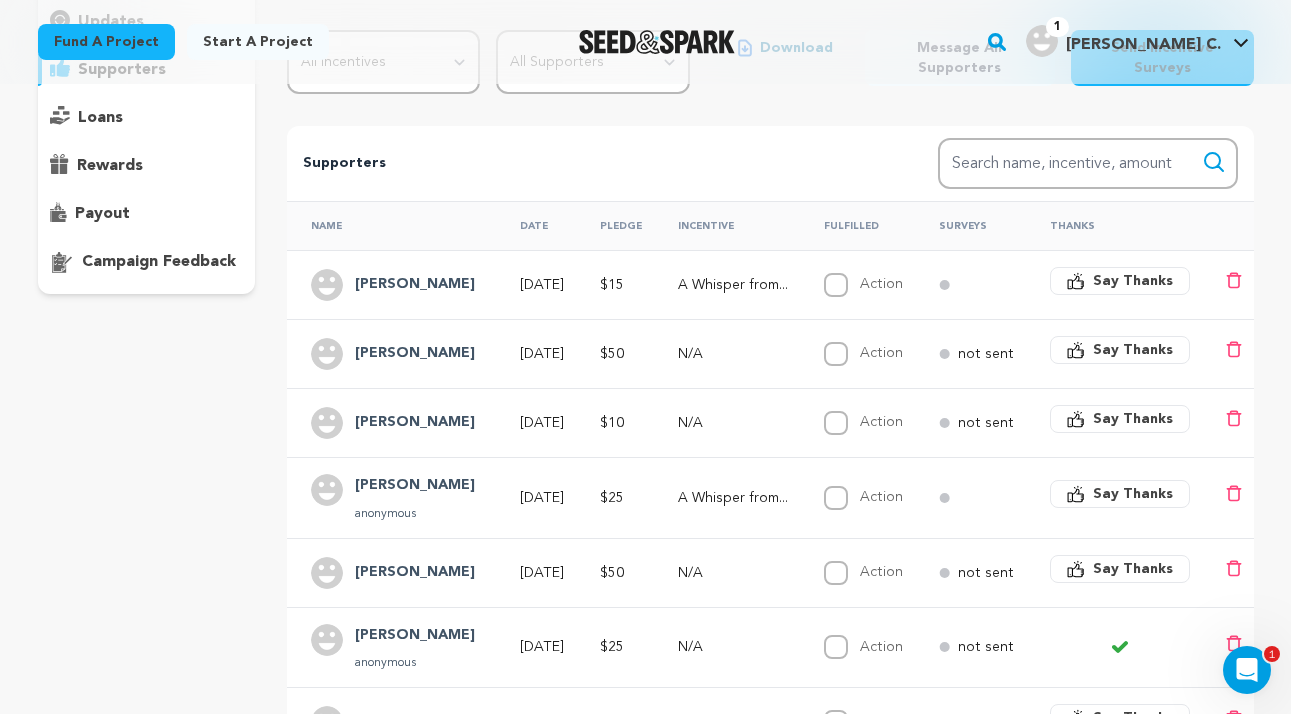 click on "[PERSON_NAME]" at bounding box center [415, 354] 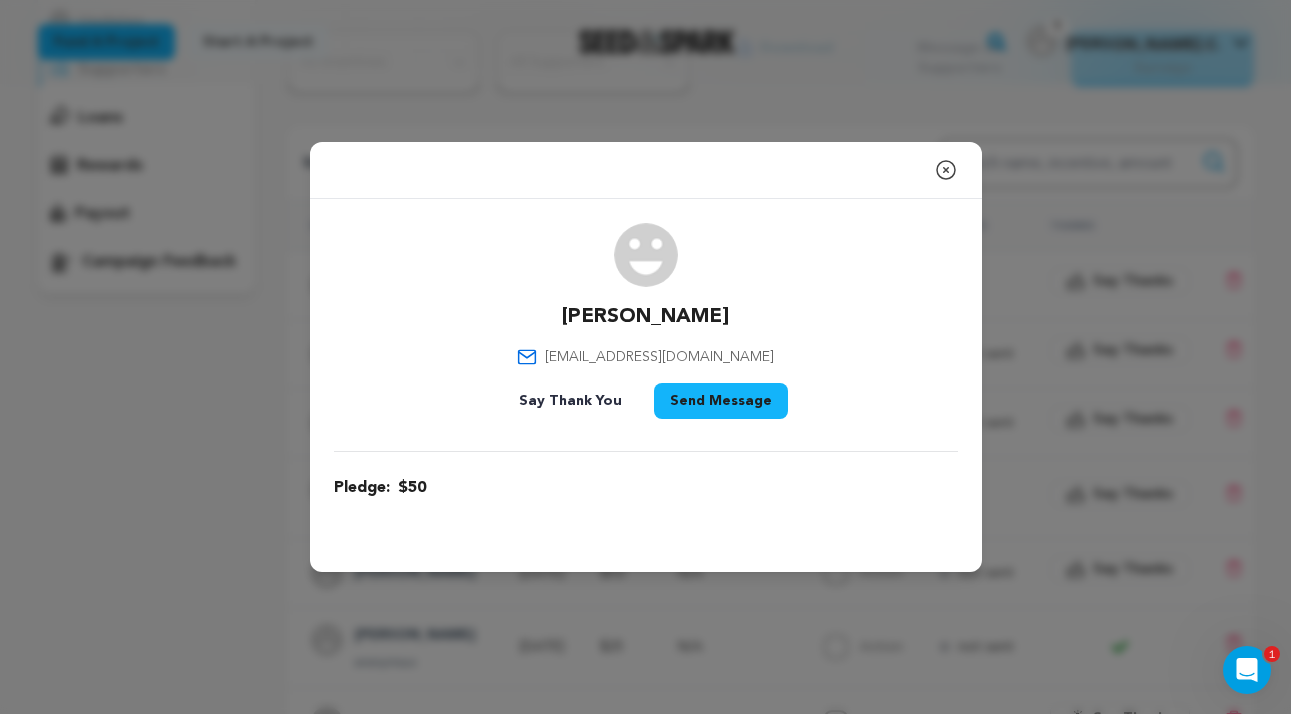 click on "Say Thank You" at bounding box center [570, 401] 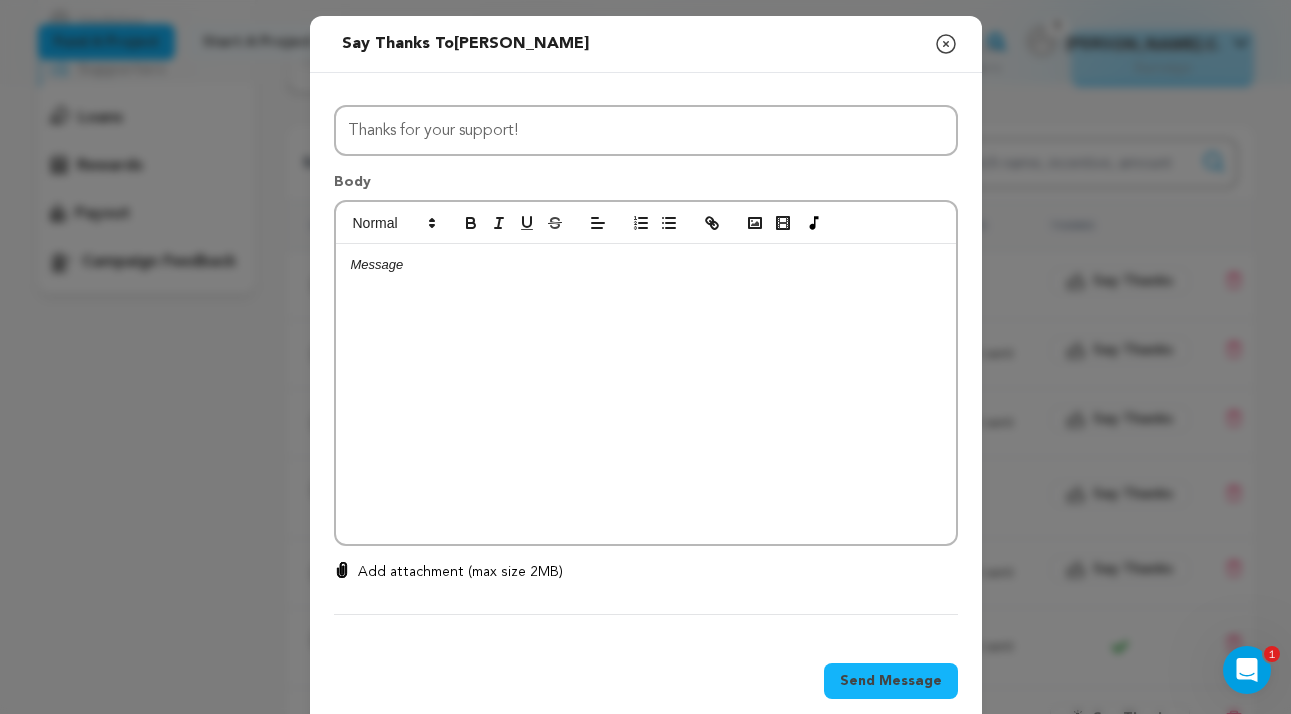 click at bounding box center [646, 265] 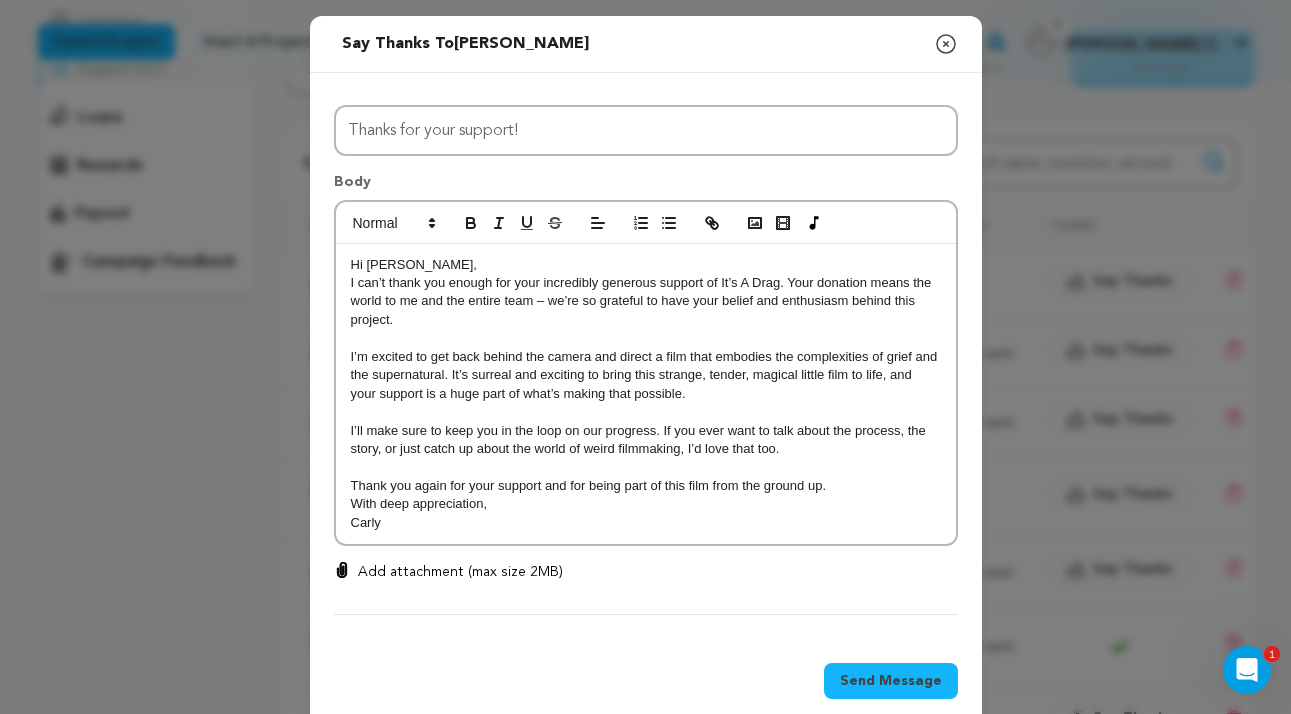 scroll, scrollTop: 18, scrollLeft: 0, axis: vertical 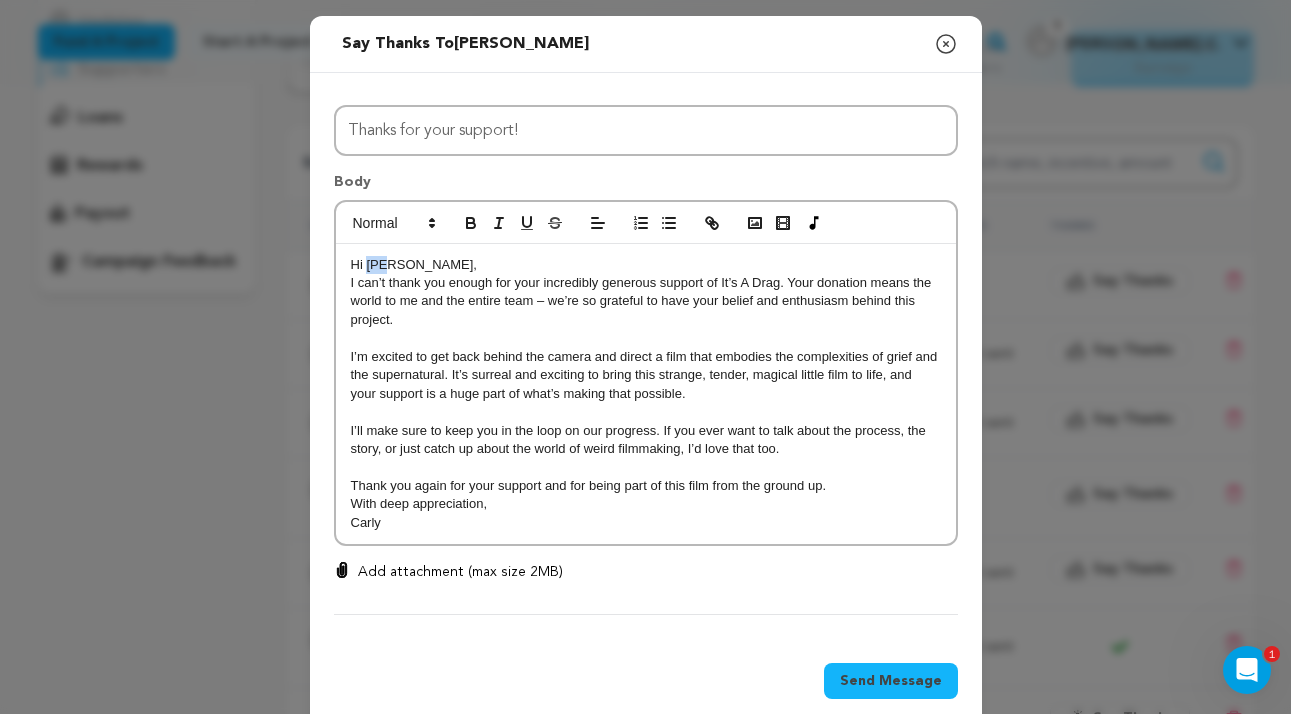 drag, startPoint x: 385, startPoint y: 268, endPoint x: 367, endPoint y: 267, distance: 18.027756 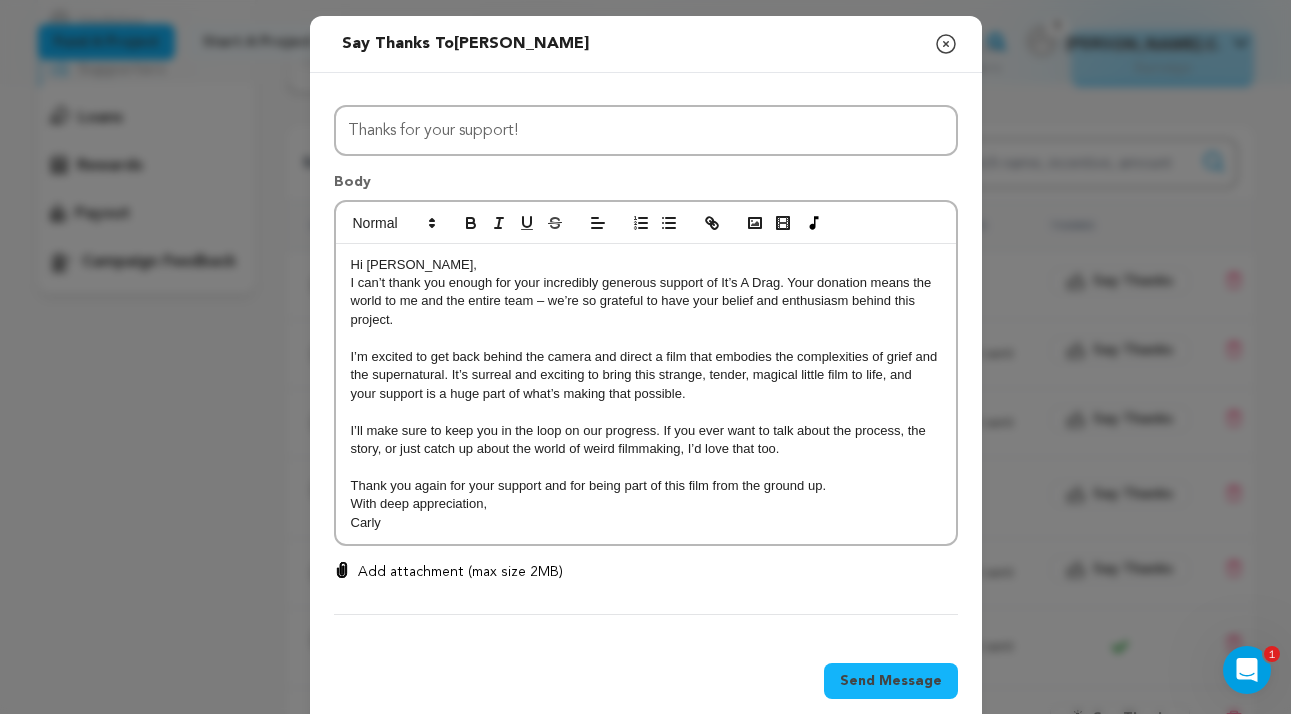 click on "Hi Ellen, I can’t thank you enough for your incredibly generous support of It’s A Drag. Your donation means the world to me and the entire team – we’re so grateful to have your belief and enthusiasm behind this project. I’m excited to get back behind the camera and direct a film that embodies the complexities of grief and the supernatural. It’s surreal and exciting to bring this strange, tender, magical little film to life, and your support is a huge part of what’s making that possible. I’ll make sure to keep you in the loop on our progress. If you ever want to talk about the process, the story, or just catch up about the world of weird filmmaking, I’d love that too. Thank you again for your support and for being part of this film from the ground up. With deep appreciation, Carly" at bounding box center (646, 394) 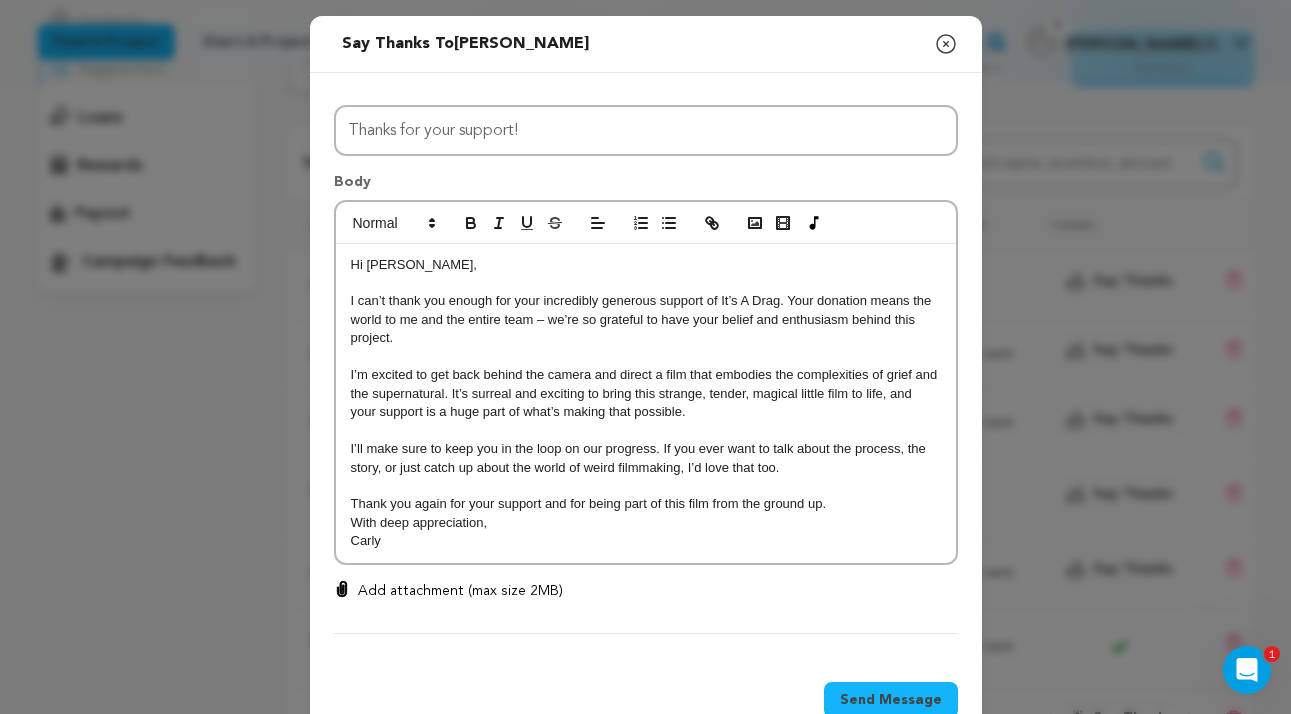 click on "Send Message" at bounding box center [891, 700] 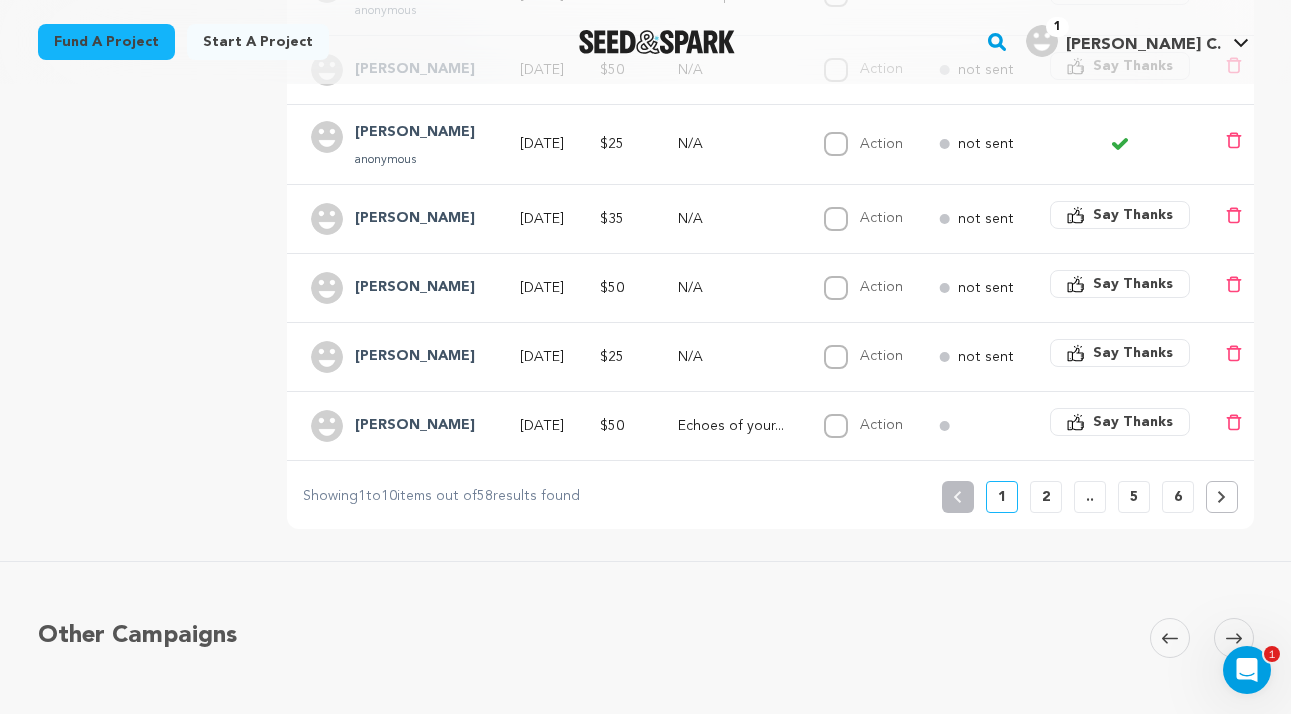 scroll, scrollTop: 771, scrollLeft: 0, axis: vertical 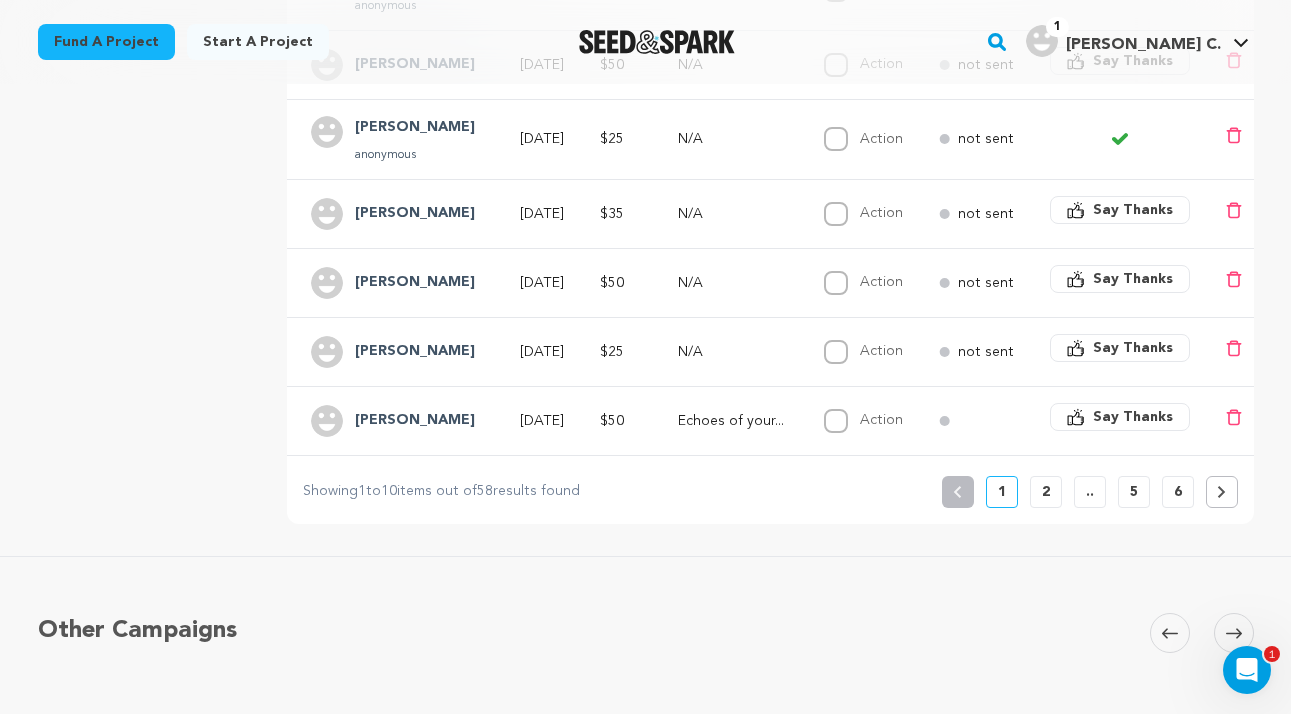 click on "2" at bounding box center (1046, 492) 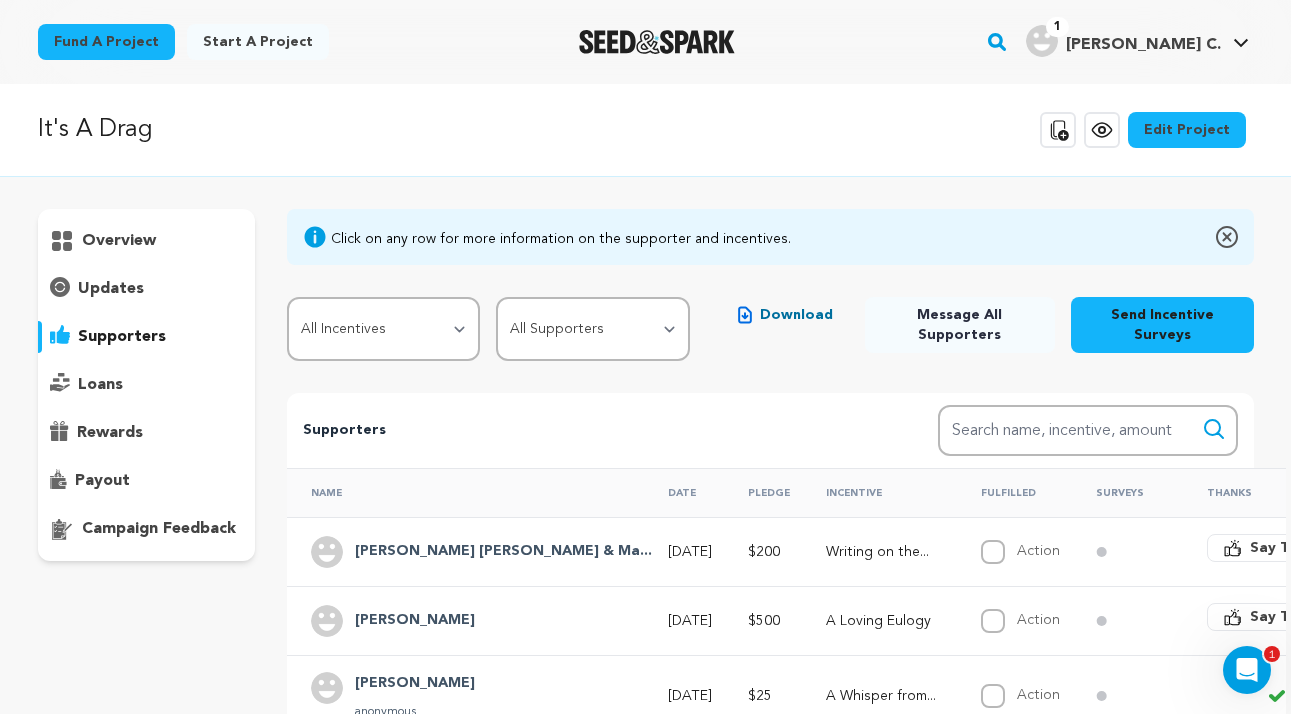 scroll, scrollTop: 0, scrollLeft: 0, axis: both 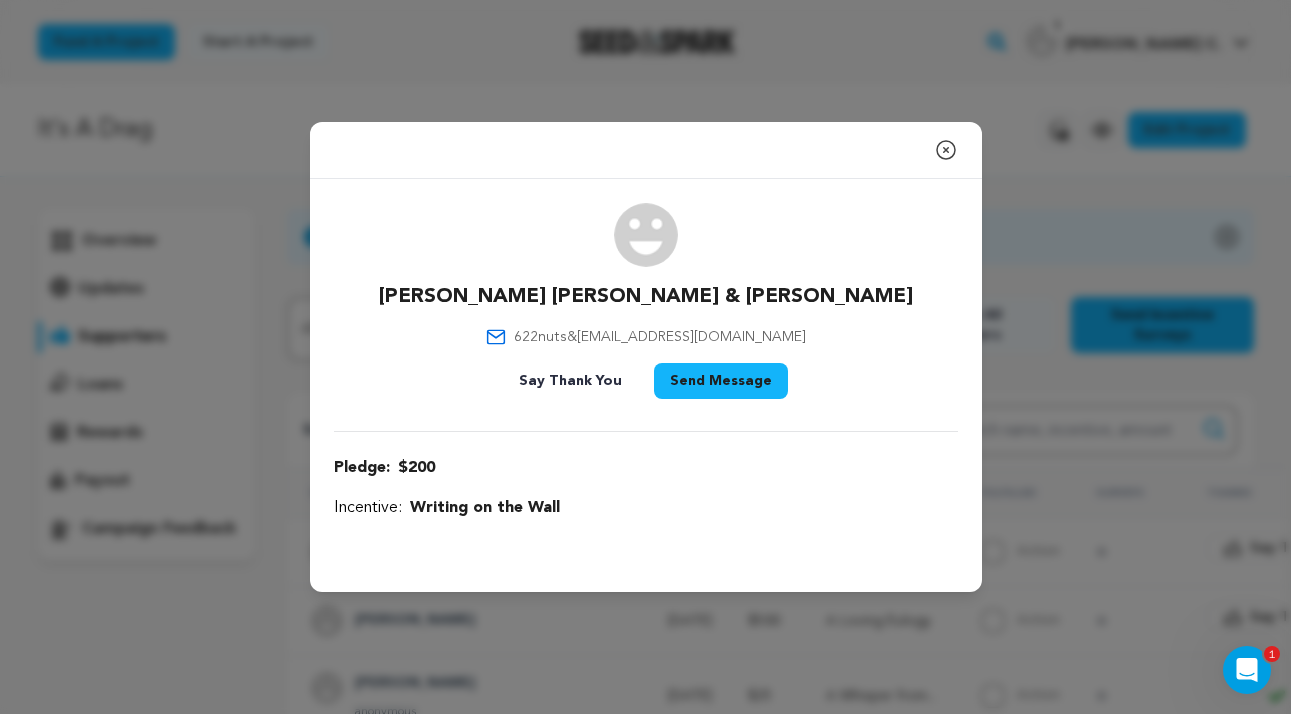 click on "Say Thank You" at bounding box center [570, 381] 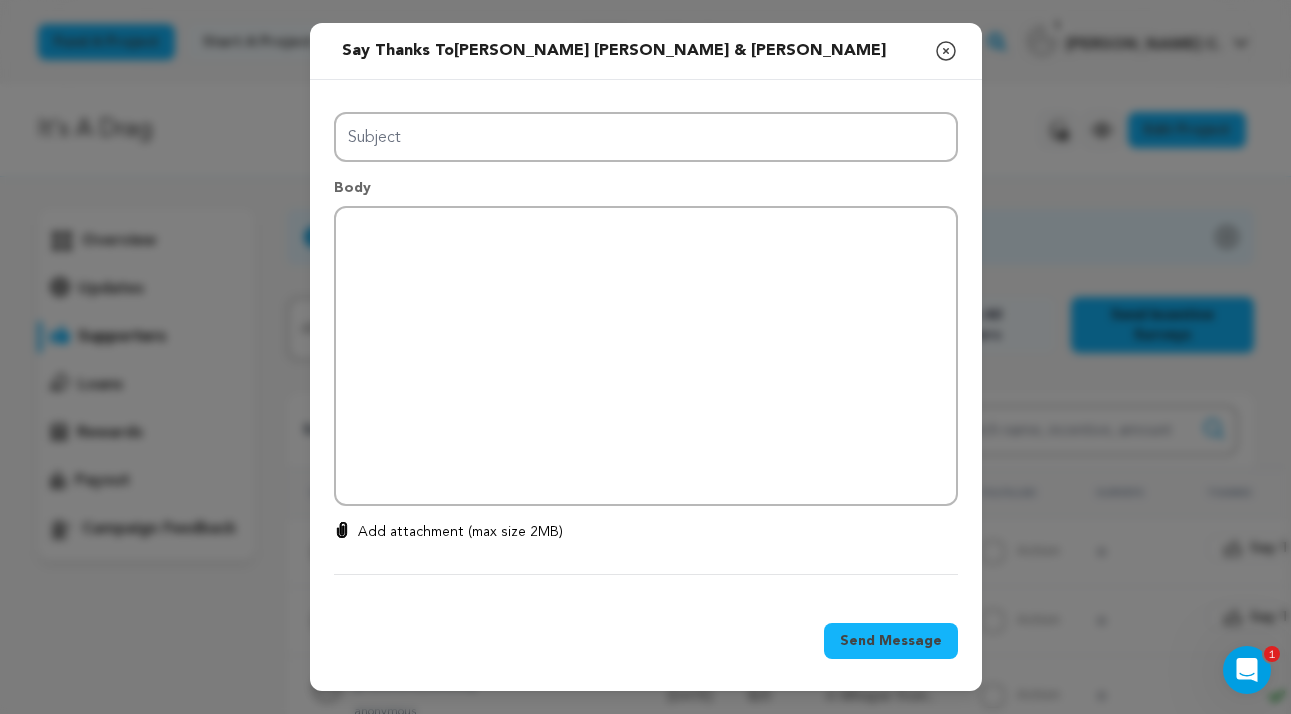 type on "Thanks for your support!" 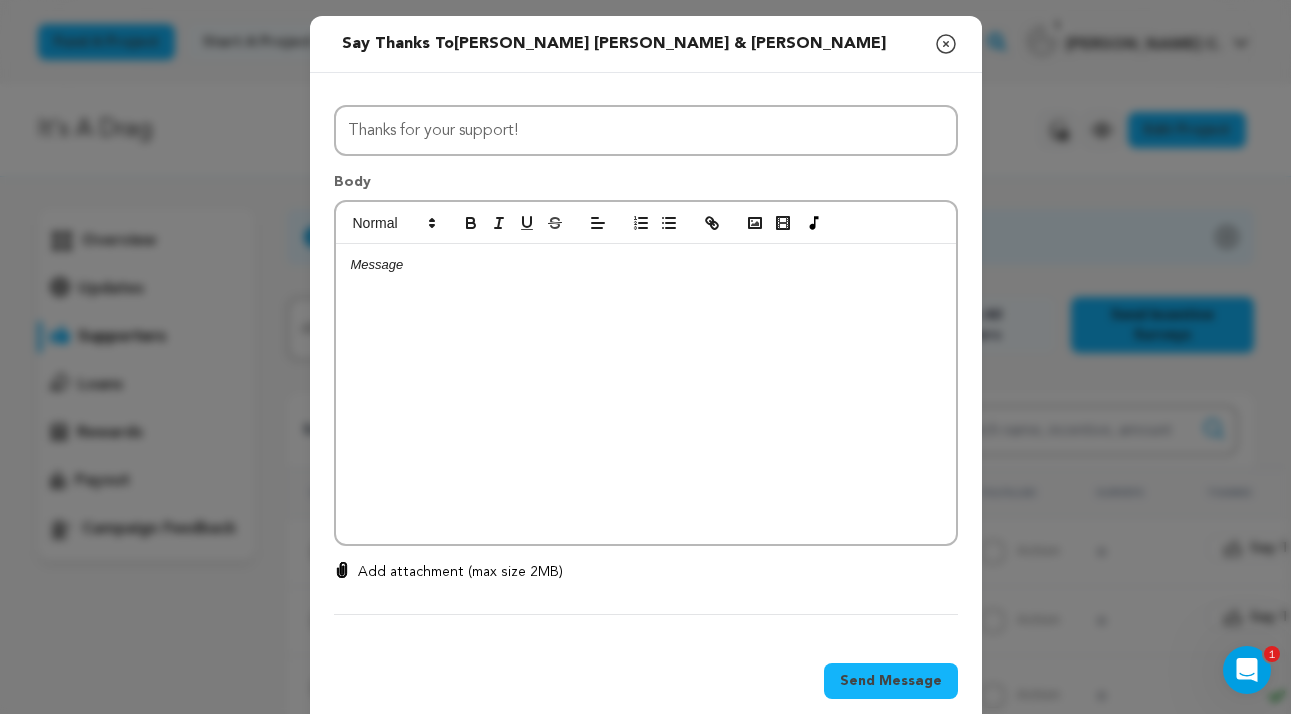 click at bounding box center [646, 265] 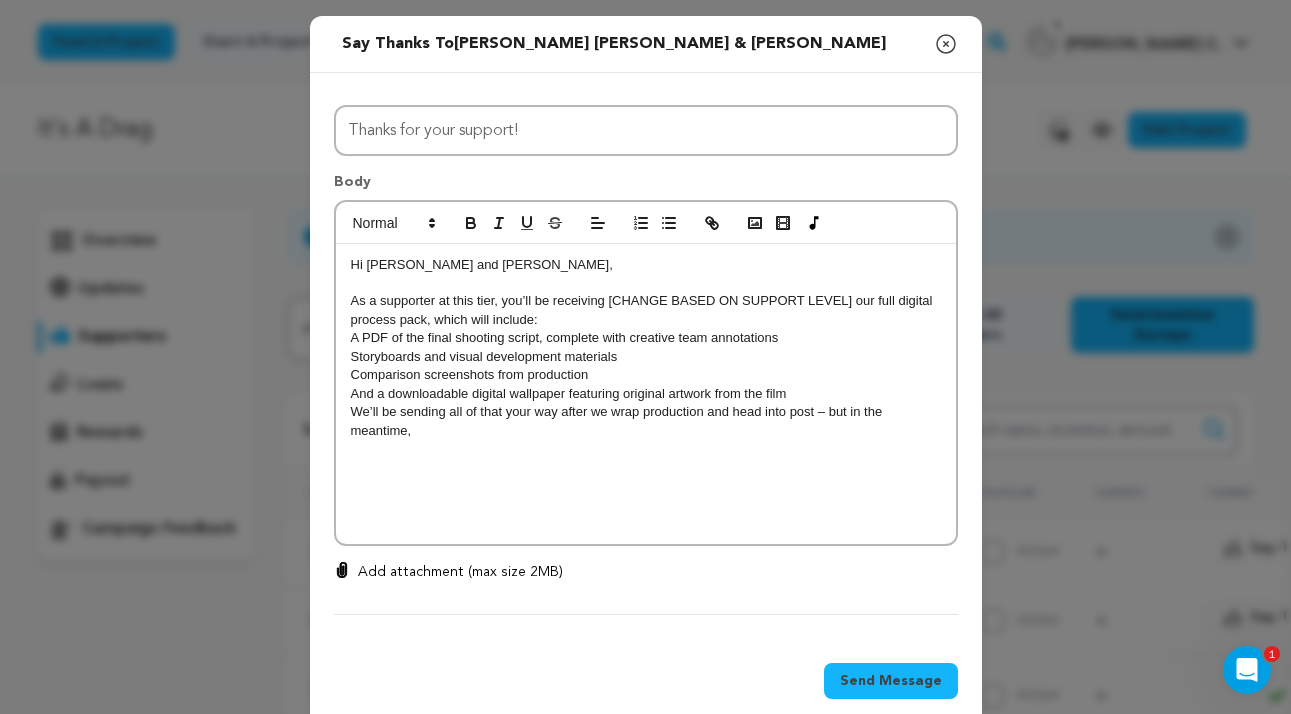 scroll, scrollTop: 18, scrollLeft: 0, axis: vertical 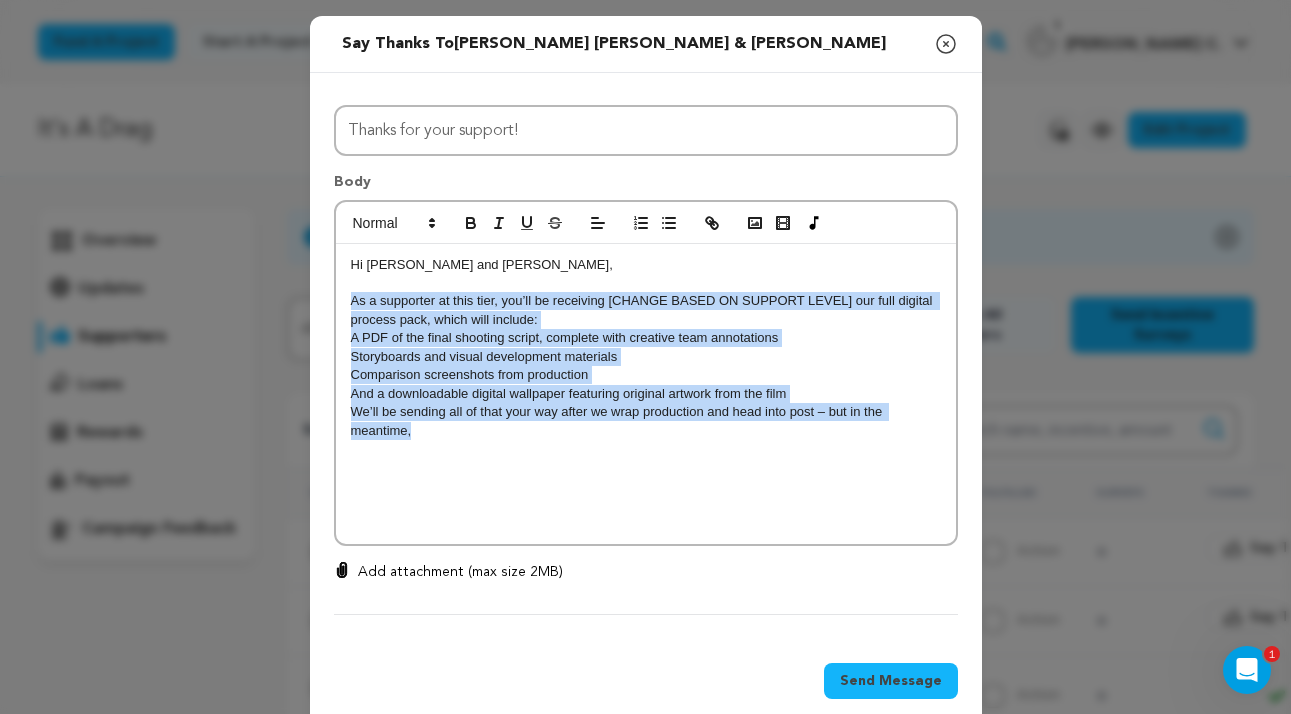 drag, startPoint x: 424, startPoint y: 430, endPoint x: 334, endPoint y: 306, distance: 153.2188 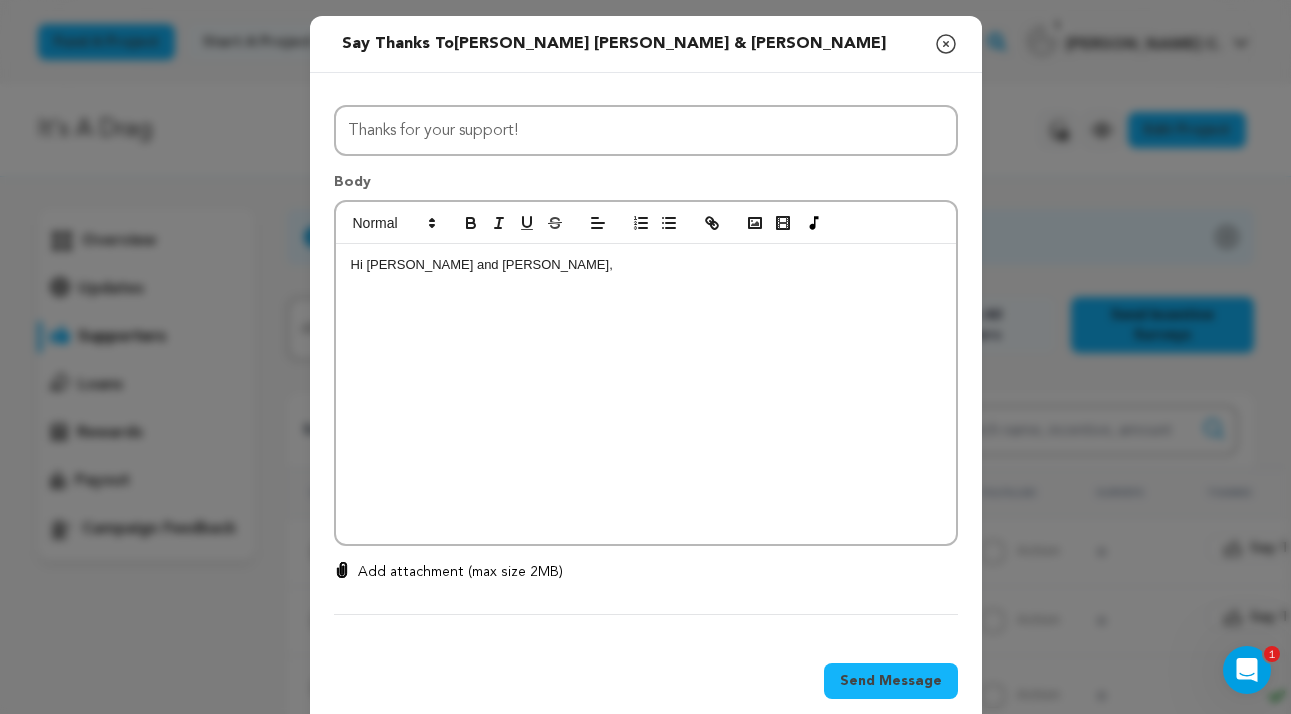 scroll, scrollTop: 18, scrollLeft: 0, axis: vertical 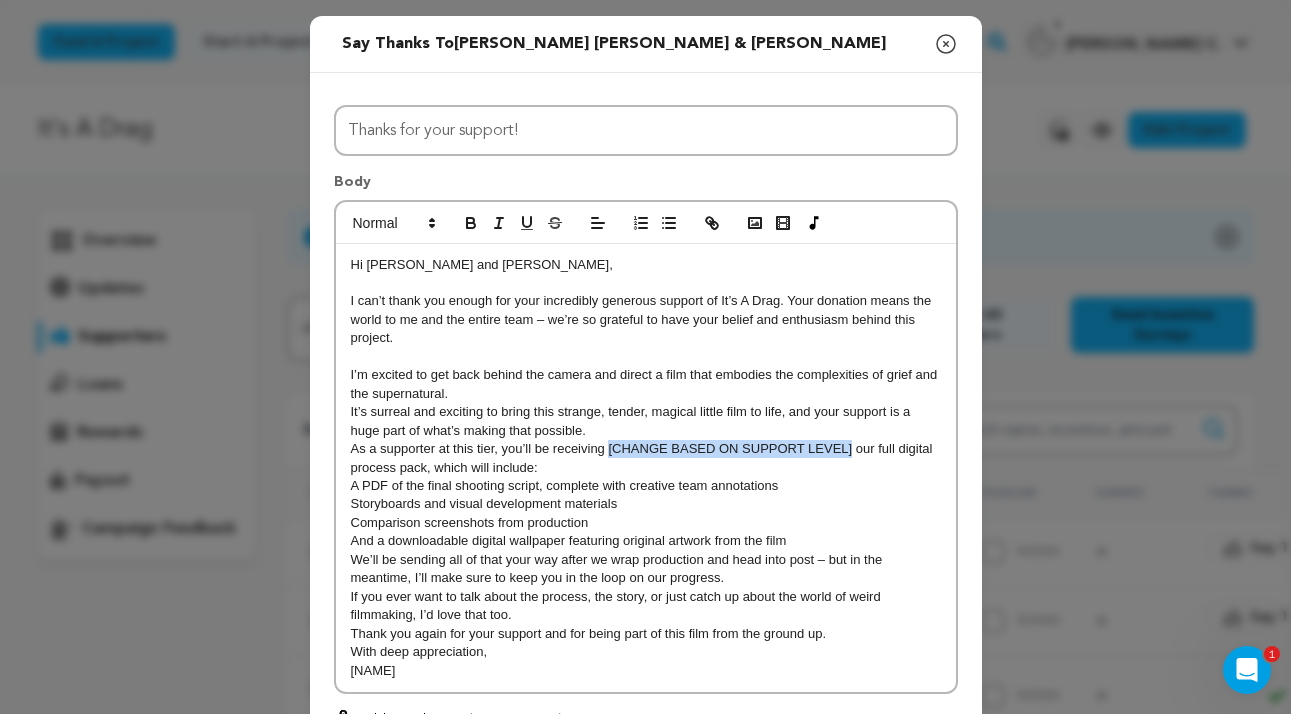 drag, startPoint x: 607, startPoint y: 445, endPoint x: 853, endPoint y: 445, distance: 246 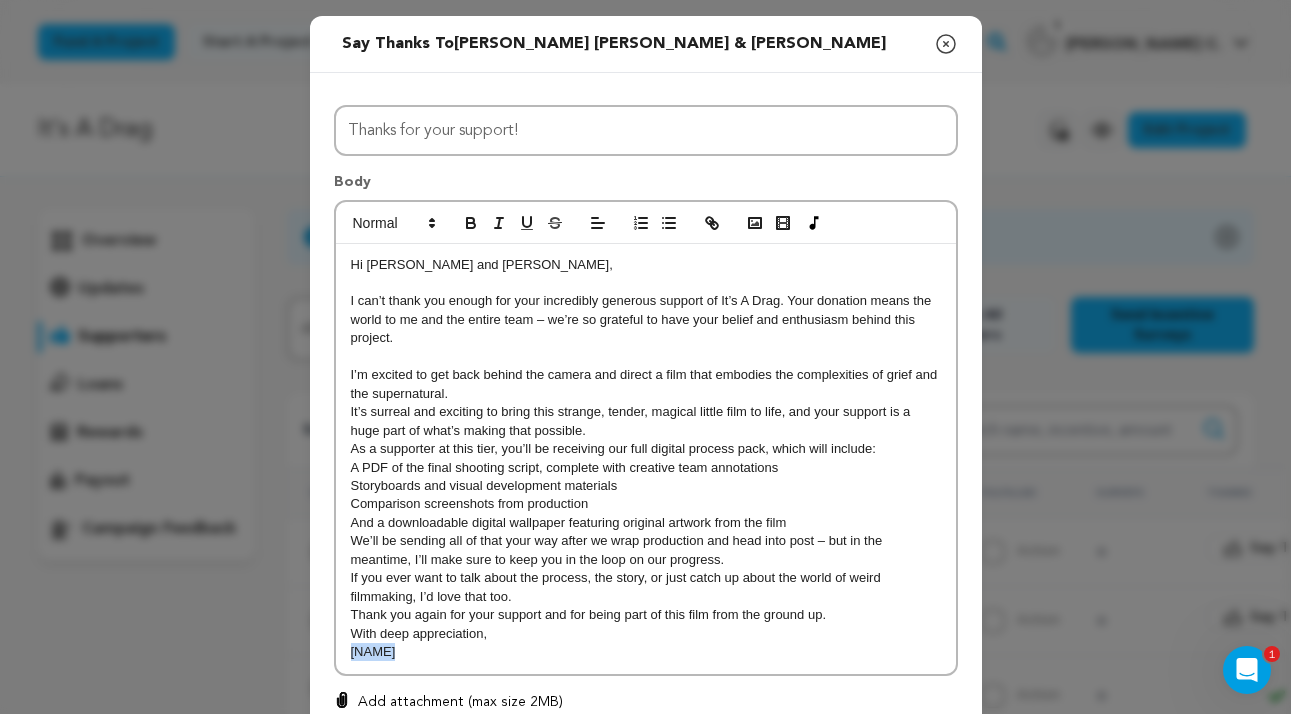 drag, startPoint x: 403, startPoint y: 641, endPoint x: 292, endPoint y: 640, distance: 111.0045 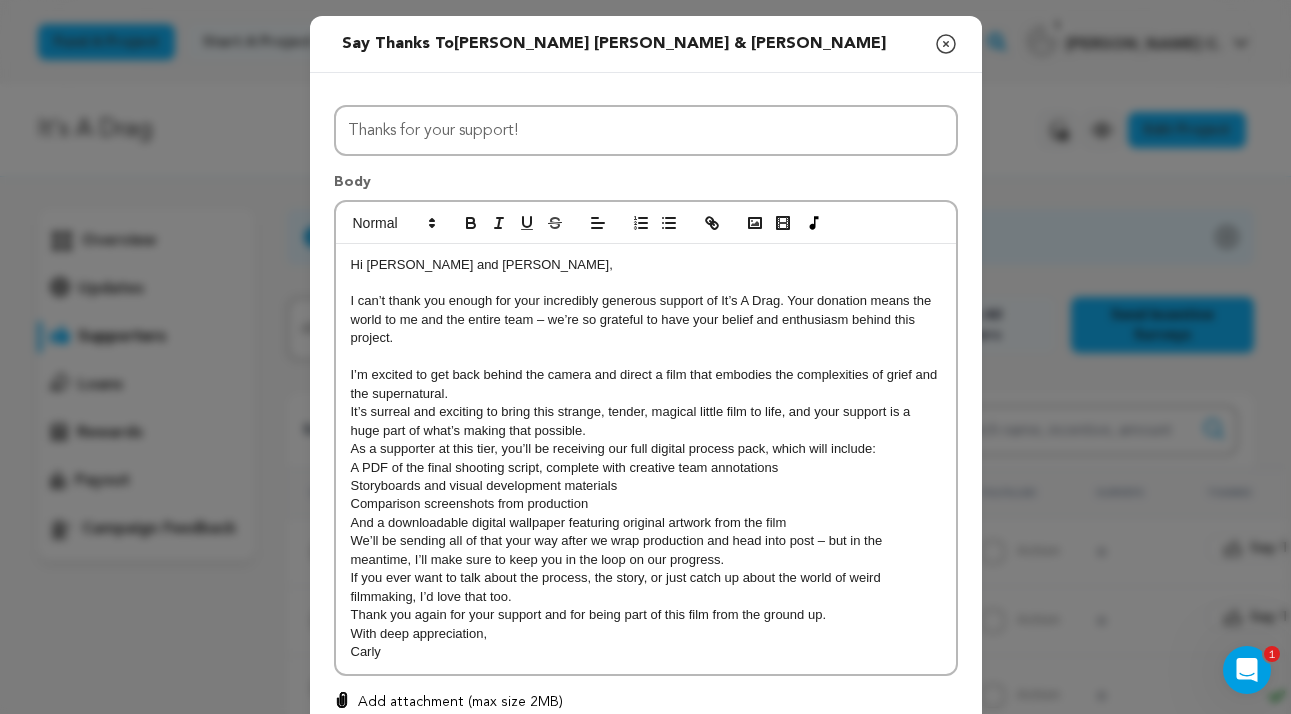 drag, startPoint x: 392, startPoint y: 639, endPoint x: 291, endPoint y: 252, distance: 399.9625 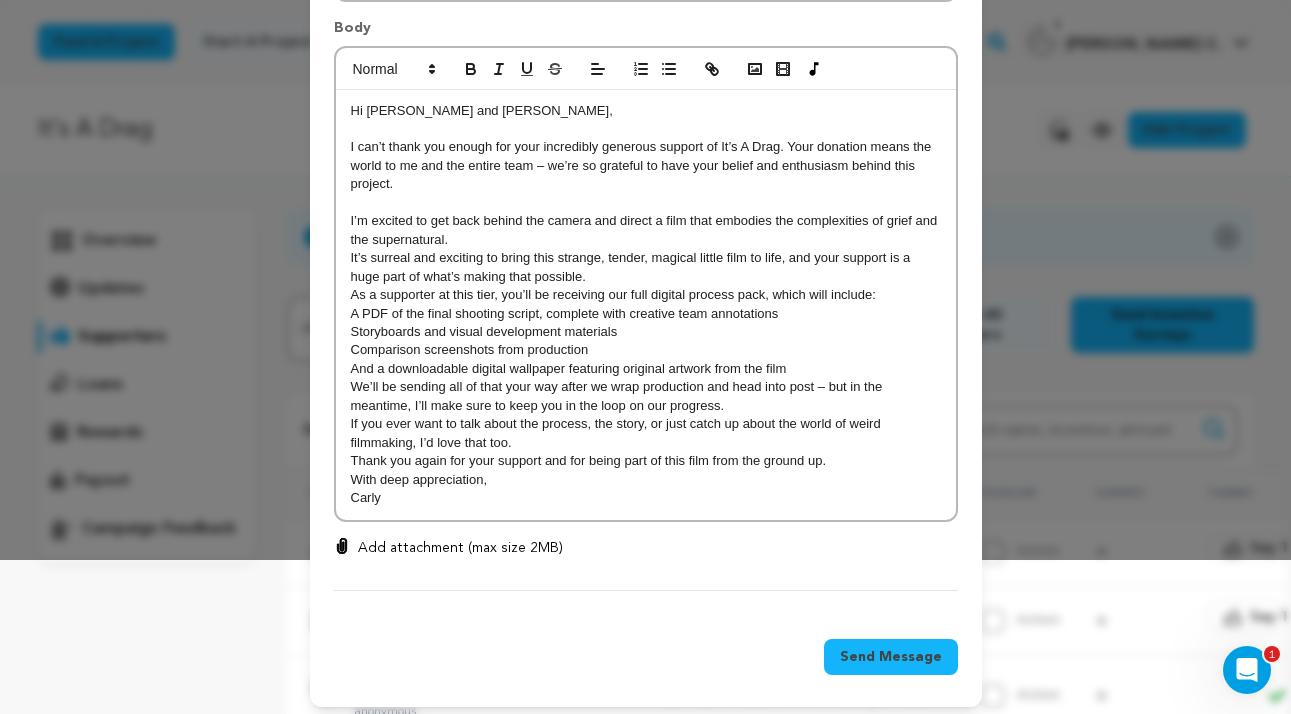 scroll, scrollTop: 153, scrollLeft: 0, axis: vertical 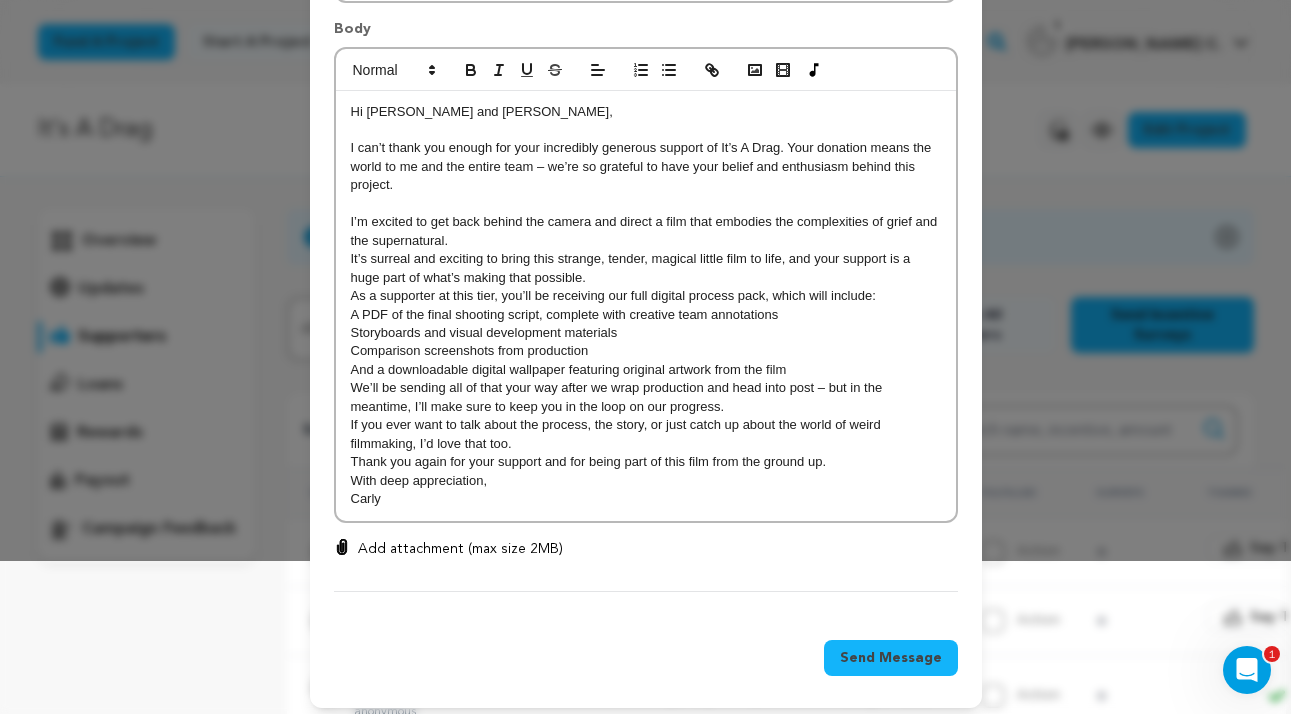 click on "Hi Mary and Larry, I can’t thank you enough for your incredibly generous support of It’s A Drag. Your donation means the world to me and the entire team – we’re so grateful to have your belief and enthusiasm behind this project. I’m excited to get back behind the camera and direct a film that embodies the complexities of grief and the supernatural. It’s surreal and exciting to bring this strange, tender, magical little film to life, and your support is a huge part of what’s making that possible. As a supporter at this tier, you’ll be receiving our full digital process pack, which will include: 		A PDF of the final shooting script, complete with creative team annotations 		Storyboards and visual development materials 		Comparison screenshots from production 		And a downloadable digital wallpaper featuring original artwork from the film If you ever want to talk about the process, the story, or just catch up about the world of weird filmmaking, I’d love that too. With deep appreciation," at bounding box center [646, 306] 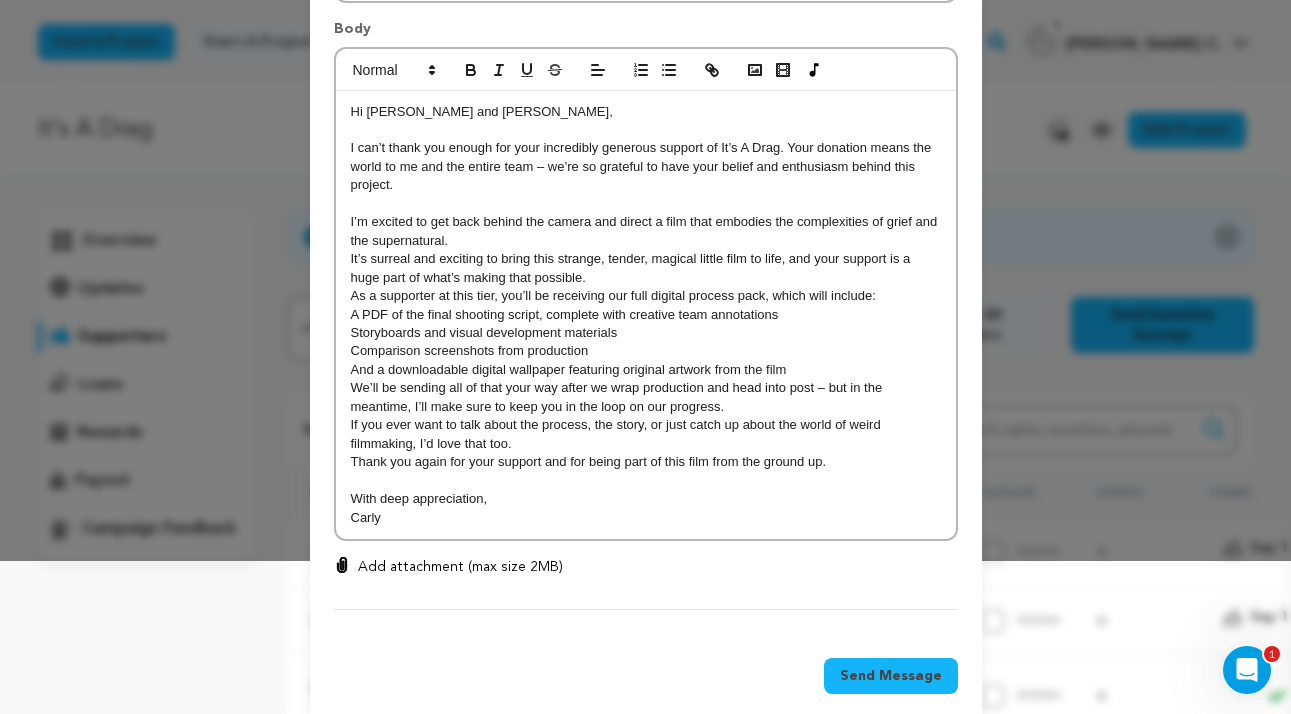 click on "If you ever want to talk about the process, the story, or just catch up about the world of weird filmmaking, I’d love that too." at bounding box center [646, 434] 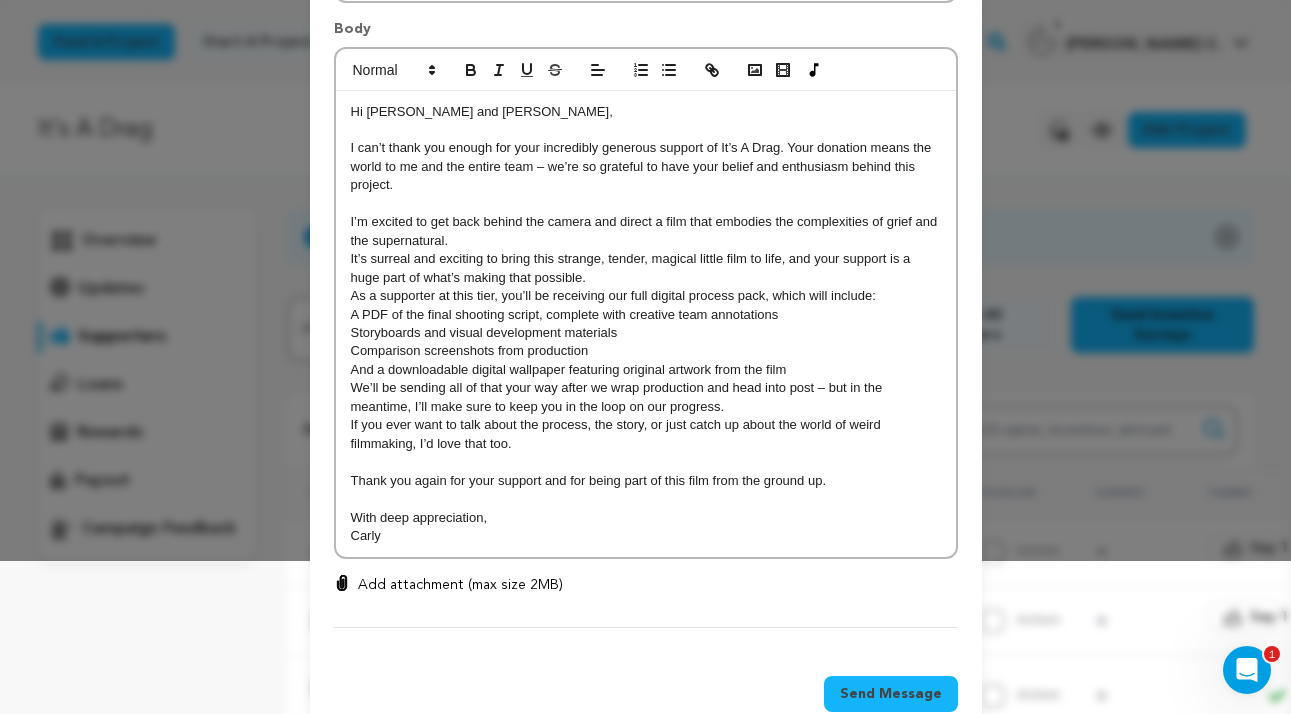 click on "We’ll be sending all of that your way after we wrap production and head into post – but in the meantime, I’ll make sure to keep you in the loop on our progress." at bounding box center [646, 397] 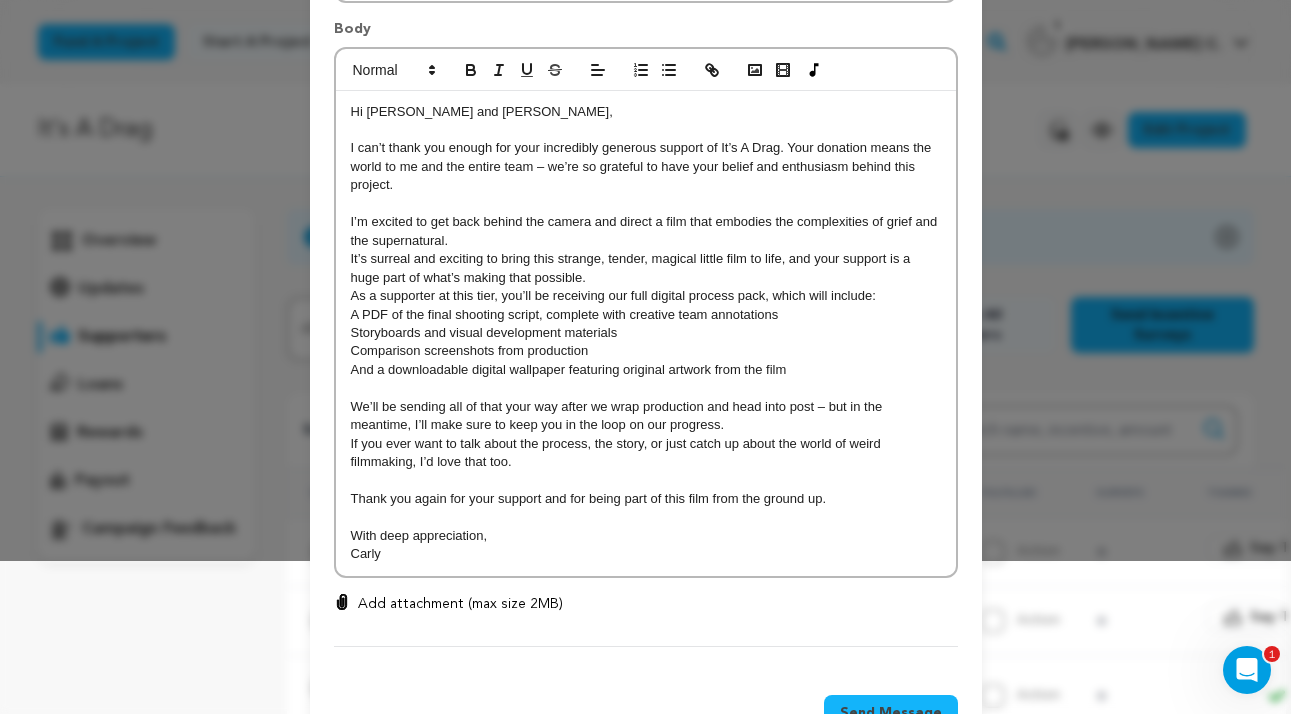 click on "Hi Mary and Larry, I can’t thank you enough for your incredibly generous support of It’s A Drag. Your donation means the world to me and the entire team – we’re so grateful to have your belief and enthusiasm behind this project. I’m excited to get back behind the camera and direct a film that embodies the complexities of grief and the supernatural. It’s surreal and exciting to bring this strange, tender, magical little film to life, and your support is a huge part of what’s making that possible. As a supporter at this tier, you’ll be receiving our full digital process pack, which will include: 		A PDF of the final shooting script, complete with creative team annotations 		Storyboards and visual development materials 		Comparison screenshots from production 		And a downloadable digital wallpaper featuring original artwork from the film If you ever want to talk about the process, the story, or just catch up about the world of weird filmmaking, I’d love that too. With deep appreciation," at bounding box center [646, 333] 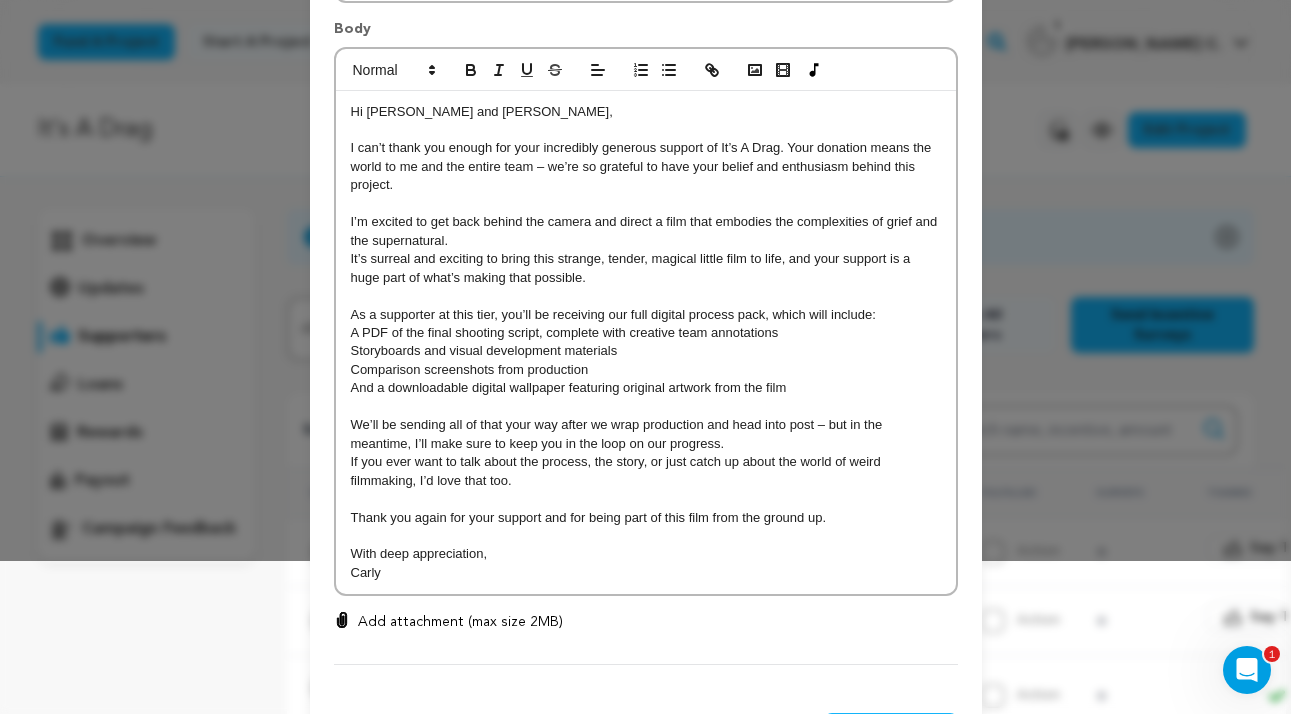 click on "Hi Mary and Larry, I can’t thank you enough for your incredibly generous support of It’s A Drag. Your donation means the world to me and the entire team – we’re so grateful to have your belief and enthusiasm behind this project. I’m excited to get back behind the camera and direct a film that embodies the complexities of grief and the supernatural. It’s surreal and exciting to bring this strange, tender, magical little film to life, and your support is a huge part of what’s making that possible. As a supporter at this tier, you’ll be receiving our full digital process pack, which will include: 		A PDF of the final shooting script, complete with creative team annotations 		Storyboards and visual development materials 		Comparison screenshots from production 		And a downloadable digital wallpaper featuring original artwork from the film If you ever want to talk about the process, the story, or just catch up about the world of weird filmmaking, I’d love that too. With deep appreciation," at bounding box center [646, 343] 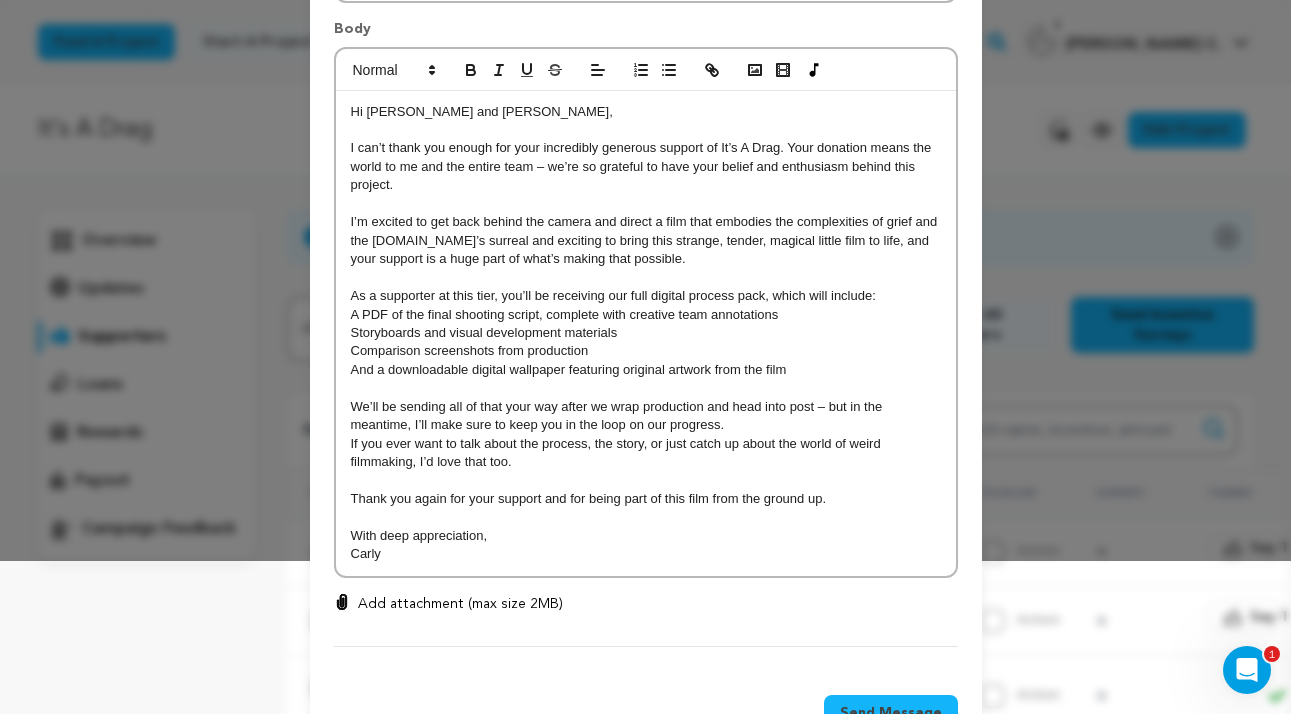 drag, startPoint x: 392, startPoint y: 548, endPoint x: 340, endPoint y: 109, distance: 442.069 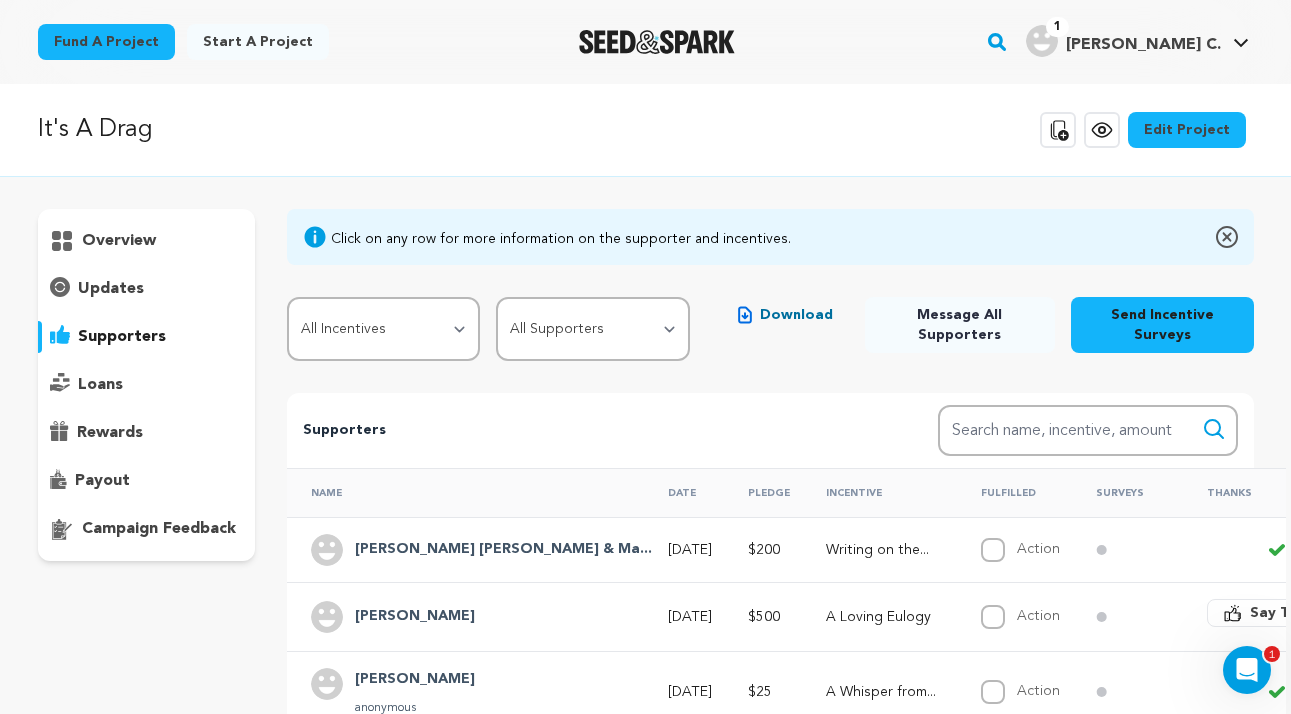 click on "[PERSON_NAME]" at bounding box center (415, 617) 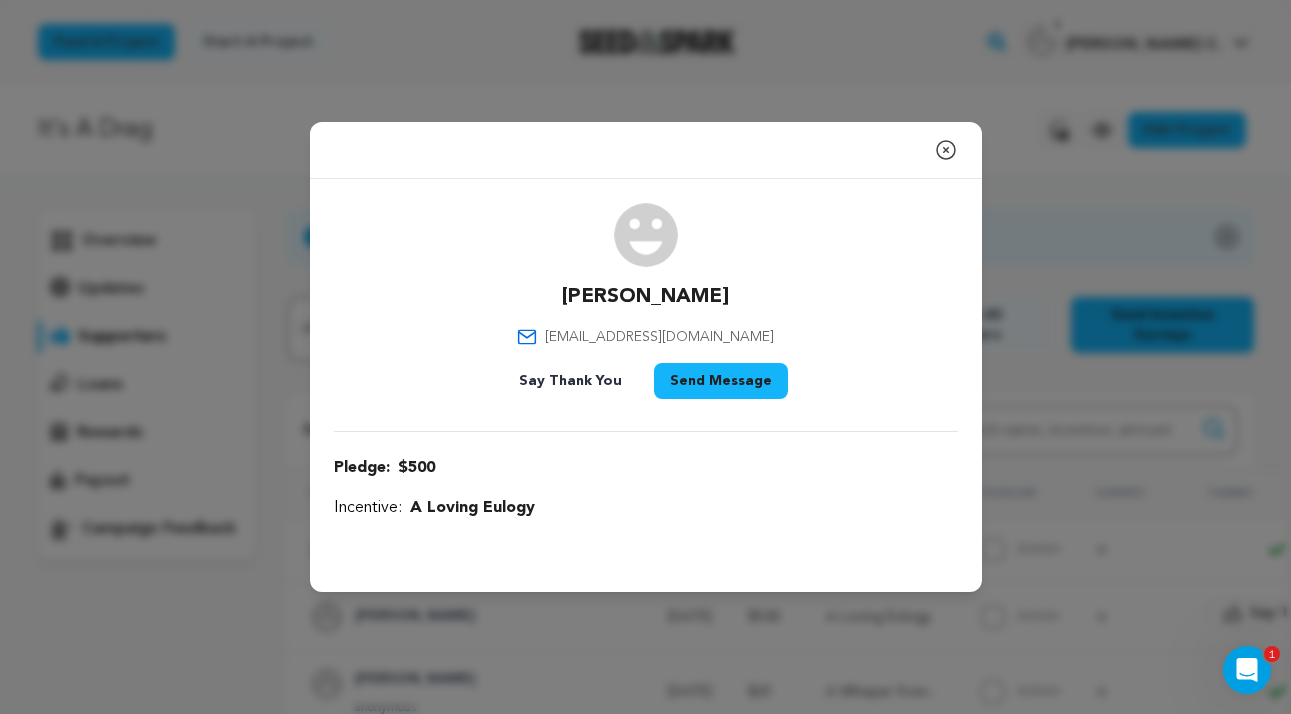 click on "Say Thank You" at bounding box center [570, 381] 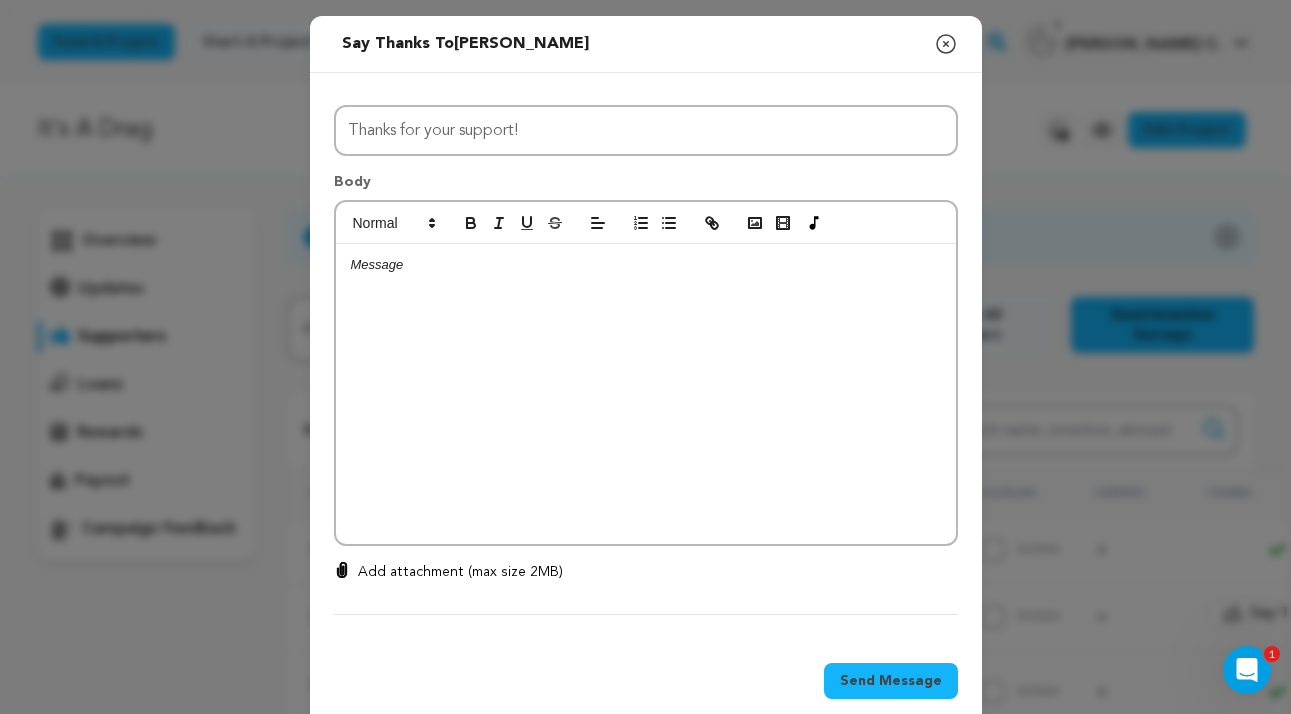 click at bounding box center (646, 265) 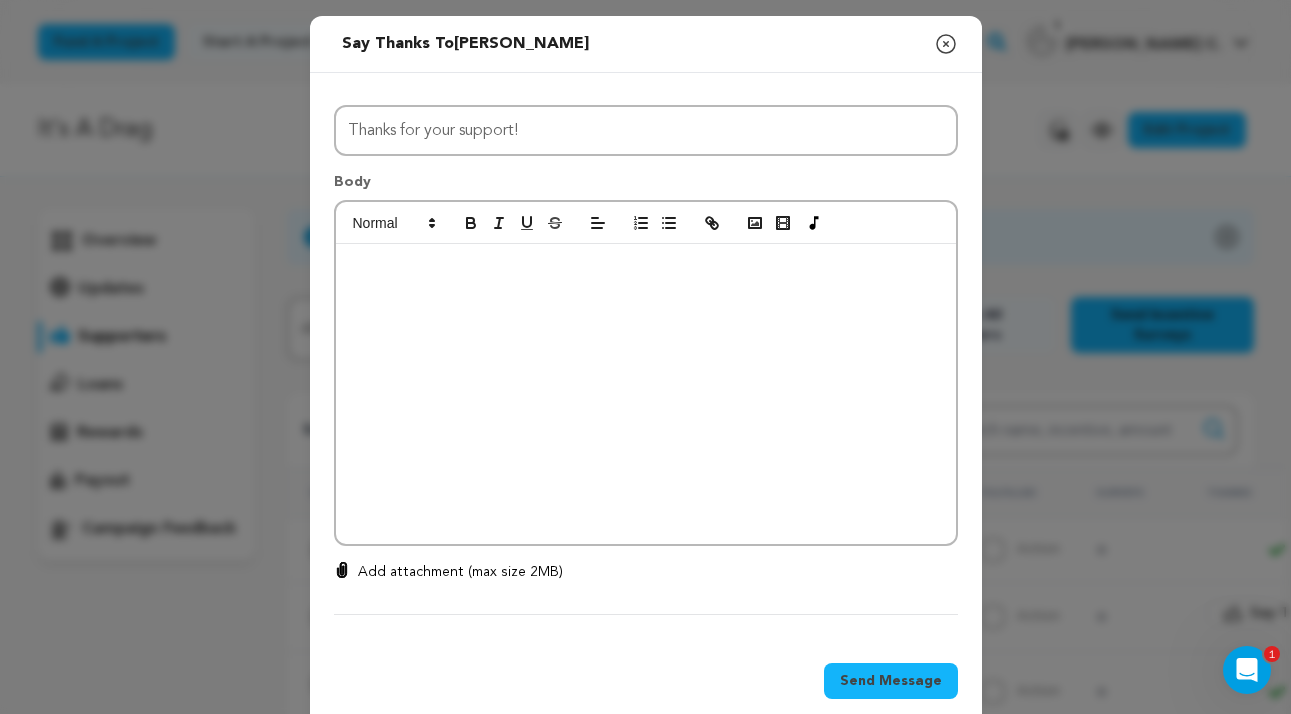 scroll, scrollTop: 9, scrollLeft: 0, axis: vertical 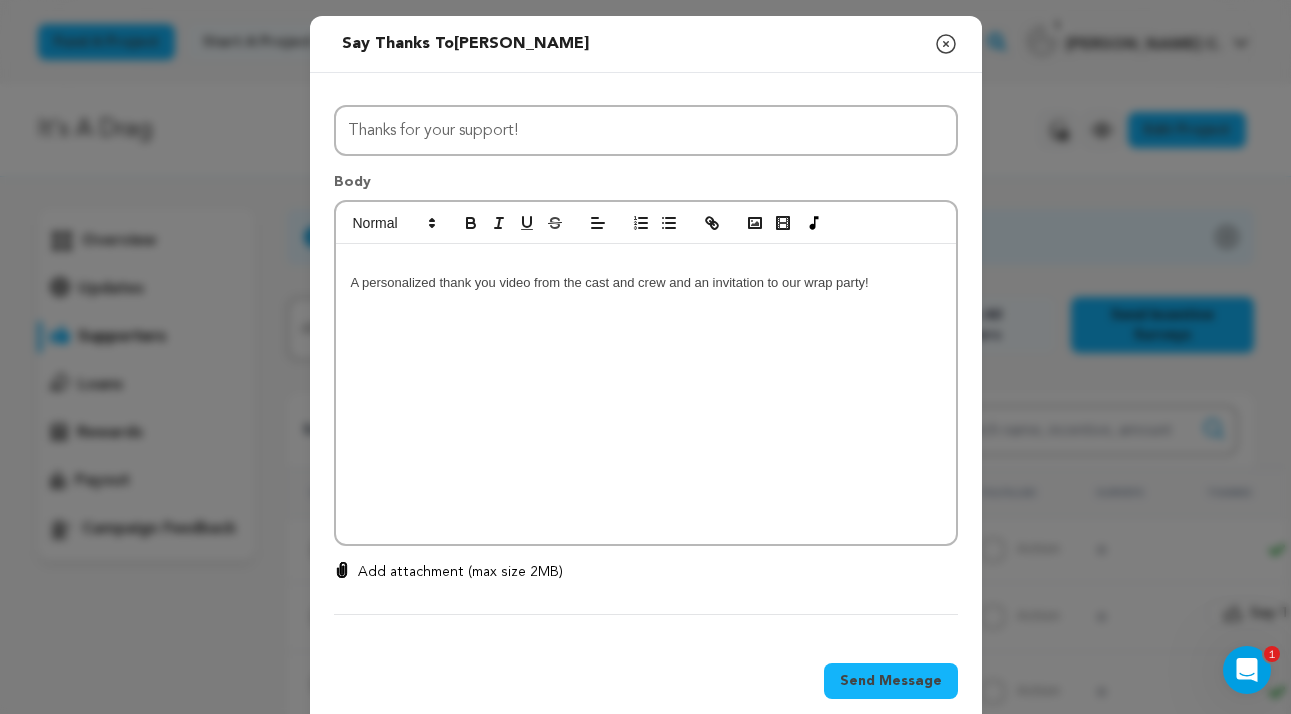 click at bounding box center (646, 265) 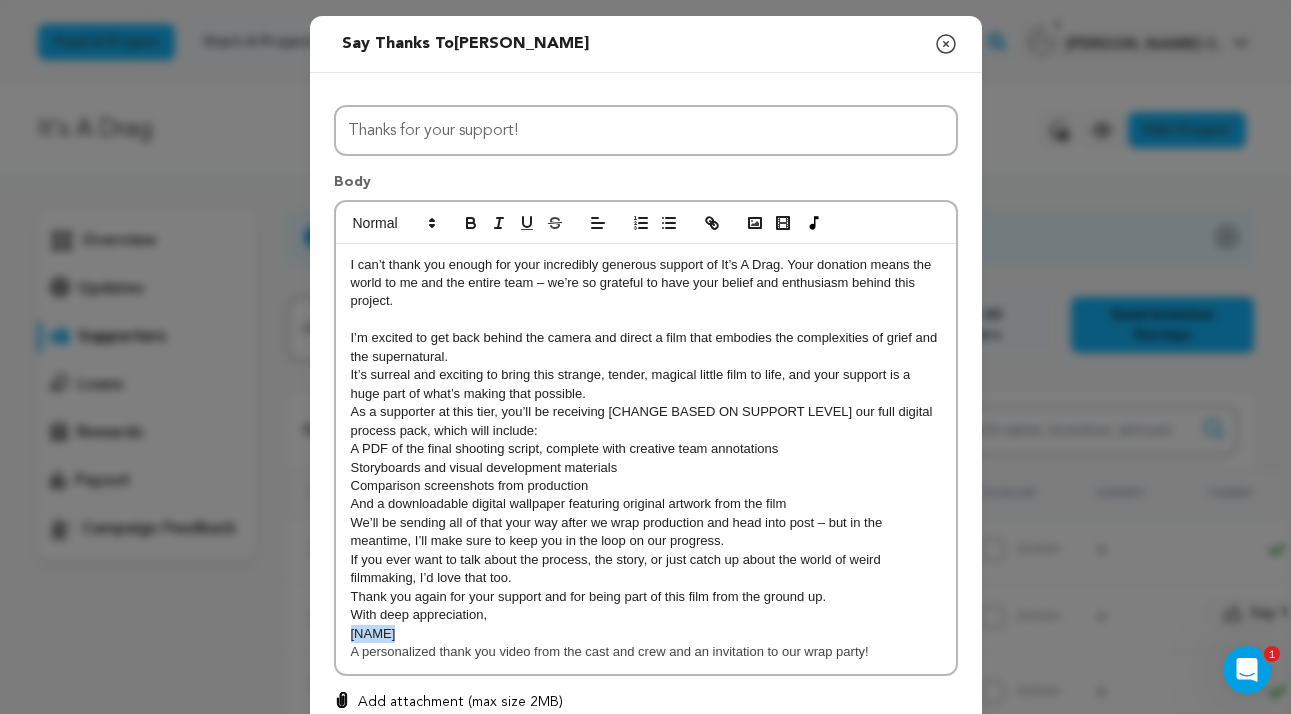 drag, startPoint x: 406, startPoint y: 625, endPoint x: 342, endPoint y: 625, distance: 64 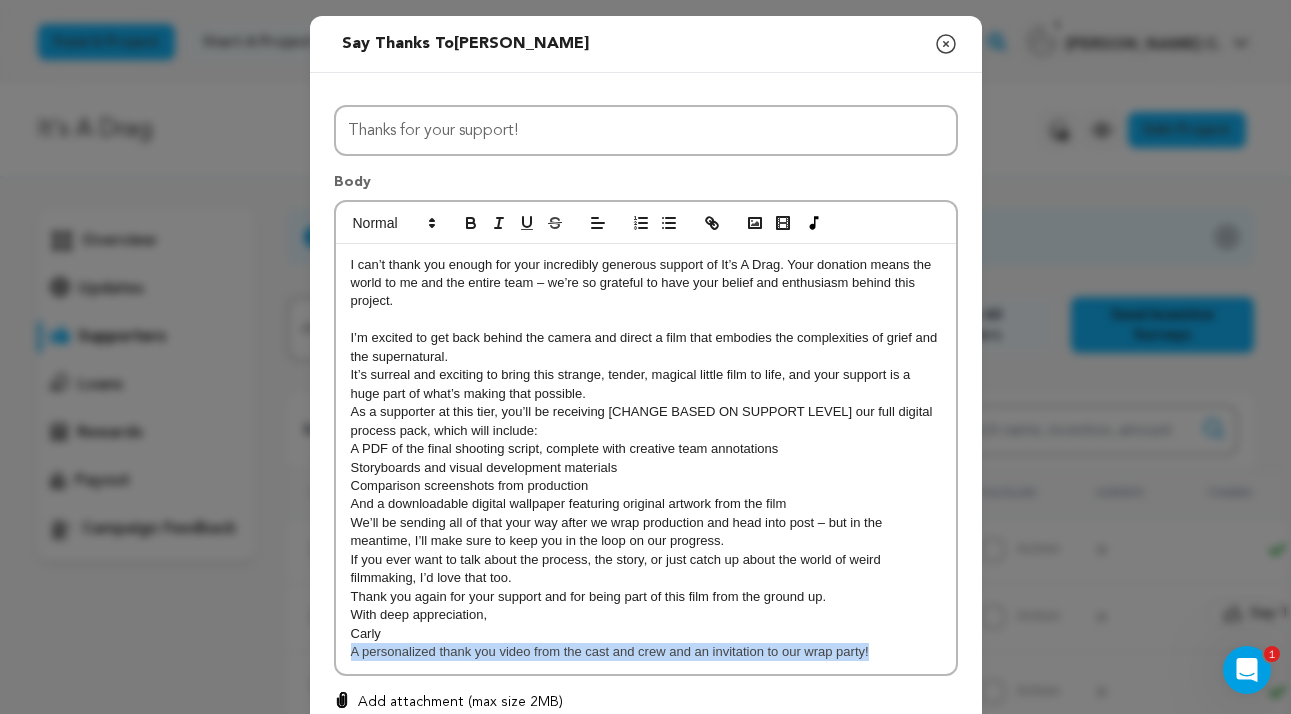 drag, startPoint x: 877, startPoint y: 644, endPoint x: 328, endPoint y: 643, distance: 549.0009 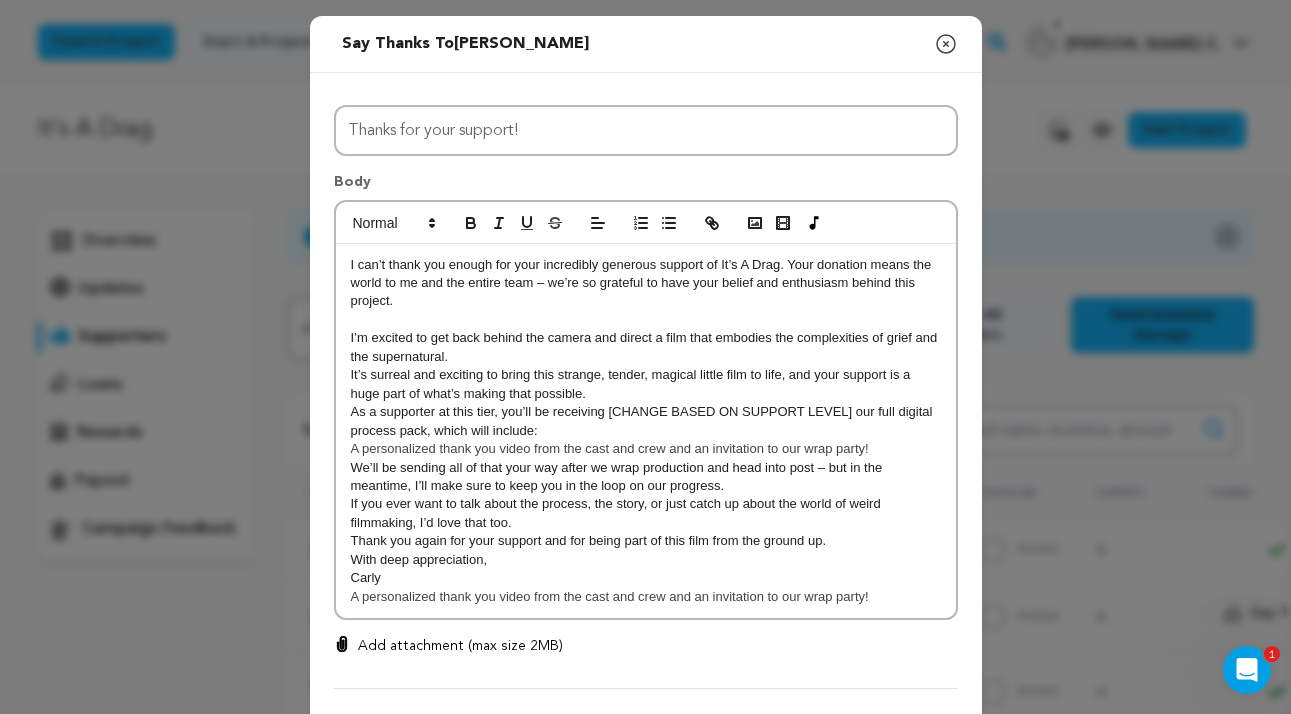 scroll, scrollTop: 9, scrollLeft: 0, axis: vertical 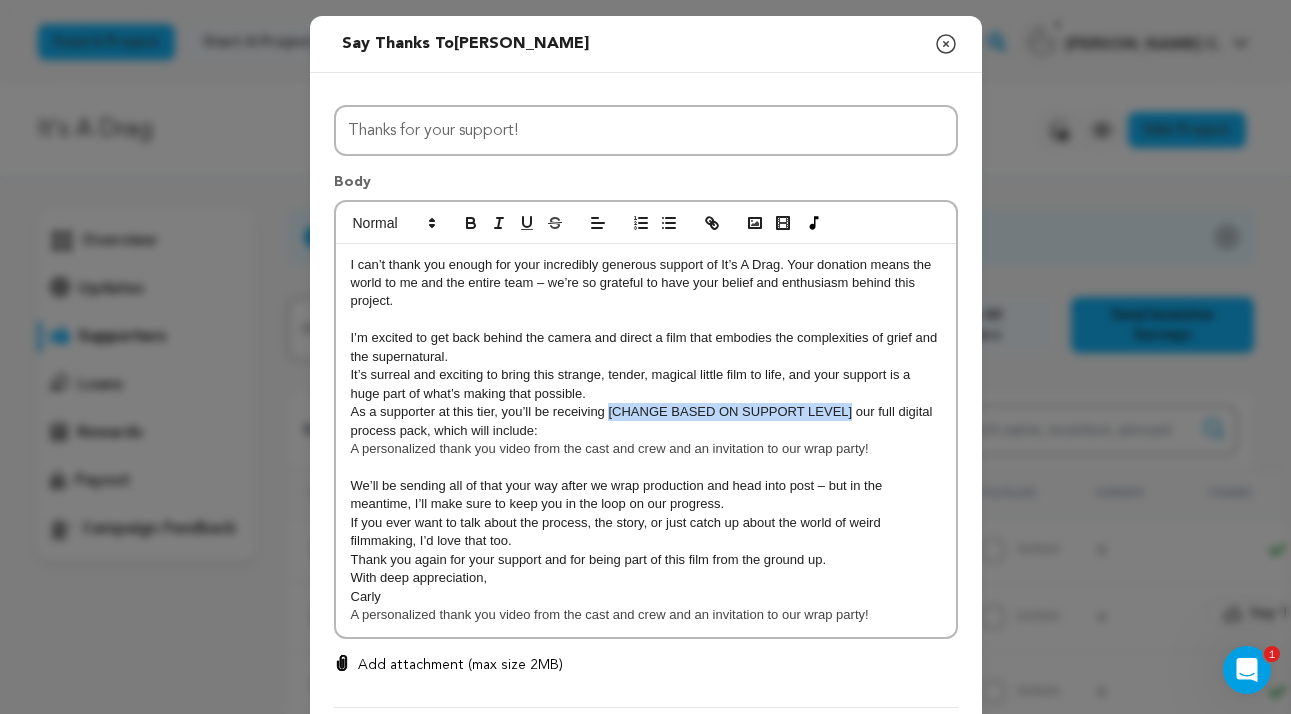 drag, startPoint x: 853, startPoint y: 409, endPoint x: 607, endPoint y: 409, distance: 246 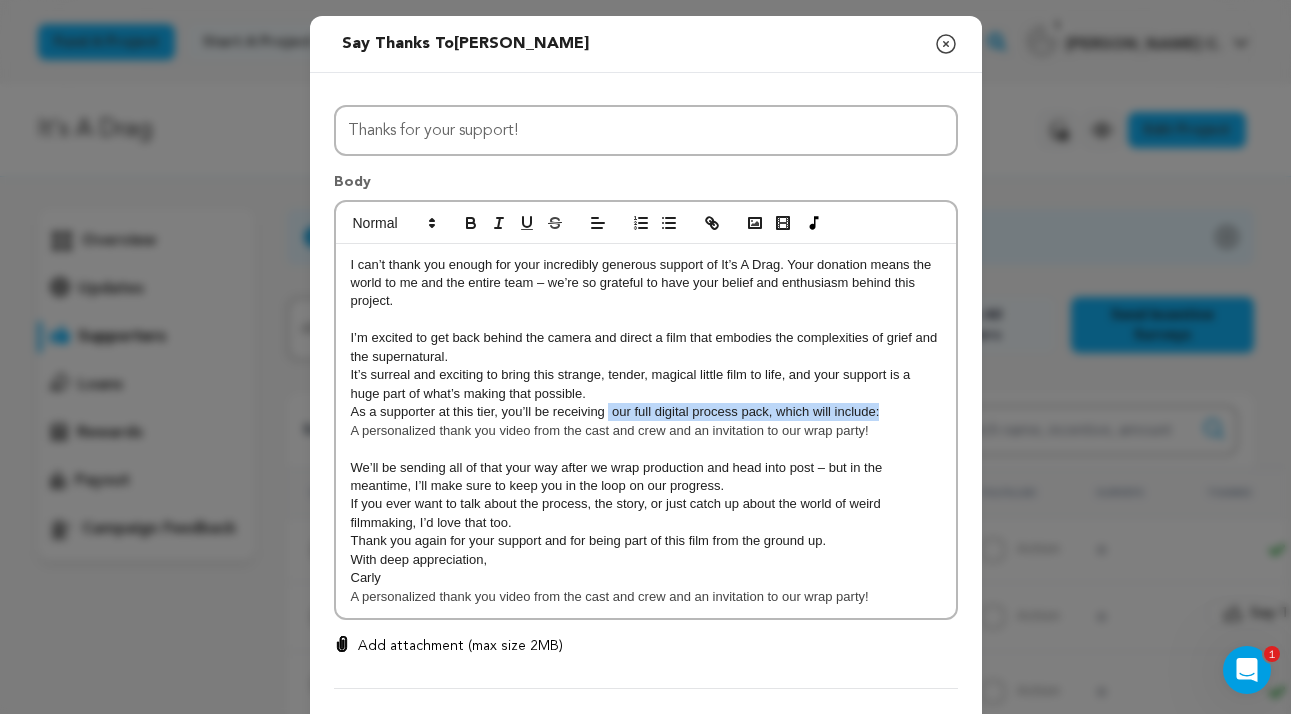 drag, startPoint x: 890, startPoint y: 411, endPoint x: 611, endPoint y: 407, distance: 279.0287 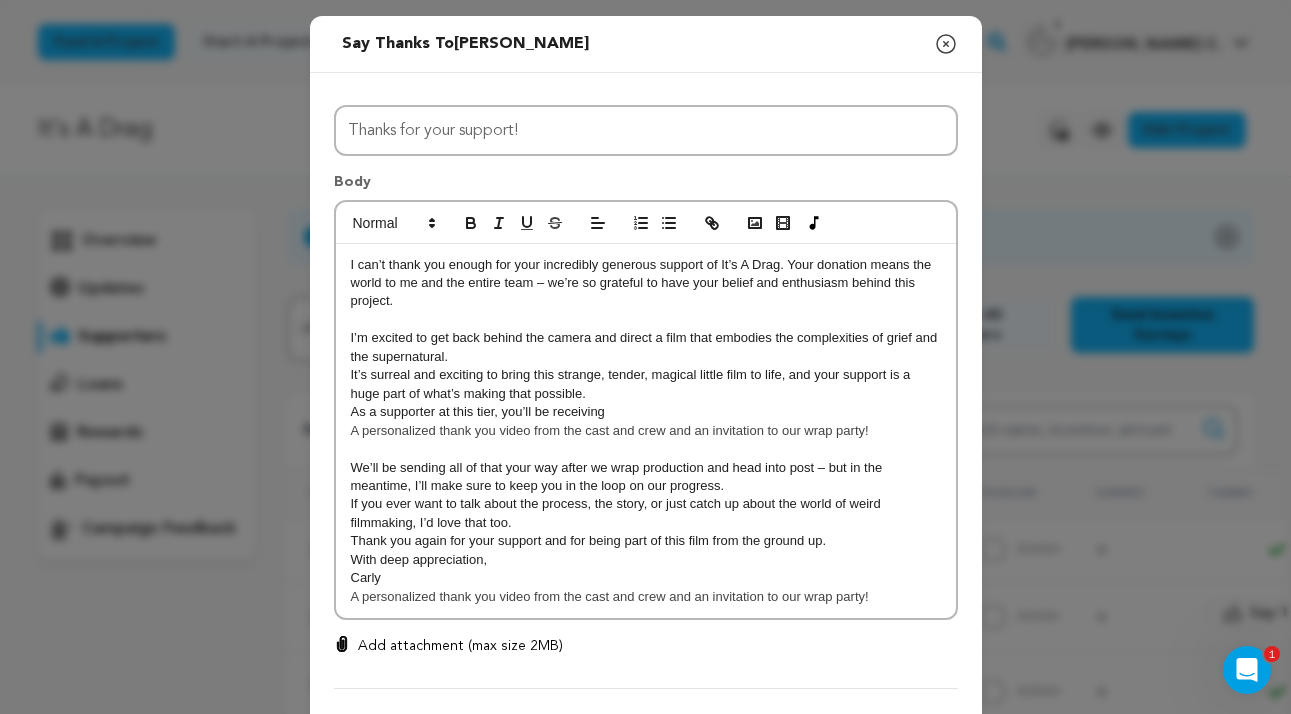 click on "A personalized thank you video from the cast and crew and an invitation to our wrap party!" at bounding box center (610, 430) 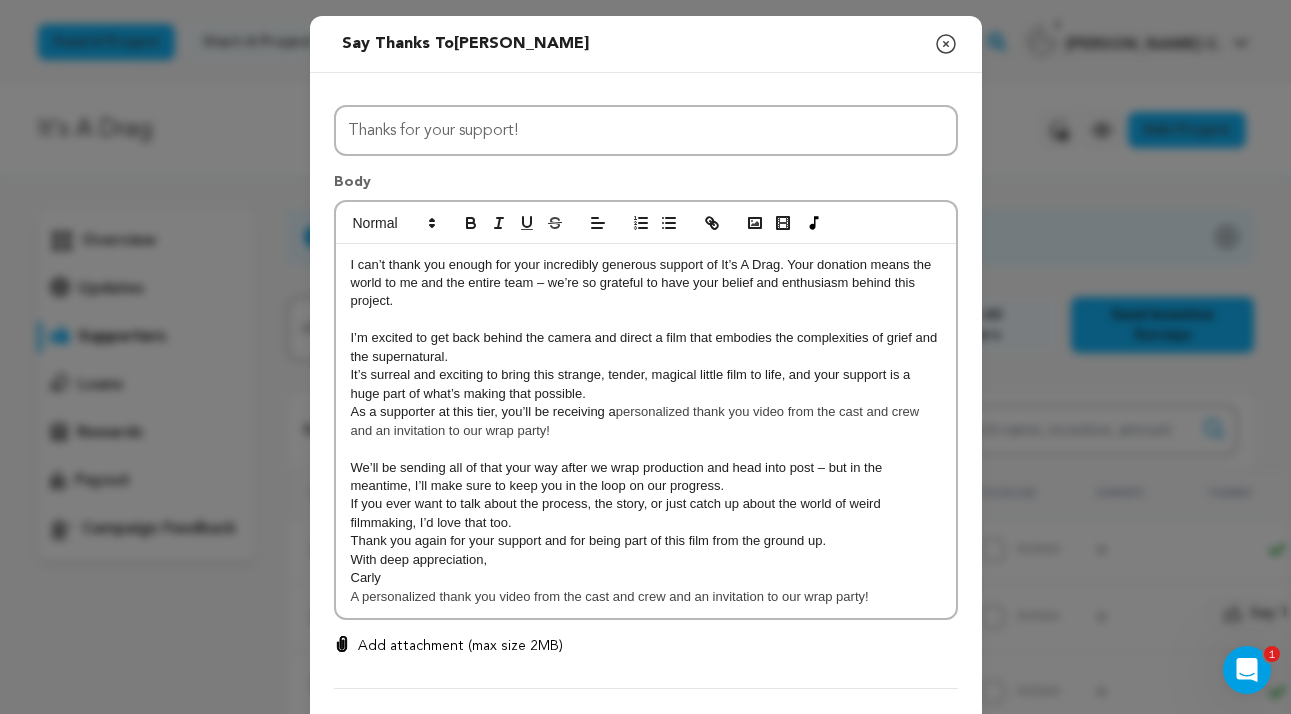 click on "I can’t thank you enough for your incredibly generous support of It’s A Drag. Your donation means the world to me and the entire team – we’re so grateful to have your belief and enthusiasm behind this project. I’m excited to get back behind the camera and direct a film that embodies the complexities of grief and the supernatural. It’s surreal and exciting to bring this strange, tender, magical little film to life, and your support is a huge part of what’s making that possible. As a supporter at this tier, you’ll be receiving a  personalized thank you video from the cast and crew and an invitation to our wrap party! We’ll be sending all of that your way after we wrap production and head into post – but in the meantime, I’ll make sure to keep you in the loop on our progress. If you ever want to talk about the process, the story, or just catch up about the world of weird filmmaking, I’d love that too. Thank you again for your support and for being part of this film from the ground up." at bounding box center (646, 431) 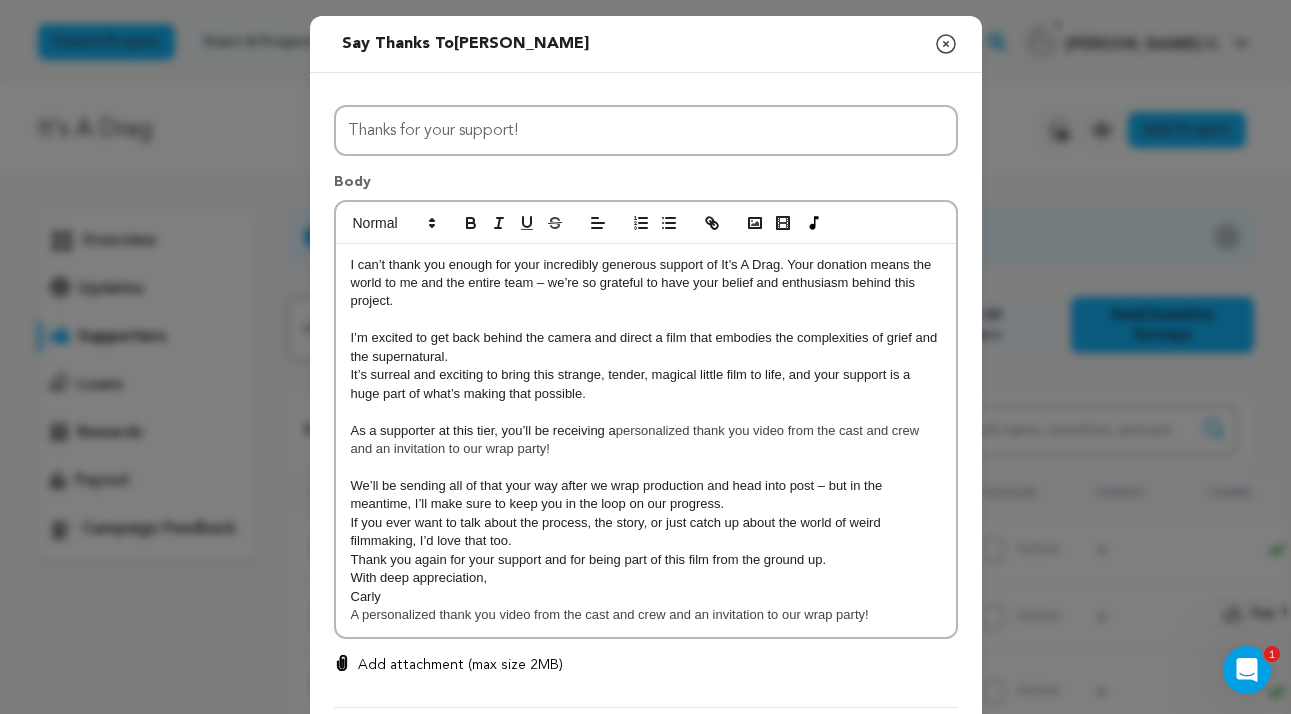 click on "I can’t thank you enough for your incredibly generous support of It’s A Drag. Your donation means the world to me and the entire team – we’re so grateful to have your belief and enthusiasm behind this project. I’m excited to get back behind the camera and direct a film that embodies the complexities of grief and the supernatural. It’s surreal and exciting to bring this strange, tender, magical little film to life, and your support is a huge part of what’s making that possible. As a supporter at this tier, you’ll be receiving a  personalized thank you video from the cast and crew and an invitation to our wrap party! We’ll be sending all of that your way after we wrap production and head into post – but in the meantime, I’ll make sure to keep you in the loop on our progress. If you ever want to talk about the process, the story, or just catch up about the world of weird filmmaking, I’d love that too. Thank you again for your support and for being part of this film from the ground up." at bounding box center (646, 440) 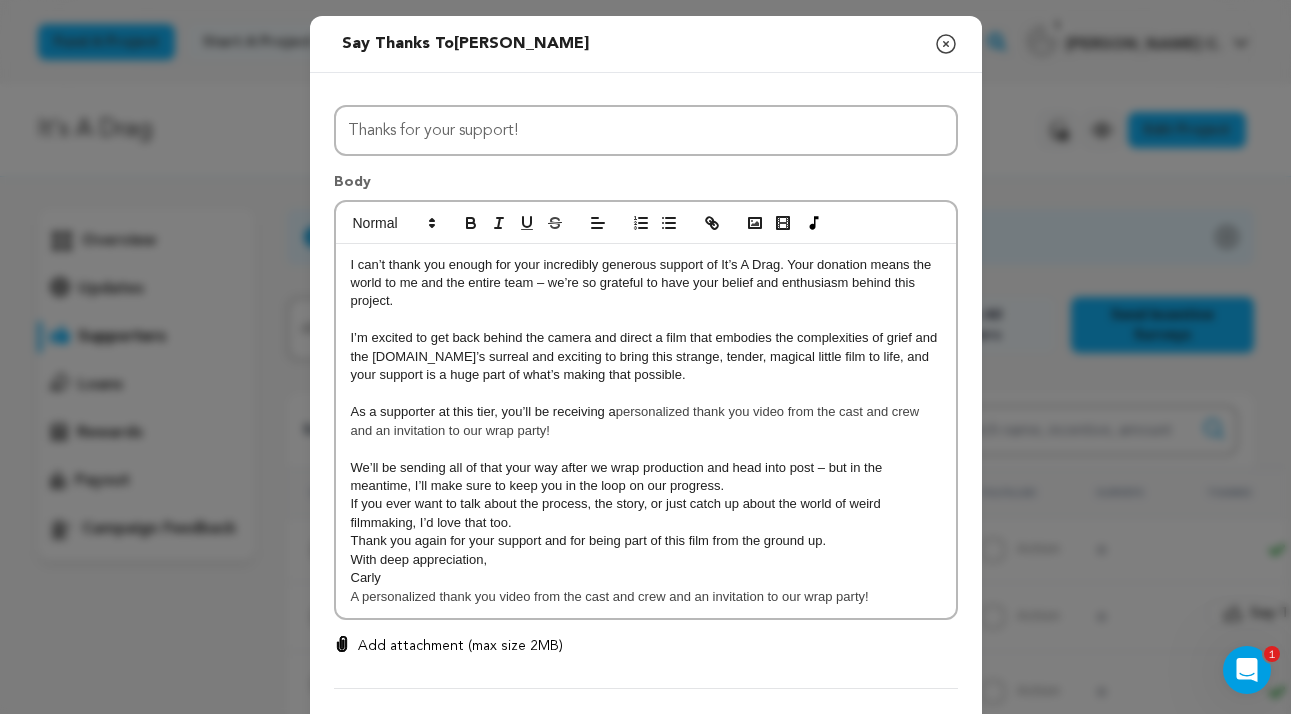 click on "Thank you again for your support and for being part of this film from the ground up." at bounding box center [646, 541] 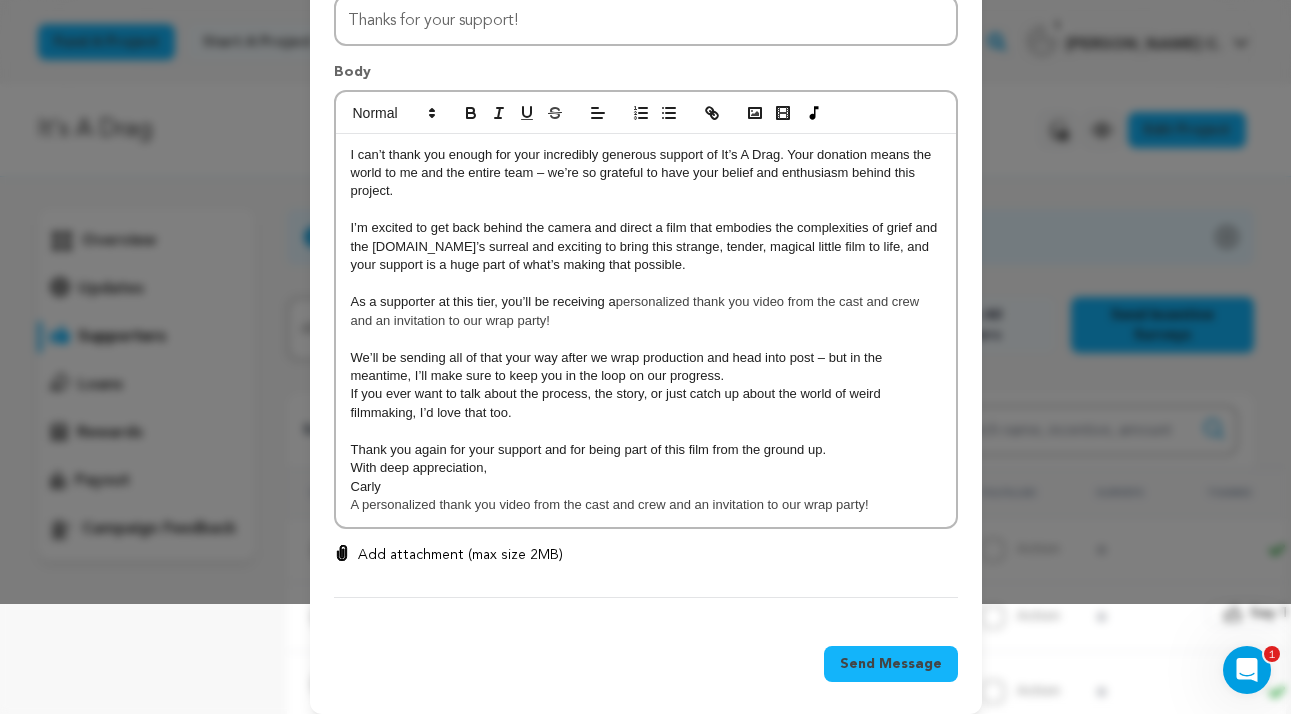 scroll, scrollTop: 109, scrollLeft: 0, axis: vertical 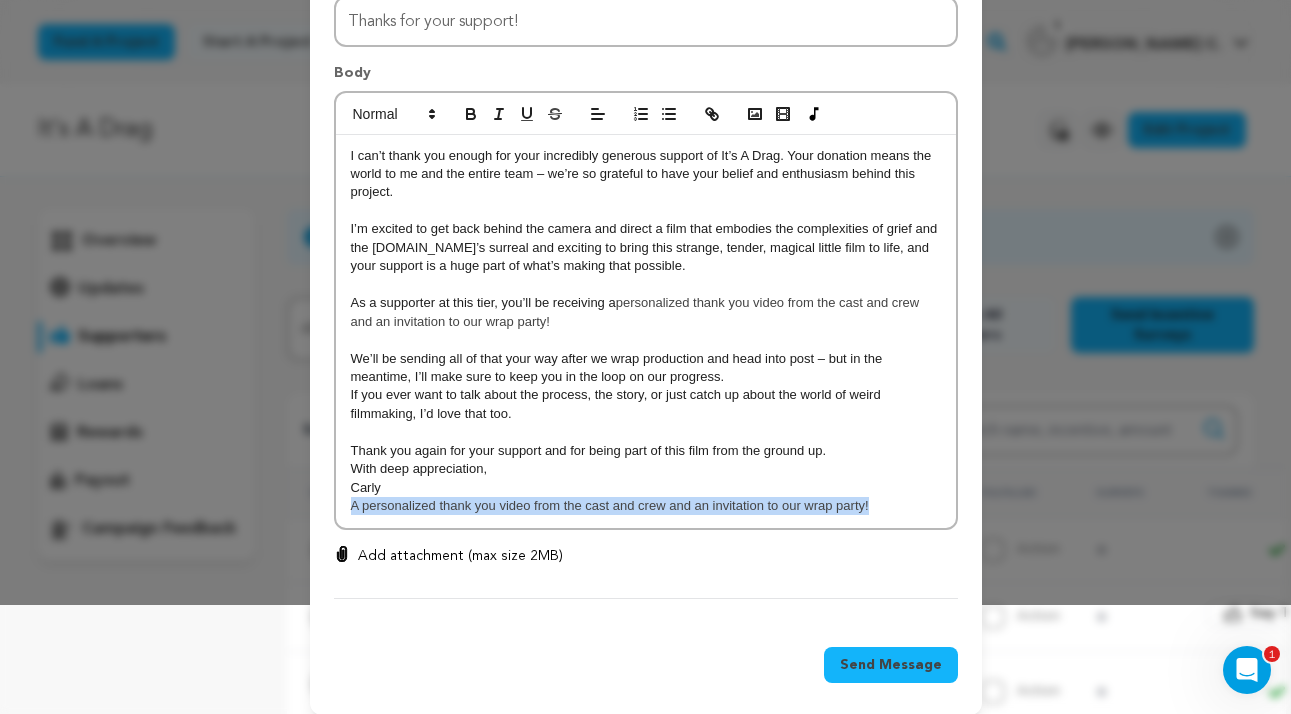 drag, startPoint x: 873, startPoint y: 498, endPoint x: 285, endPoint y: 498, distance: 588 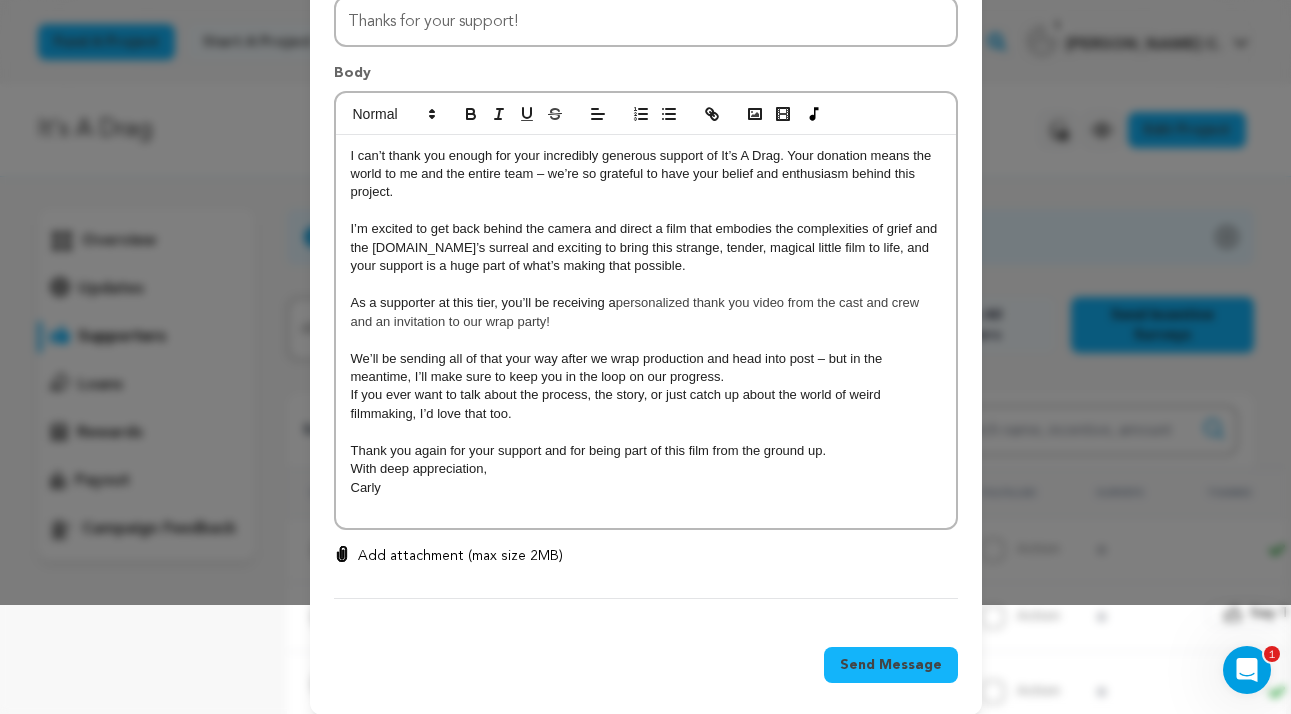 click on "I can’t thank you enough for your incredibly generous support of It’s A Drag. Your donation means the world to me and the entire team – we’re so grateful to have your belief and enthusiasm behind this project. I’m excited to get back behind the camera and direct a film that embodies the complexities of grief and the supernatural.It’s surreal and exciting to bring this strange, tender, magical little film to life, and your support is a huge part of what’s making that possible. As a supporter at this tier, you’ll be receiving a  personalized thank you video from the cast and crew and an invitation to our wrap party! We’ll be sending all of that your way after we wrap production and head into post – but in the meantime, I’ll make sure to keep you in the loop on our progress. If you ever want to talk about the process, the story, or just catch up about the world of weird filmmaking, I’d love that too. Thank you again for your support and for being part of this film from the ground up." at bounding box center (646, 331) 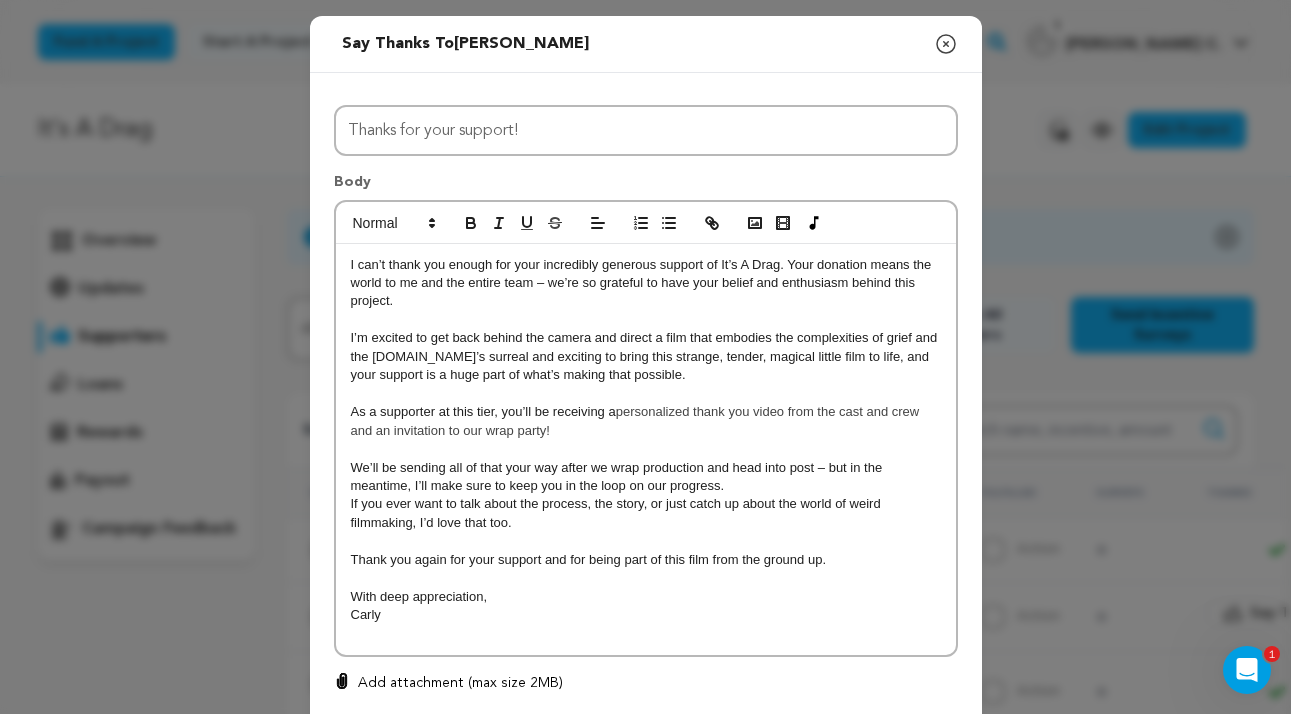 scroll, scrollTop: 0, scrollLeft: 0, axis: both 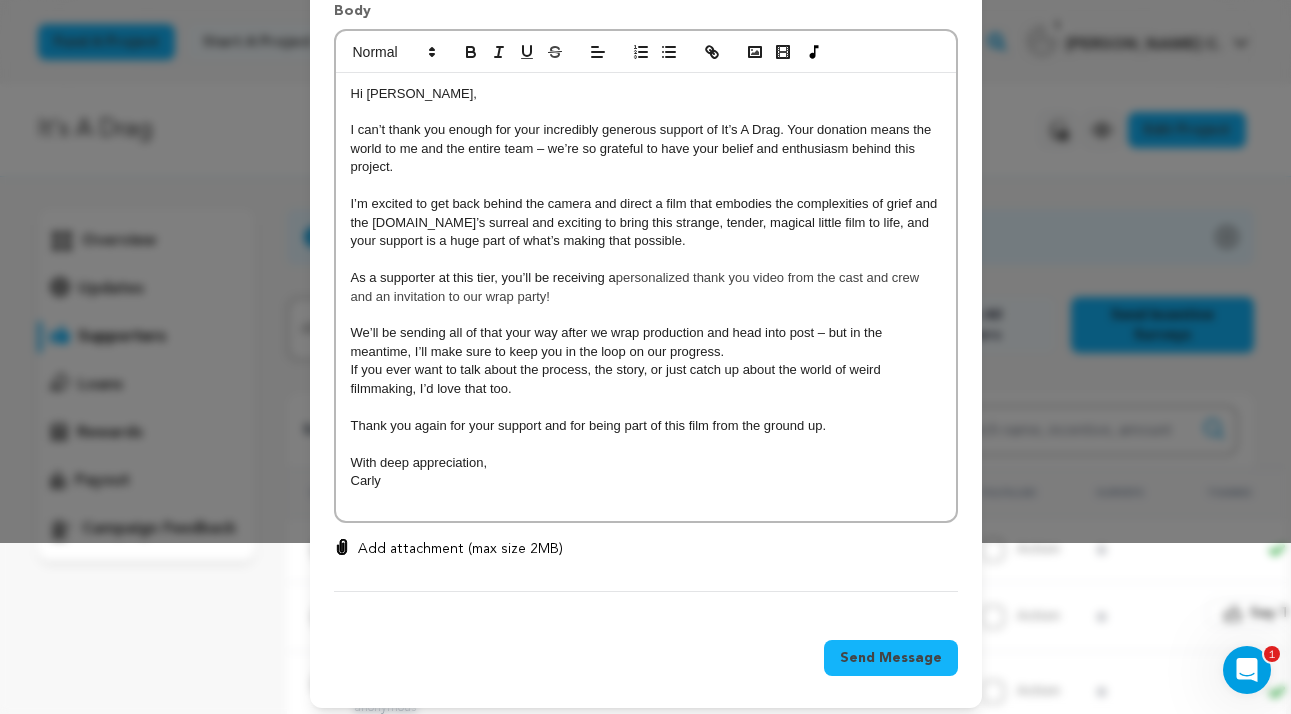 click on "Send Message" at bounding box center (891, 658) 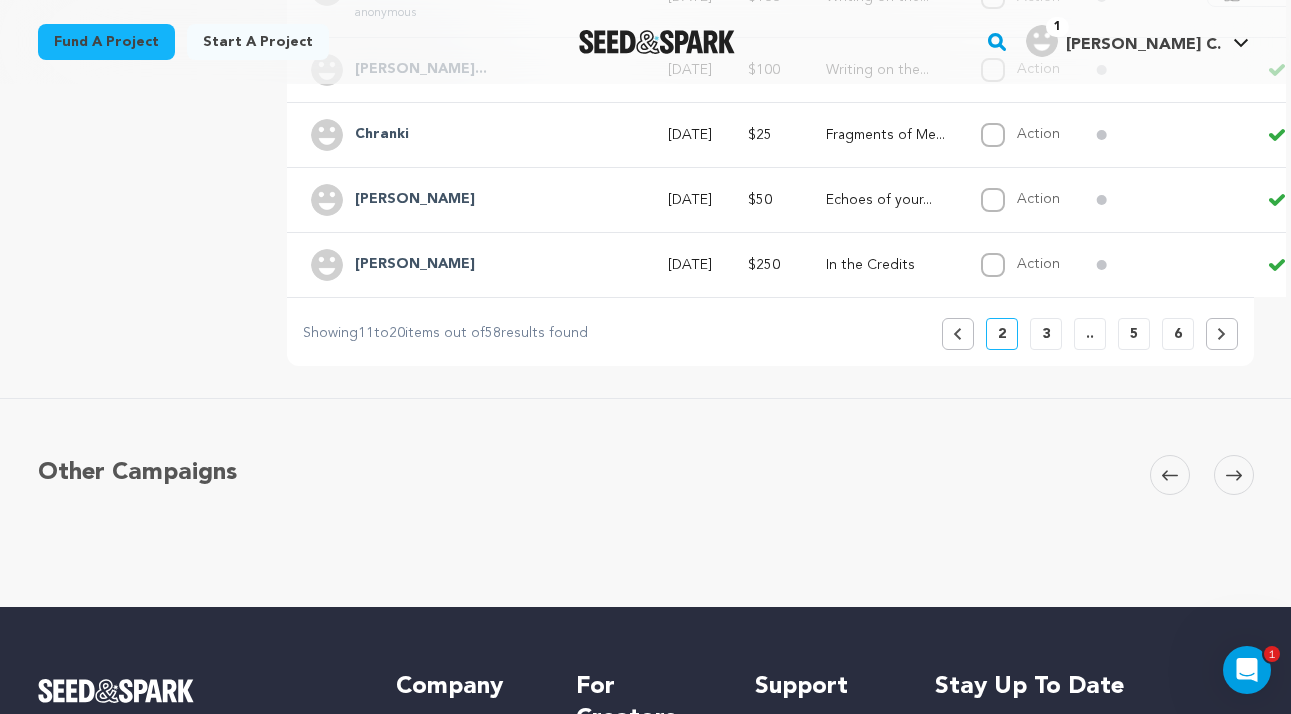 scroll, scrollTop: 977, scrollLeft: 0, axis: vertical 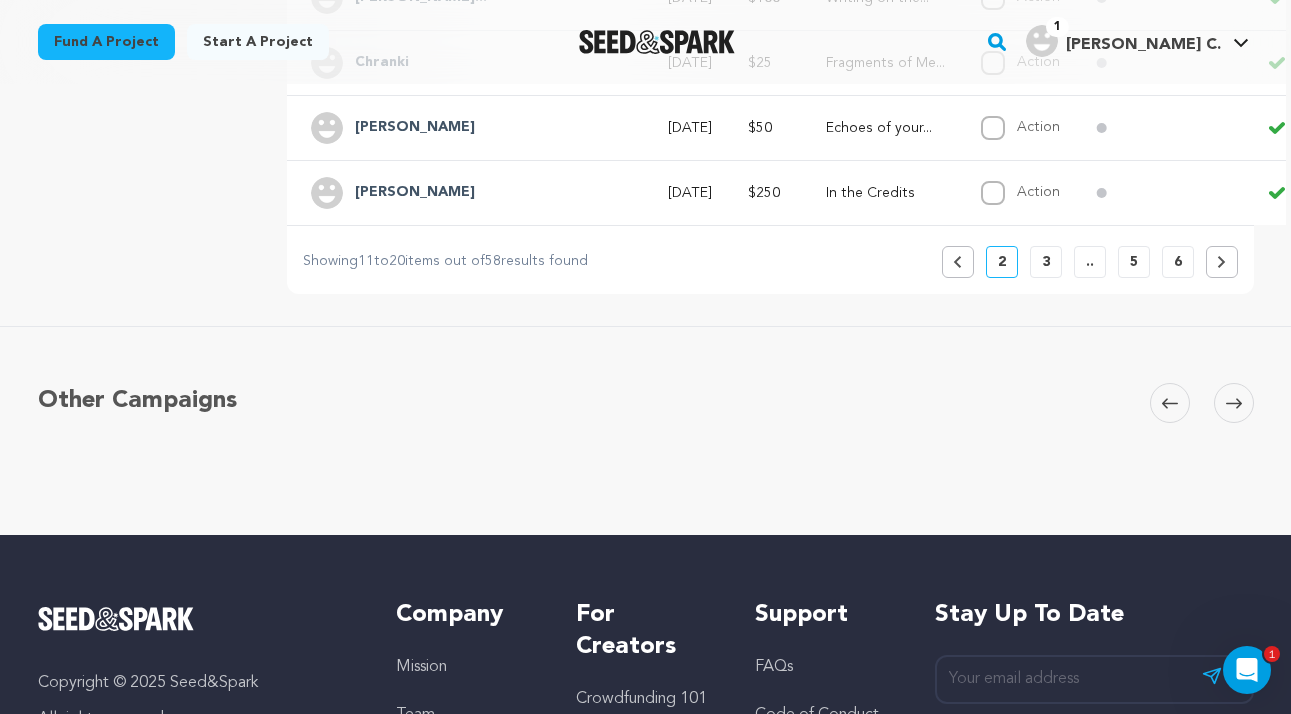 click 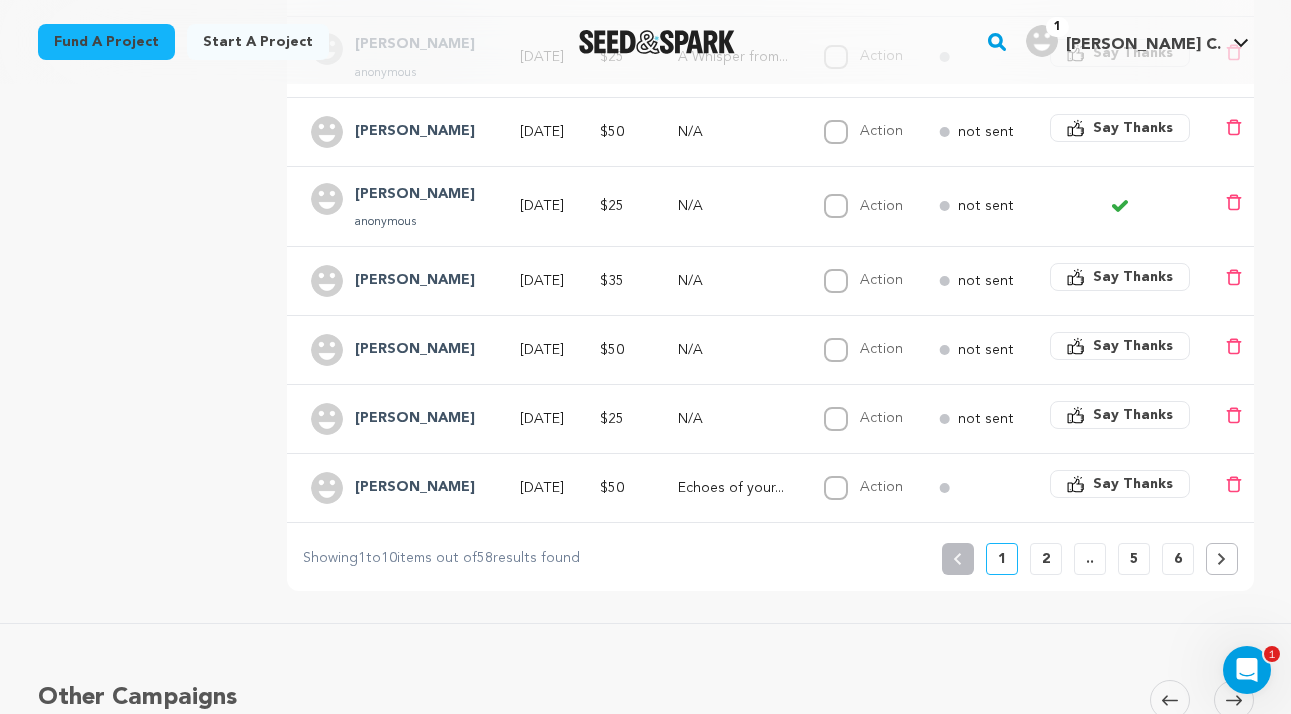 scroll, scrollTop: 717, scrollLeft: 0, axis: vertical 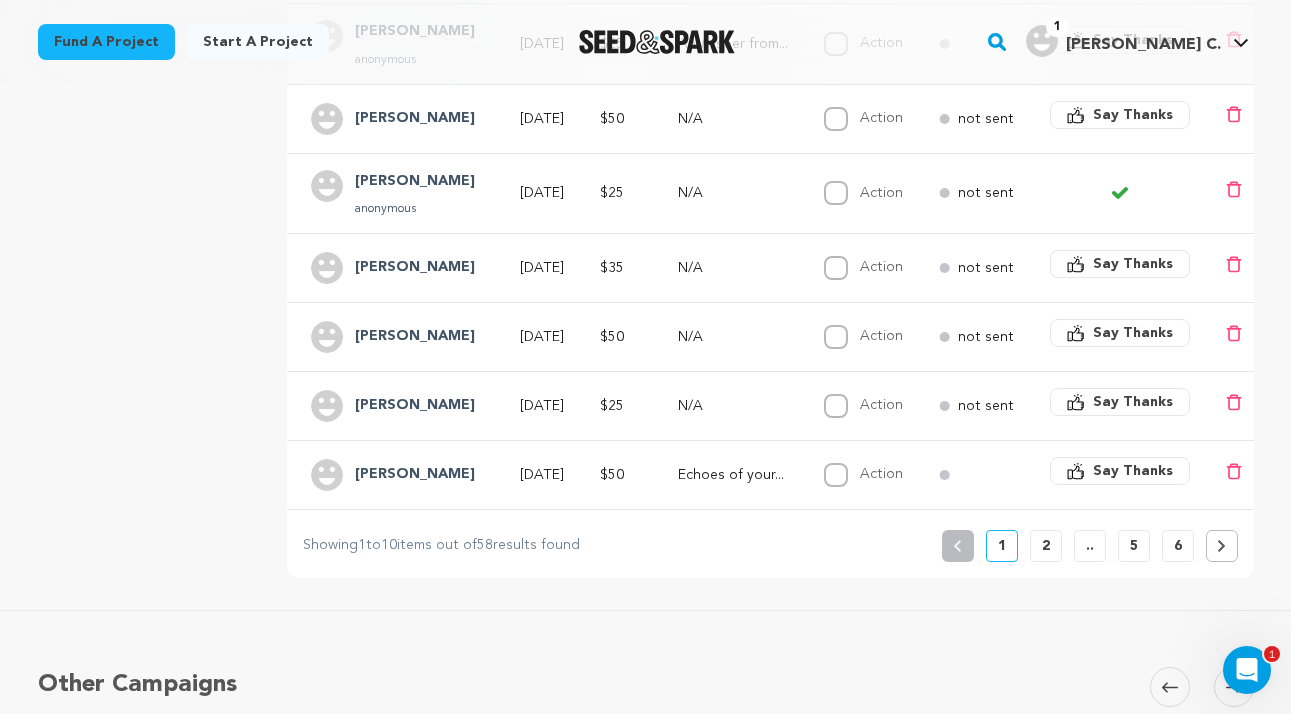 click at bounding box center (1222, 546) 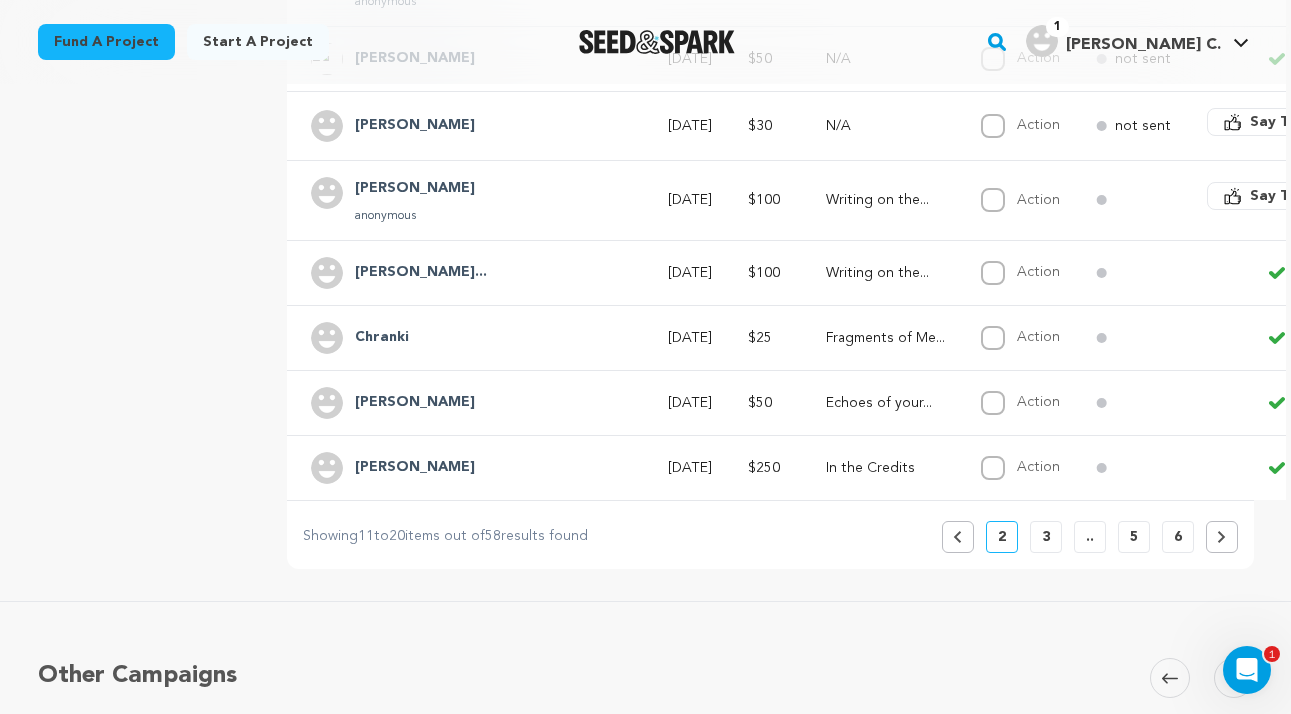 scroll, scrollTop: 703, scrollLeft: 0, axis: vertical 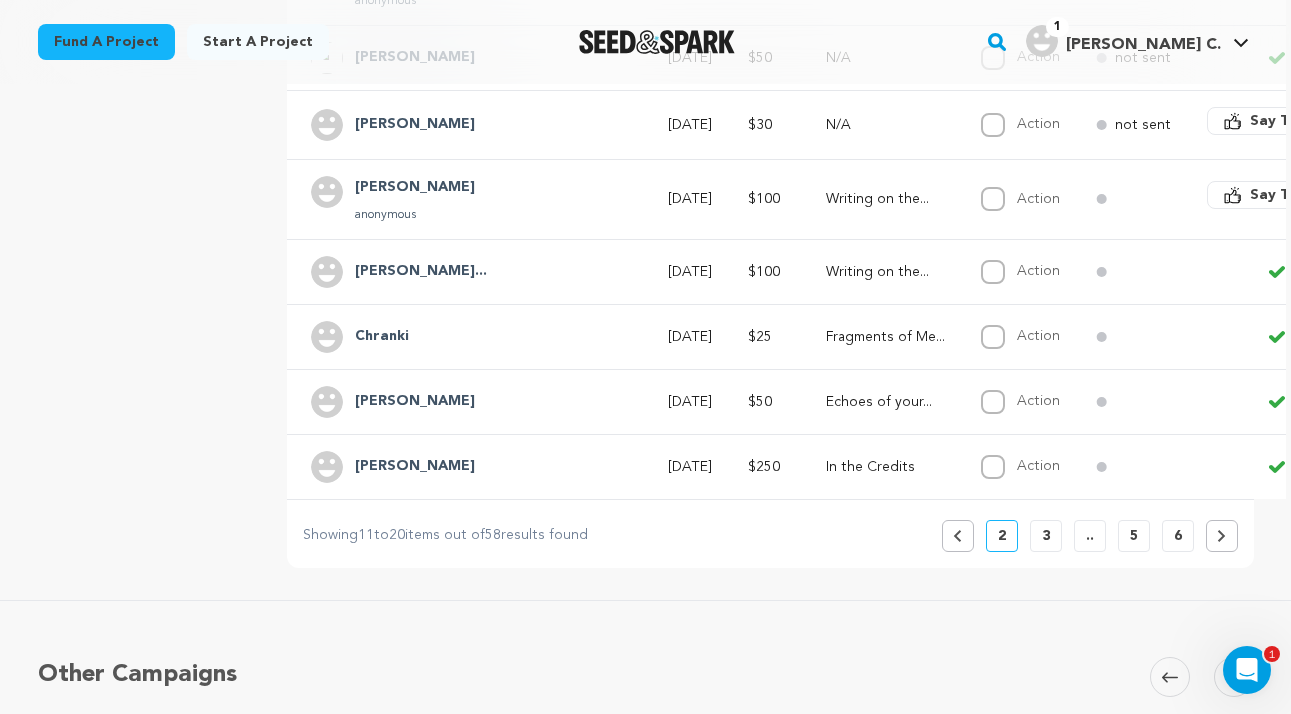 click 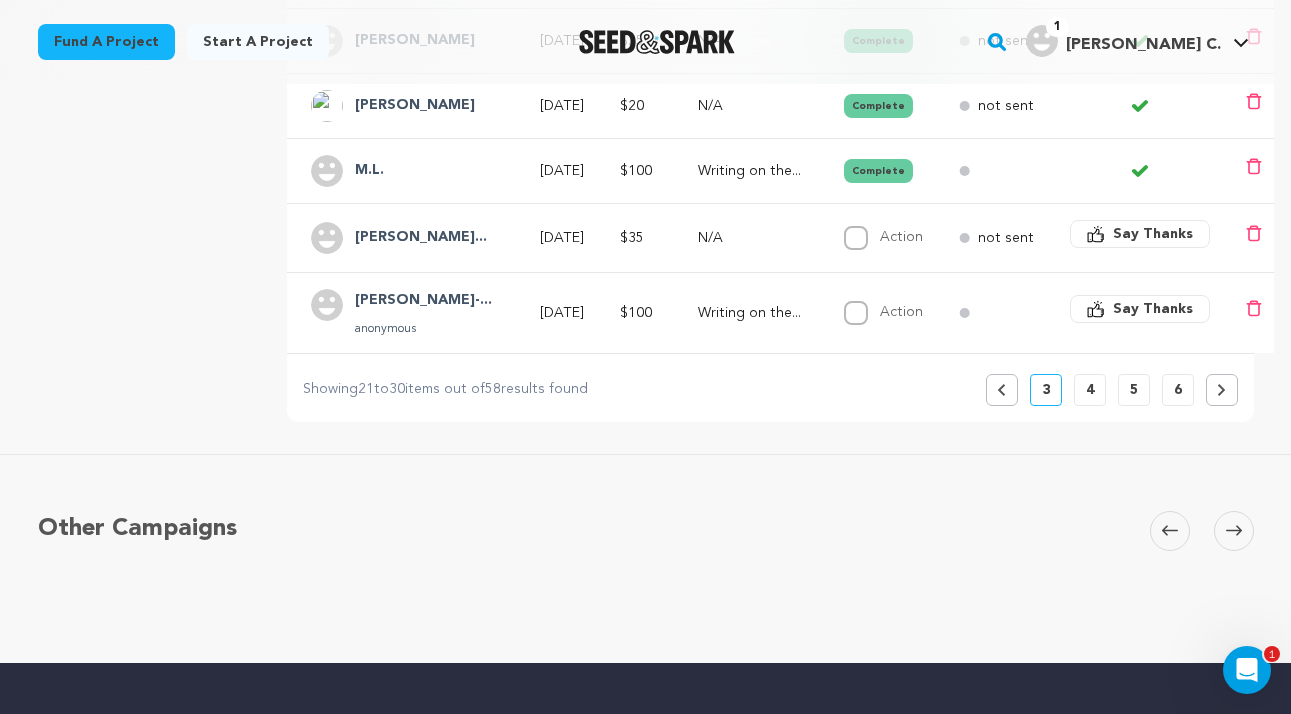 scroll, scrollTop: 844, scrollLeft: 0, axis: vertical 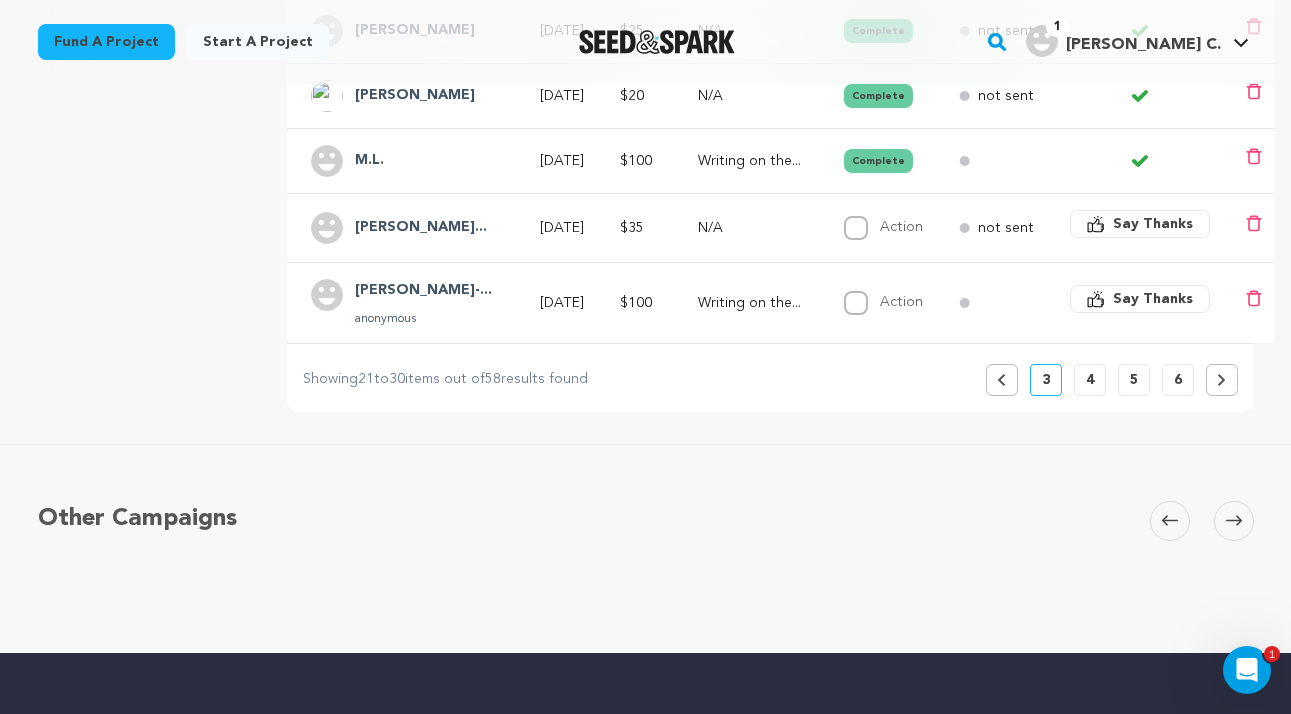 click 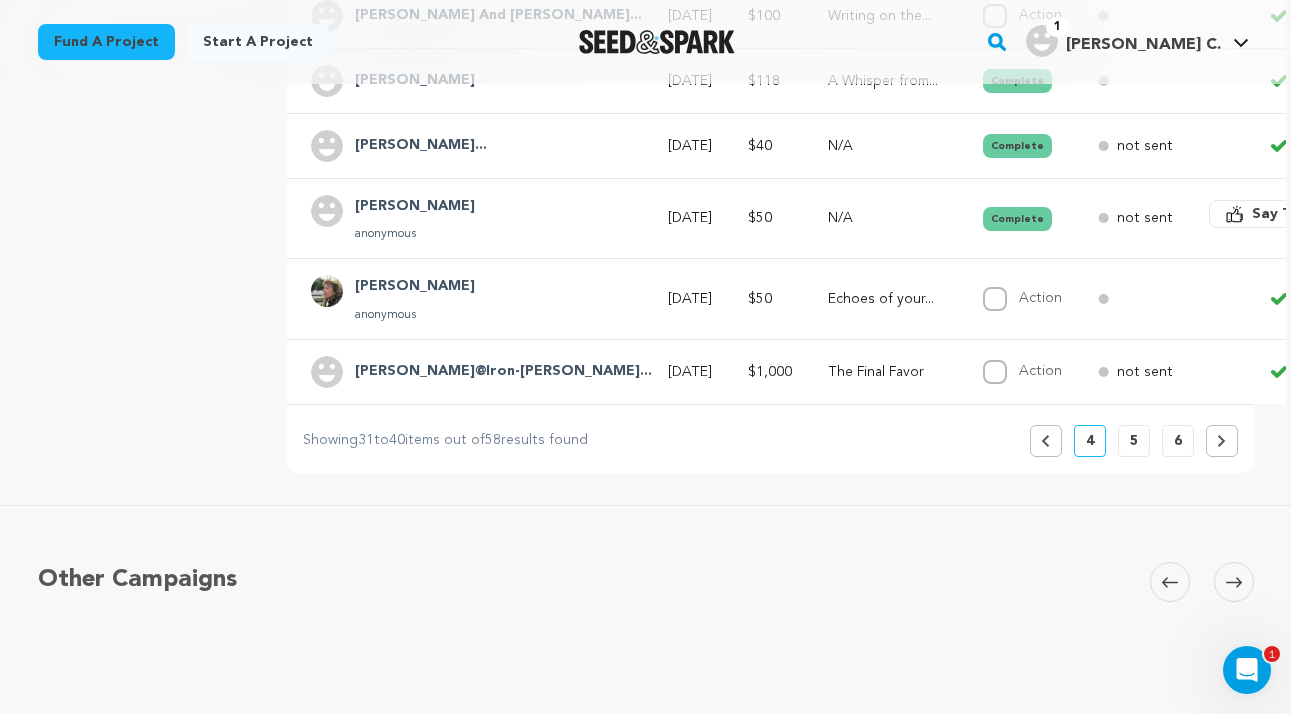 scroll, scrollTop: 817, scrollLeft: 0, axis: vertical 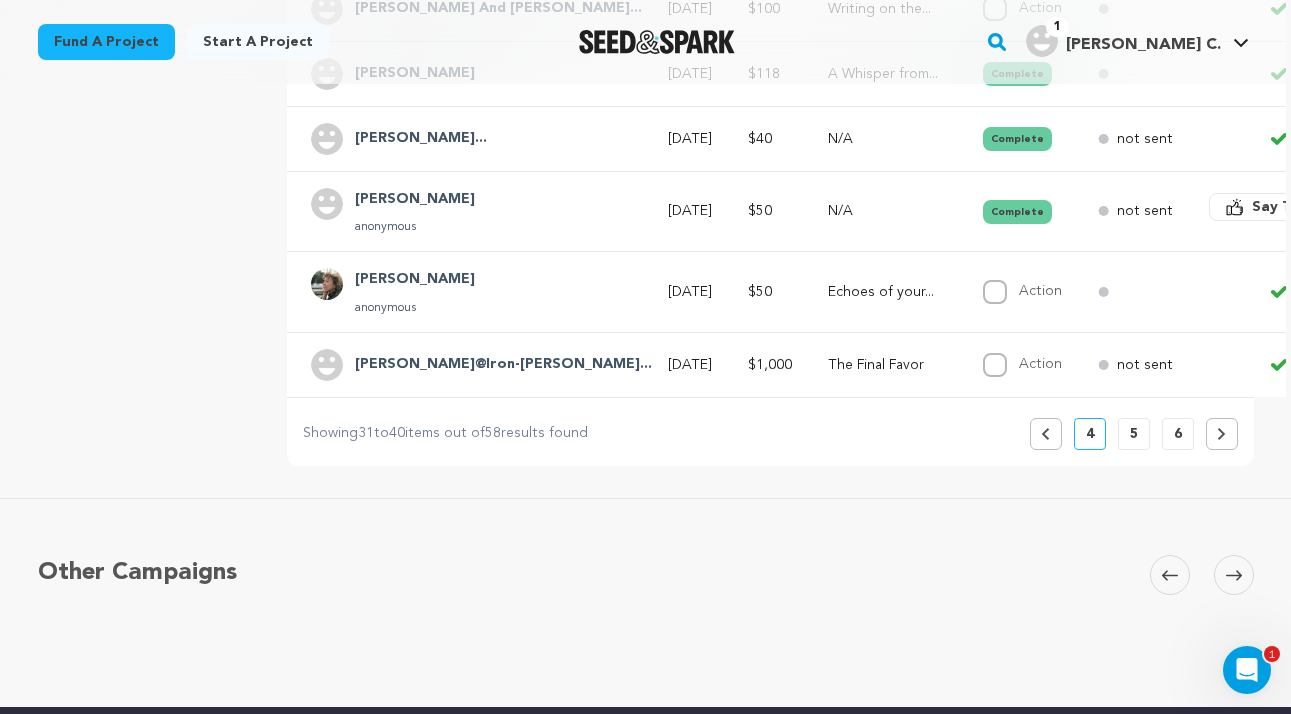 click 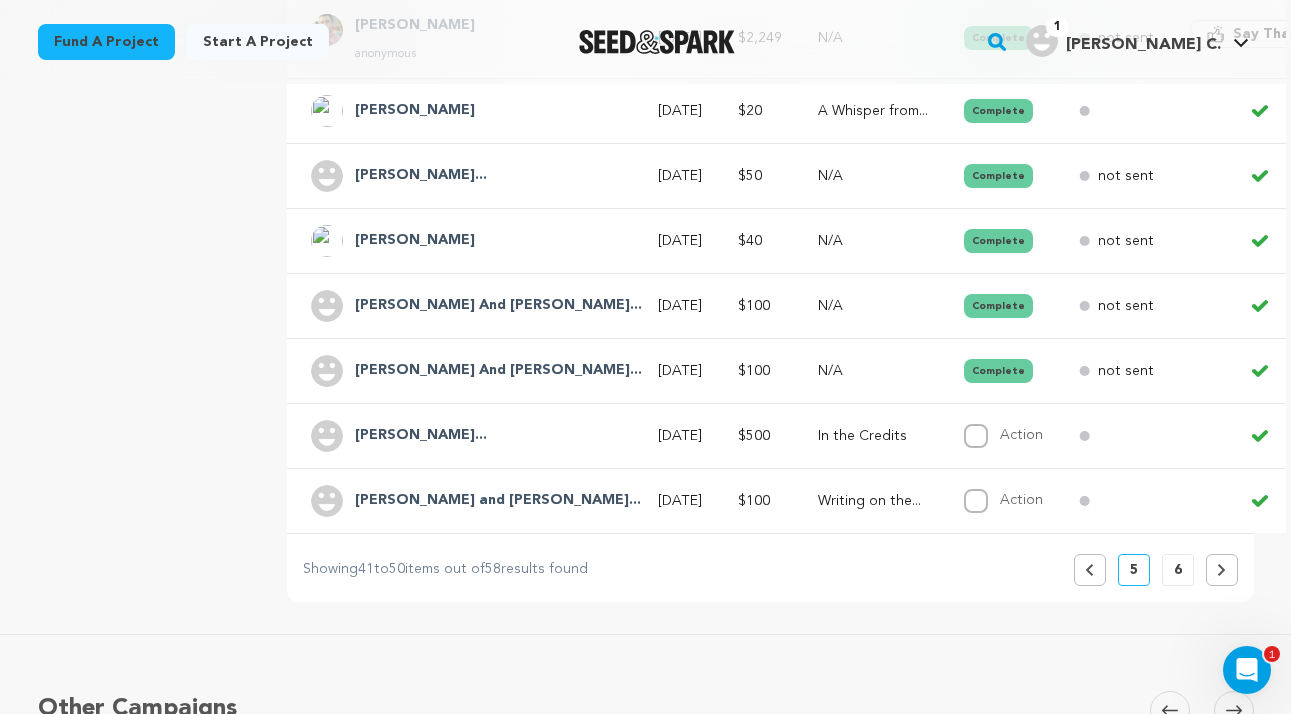 scroll, scrollTop: 651, scrollLeft: 0, axis: vertical 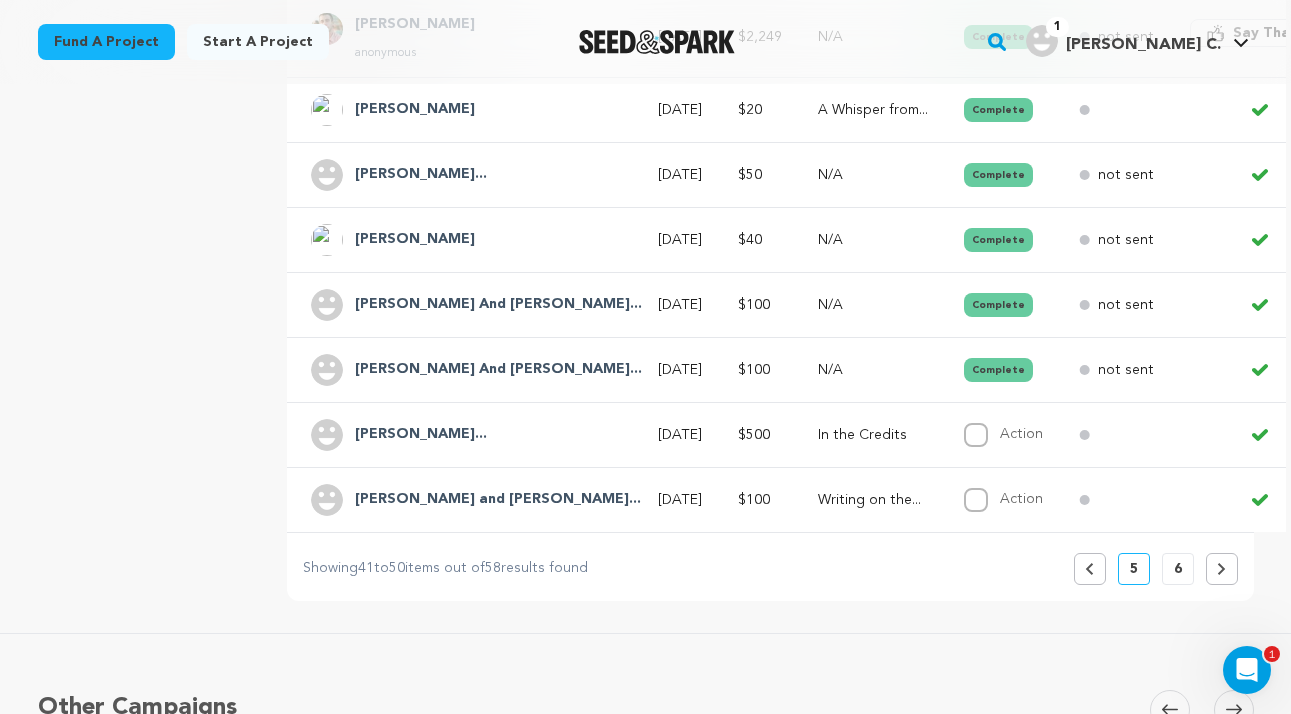 click 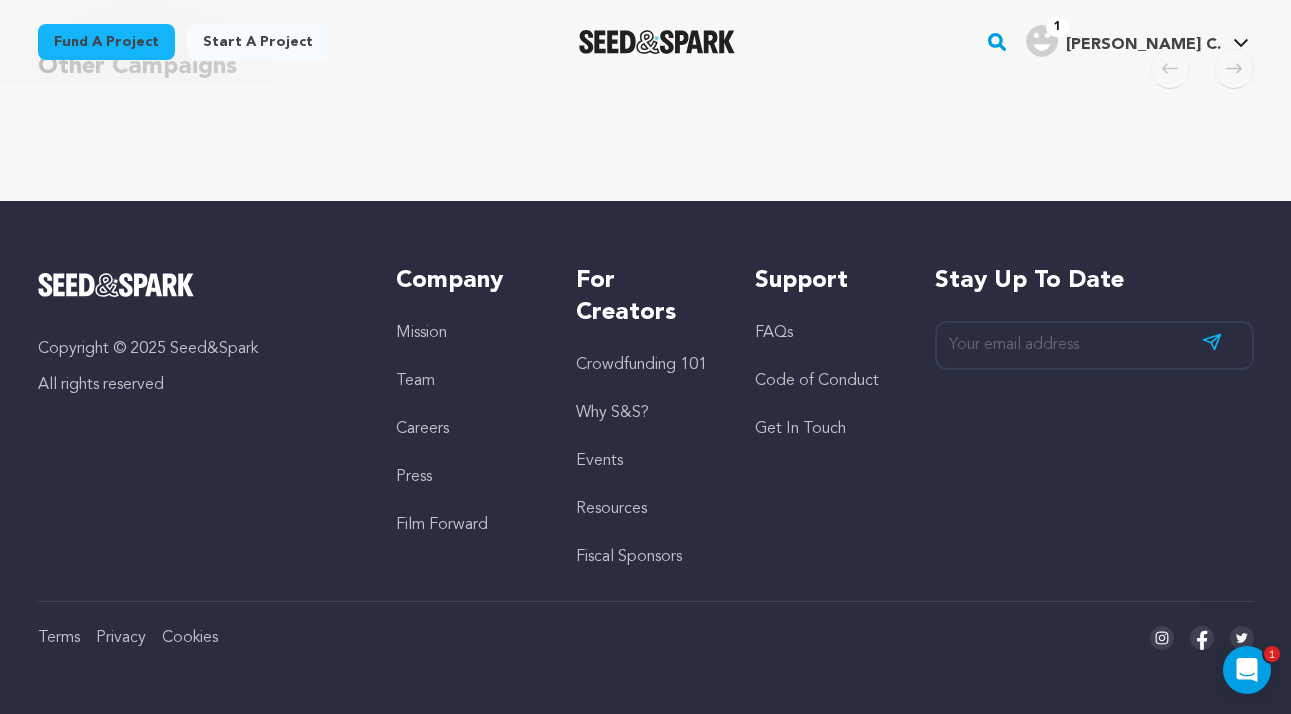 scroll, scrollTop: 1145, scrollLeft: 0, axis: vertical 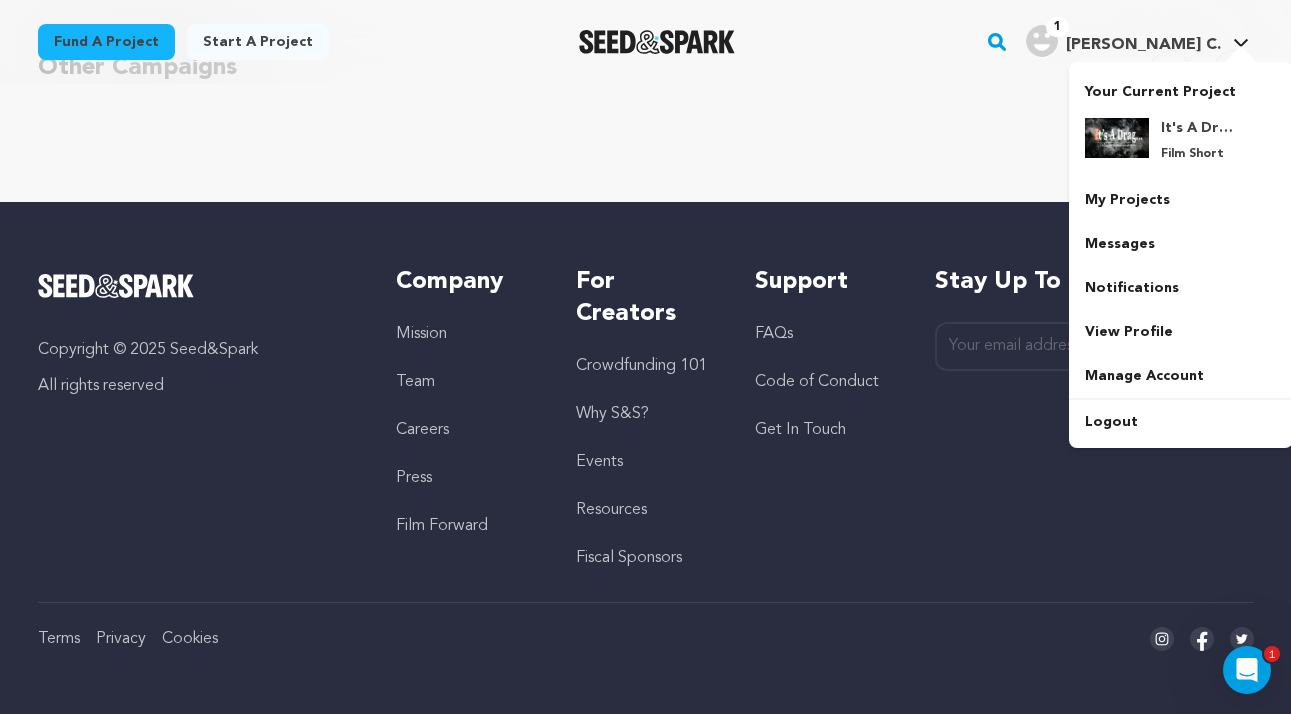 click at bounding box center (1042, 41) 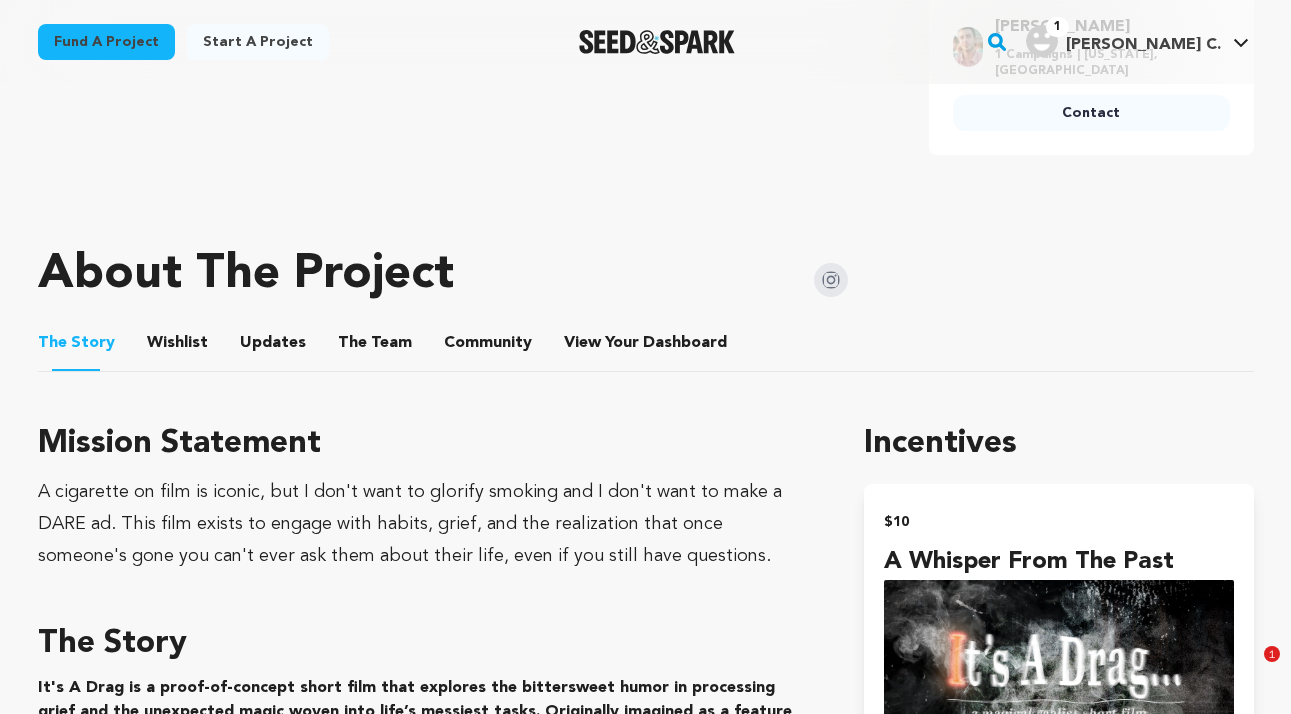 scroll, scrollTop: 948, scrollLeft: 0, axis: vertical 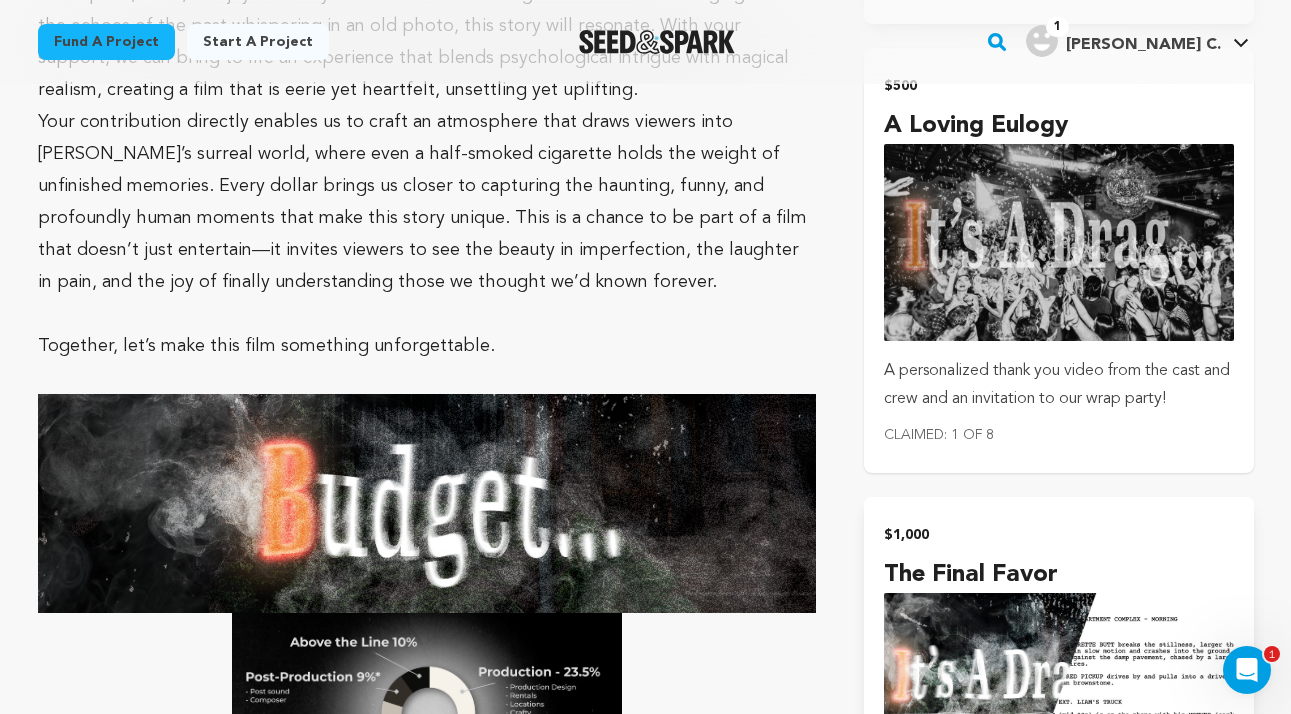 click on "Claimed: 1
of 8" at bounding box center (1058, 435) 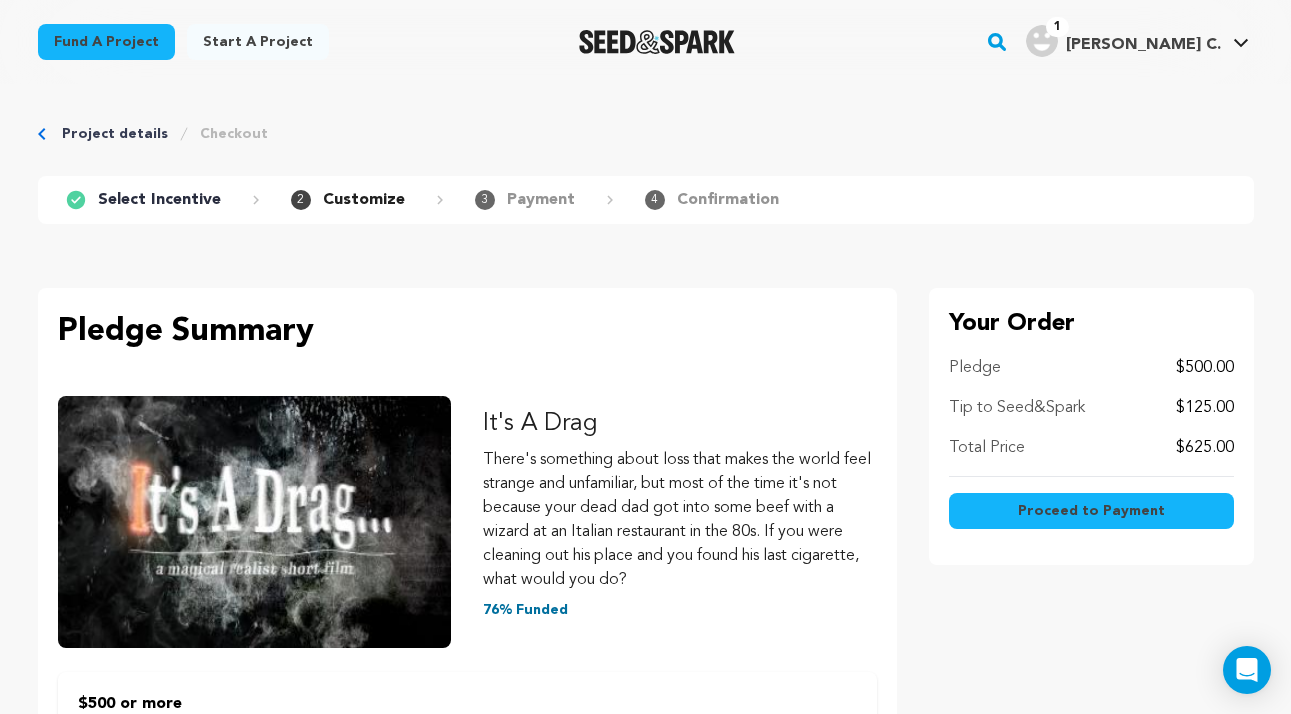 scroll, scrollTop: 0, scrollLeft: 0, axis: both 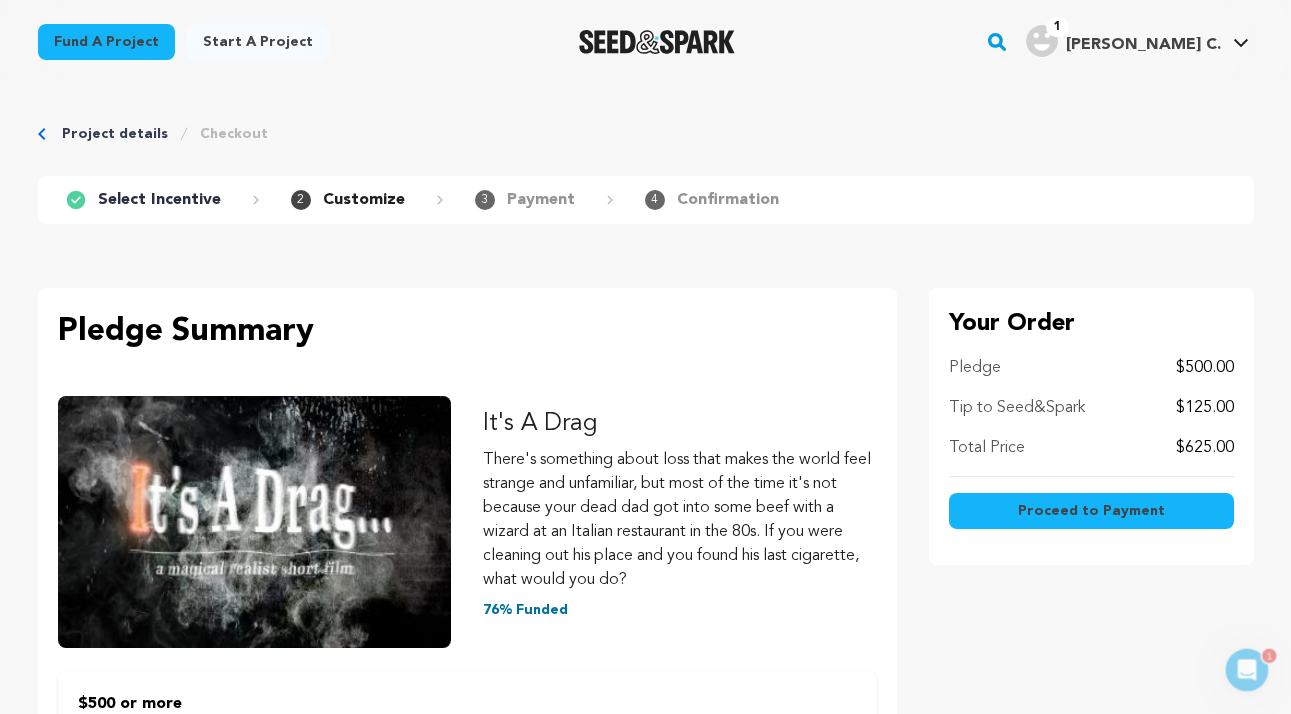 click on "Project details" at bounding box center (115, 134) 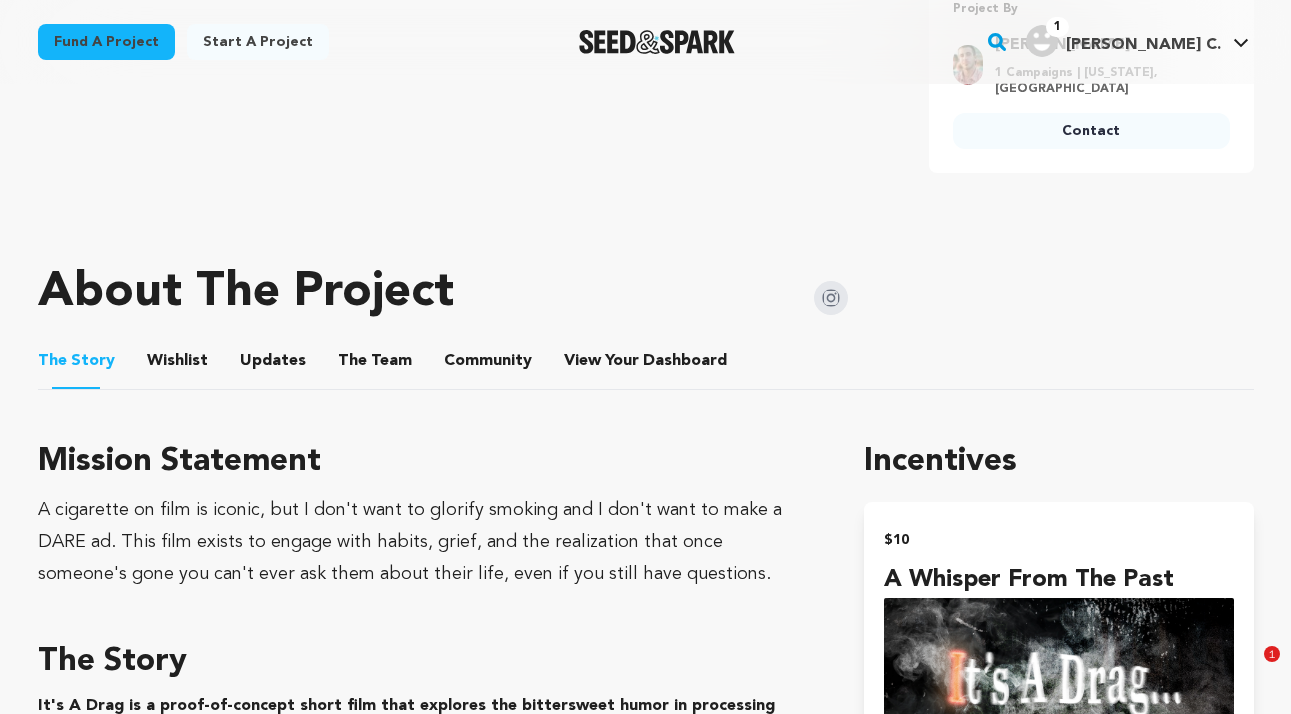 scroll, scrollTop: 894, scrollLeft: 0, axis: vertical 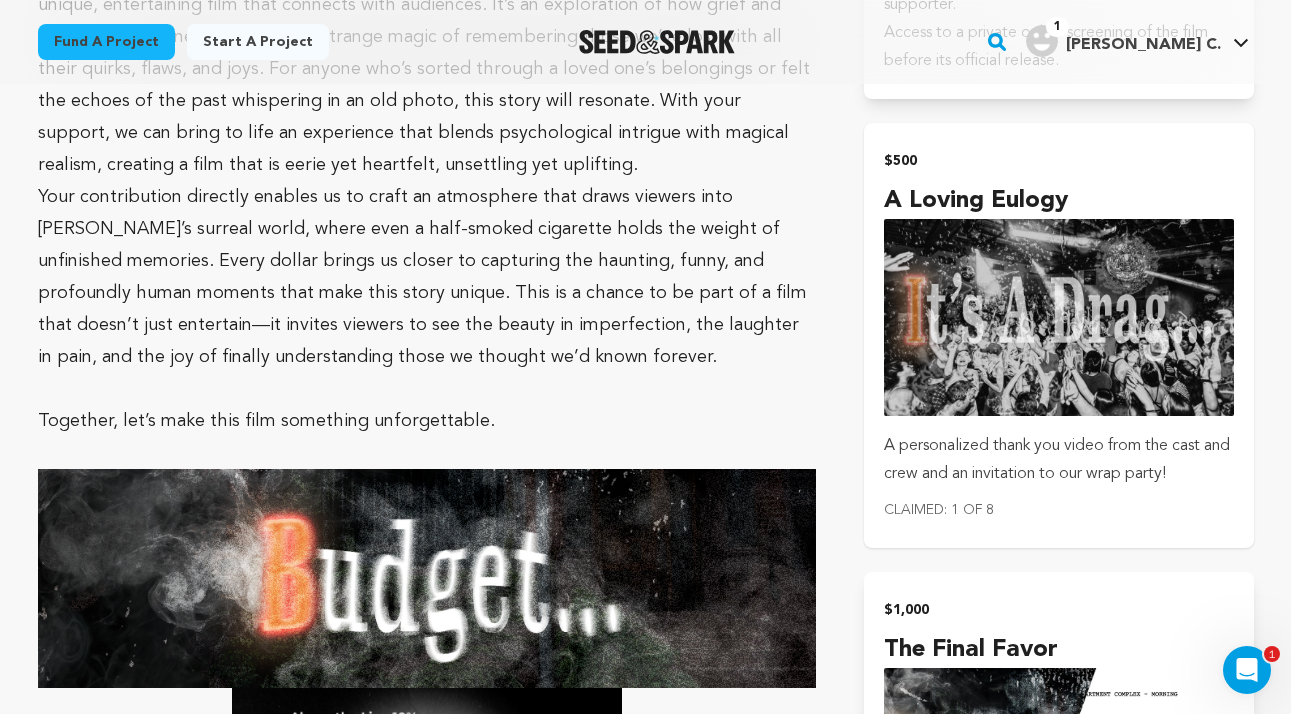 drag, startPoint x: 1223, startPoint y: 466, endPoint x: 898, endPoint y: 439, distance: 326.1196 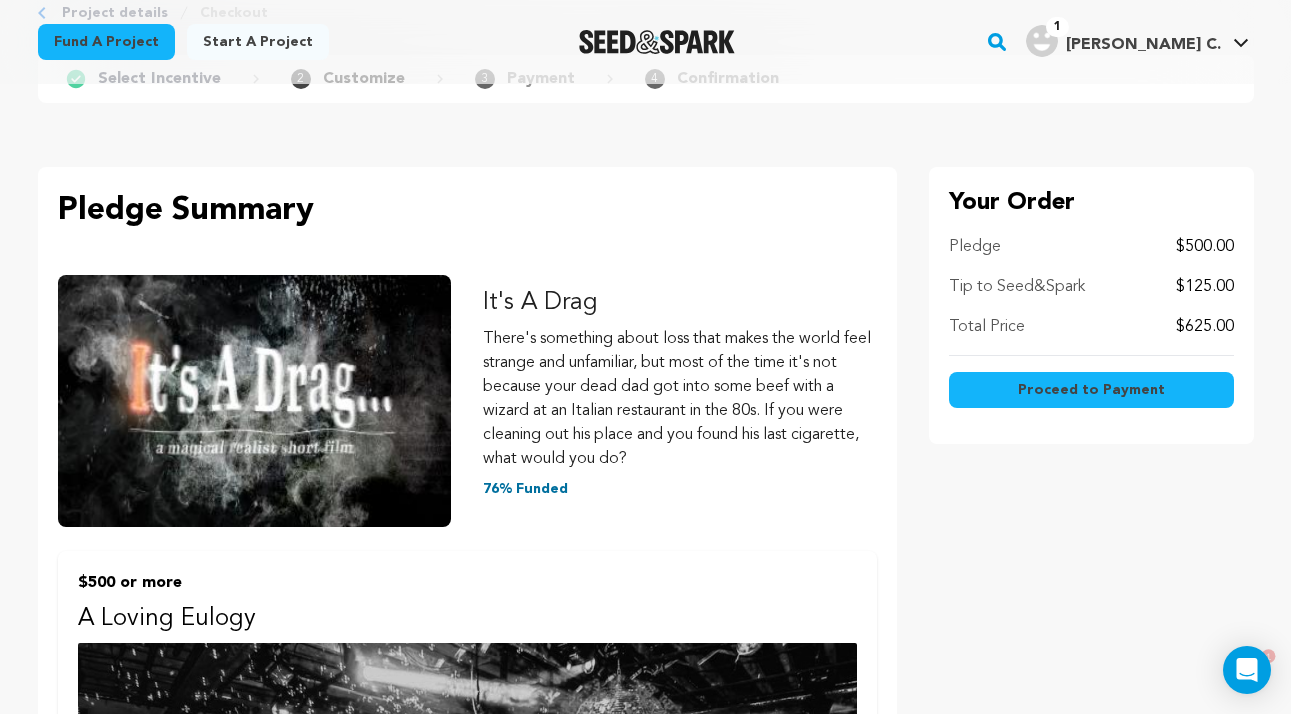 scroll, scrollTop: 335, scrollLeft: 0, axis: vertical 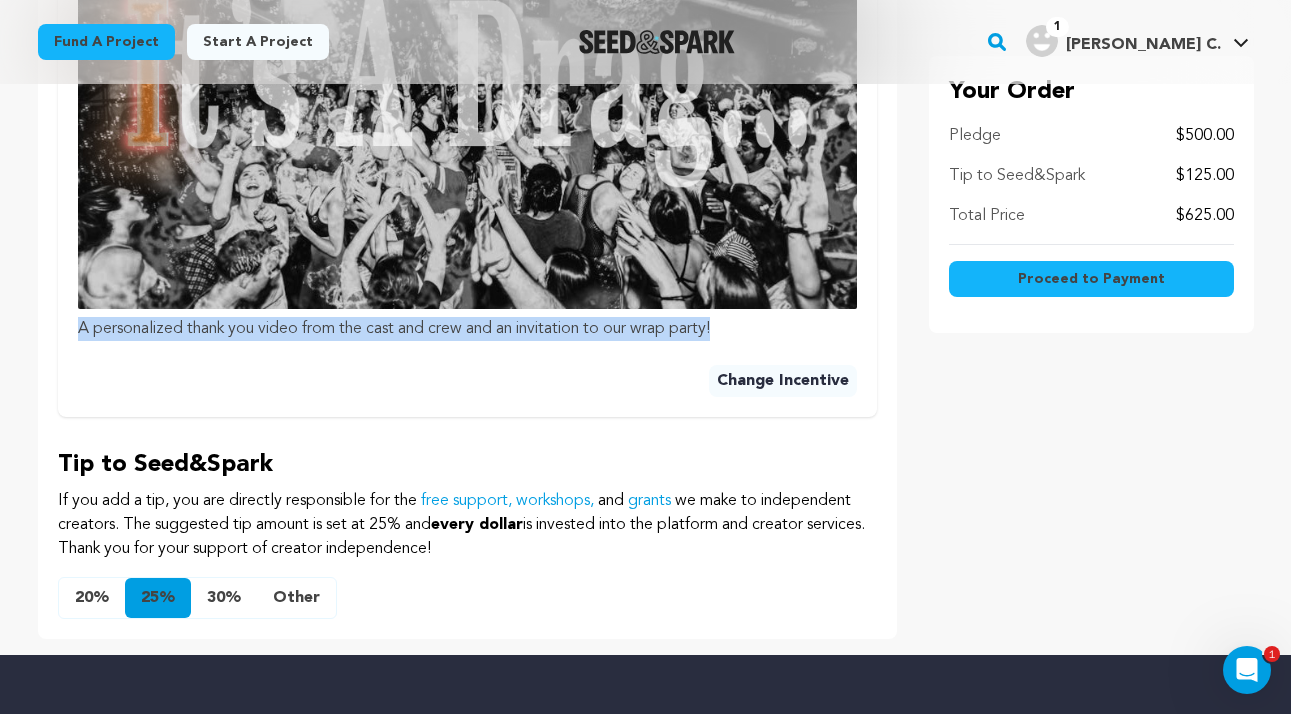 drag, startPoint x: 723, startPoint y: 329, endPoint x: 56, endPoint y: 330, distance: 667.00073 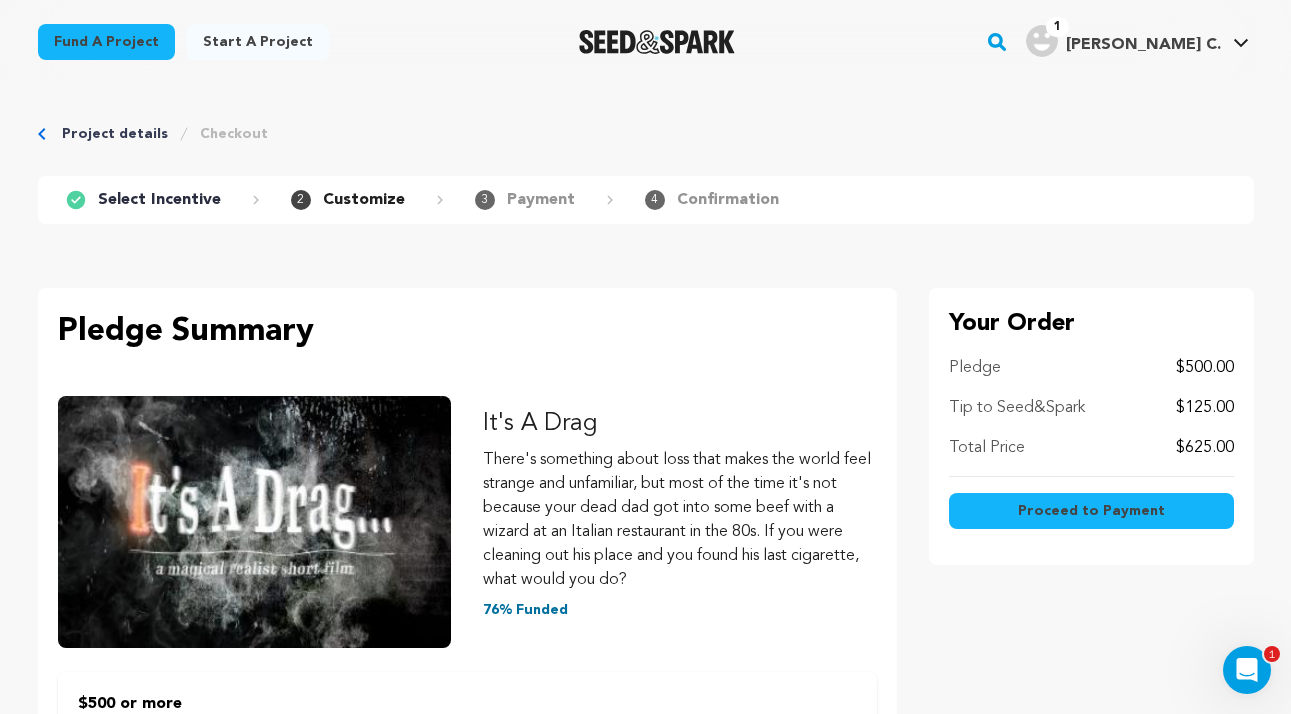 scroll, scrollTop: 0, scrollLeft: 0, axis: both 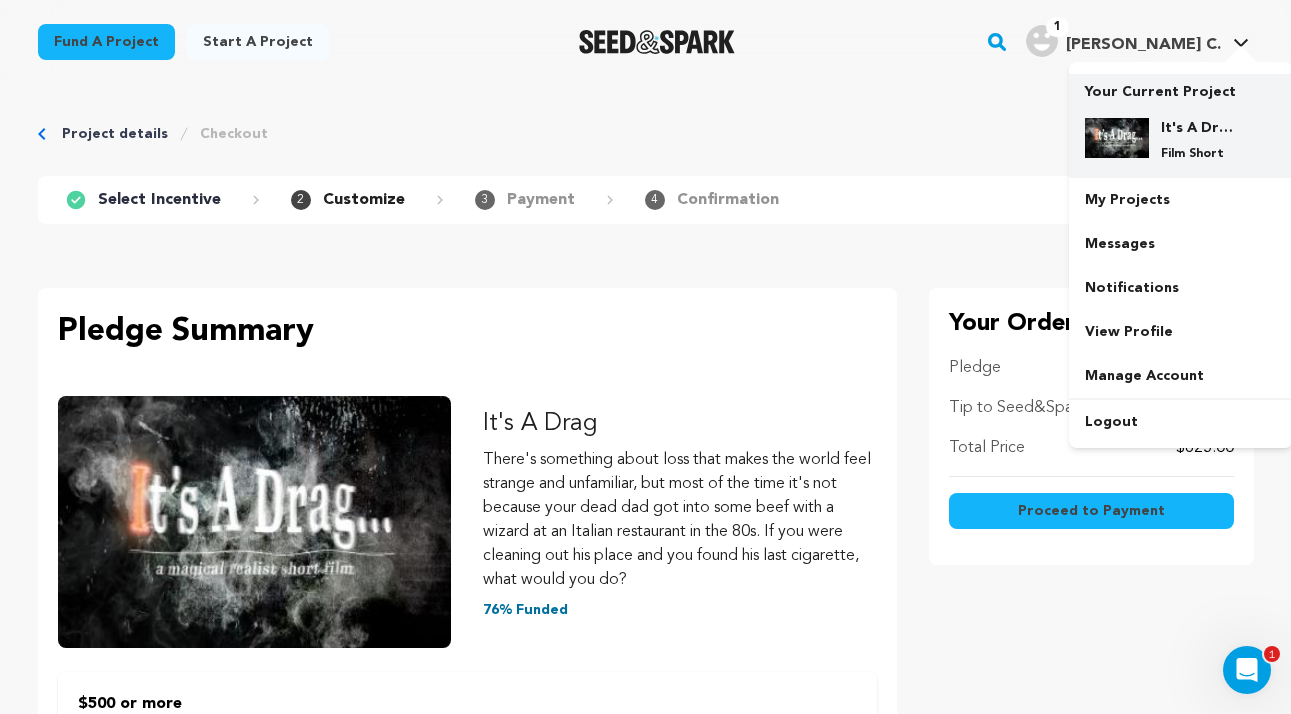 click on "It's A Drag
Film Short" at bounding box center [1181, 140] 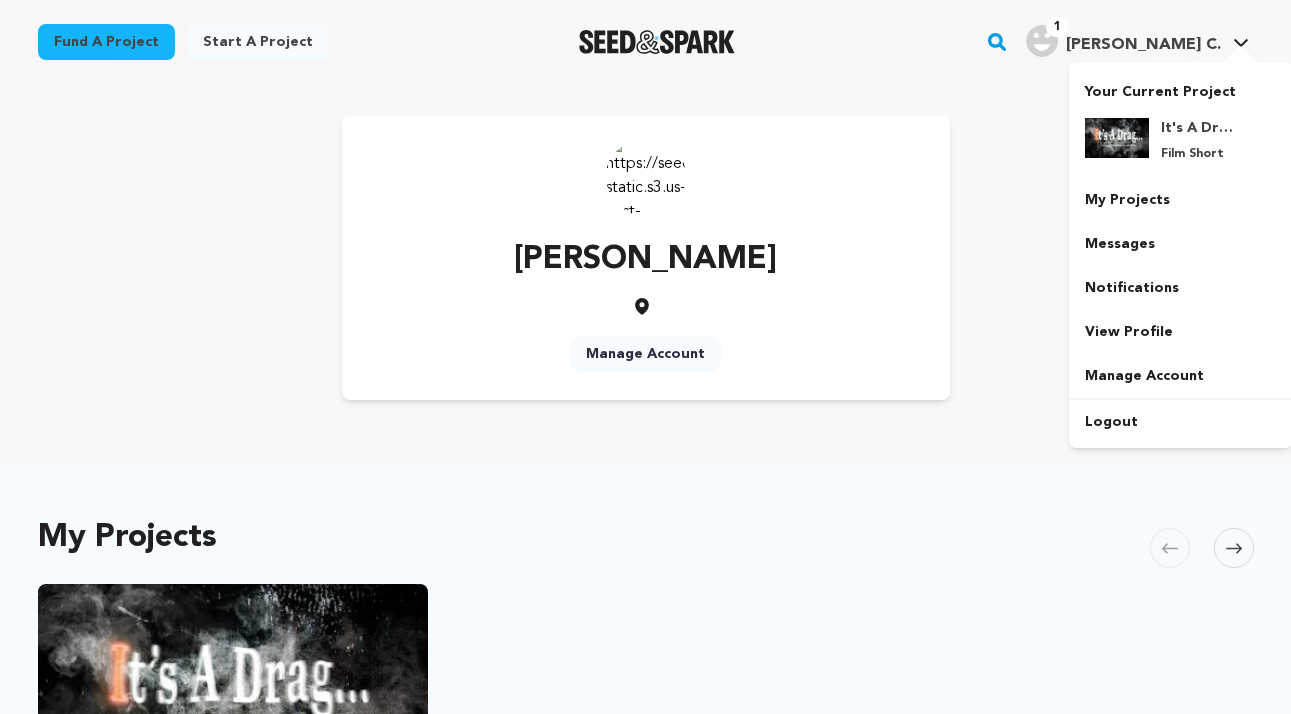 scroll, scrollTop: 0, scrollLeft: 0, axis: both 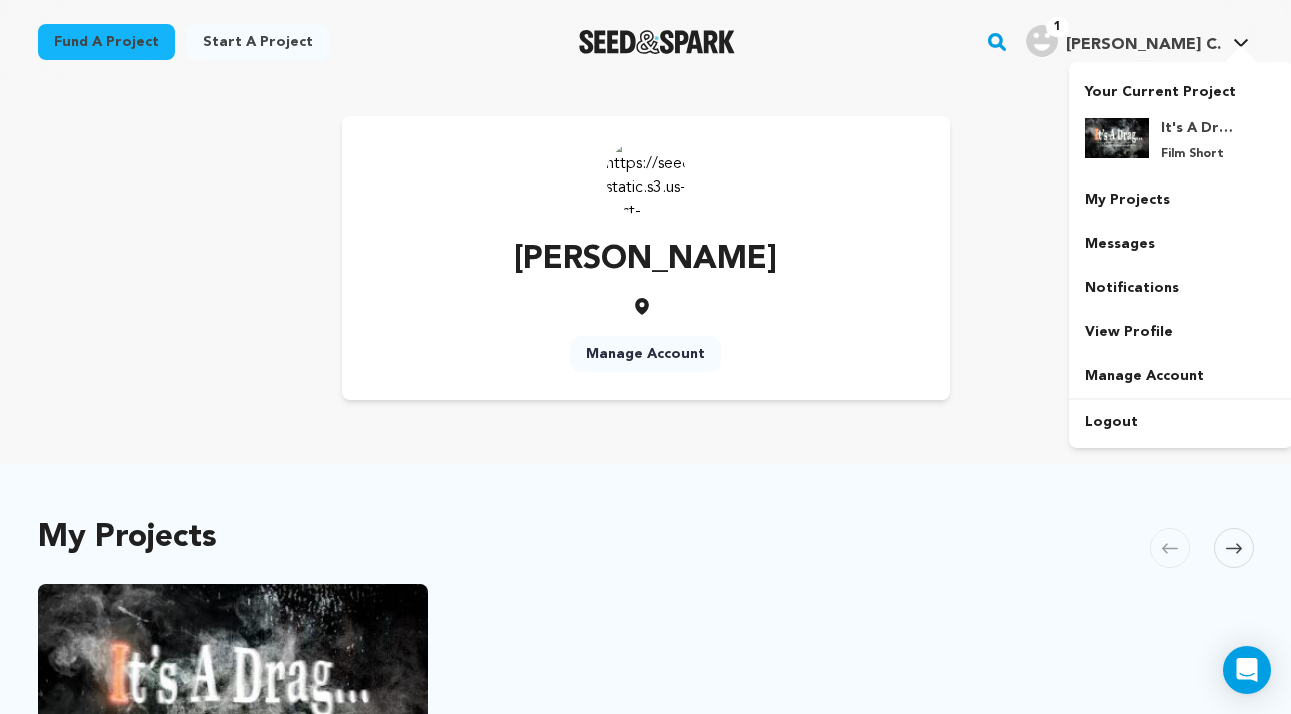 click on "1" at bounding box center (1057, 27) 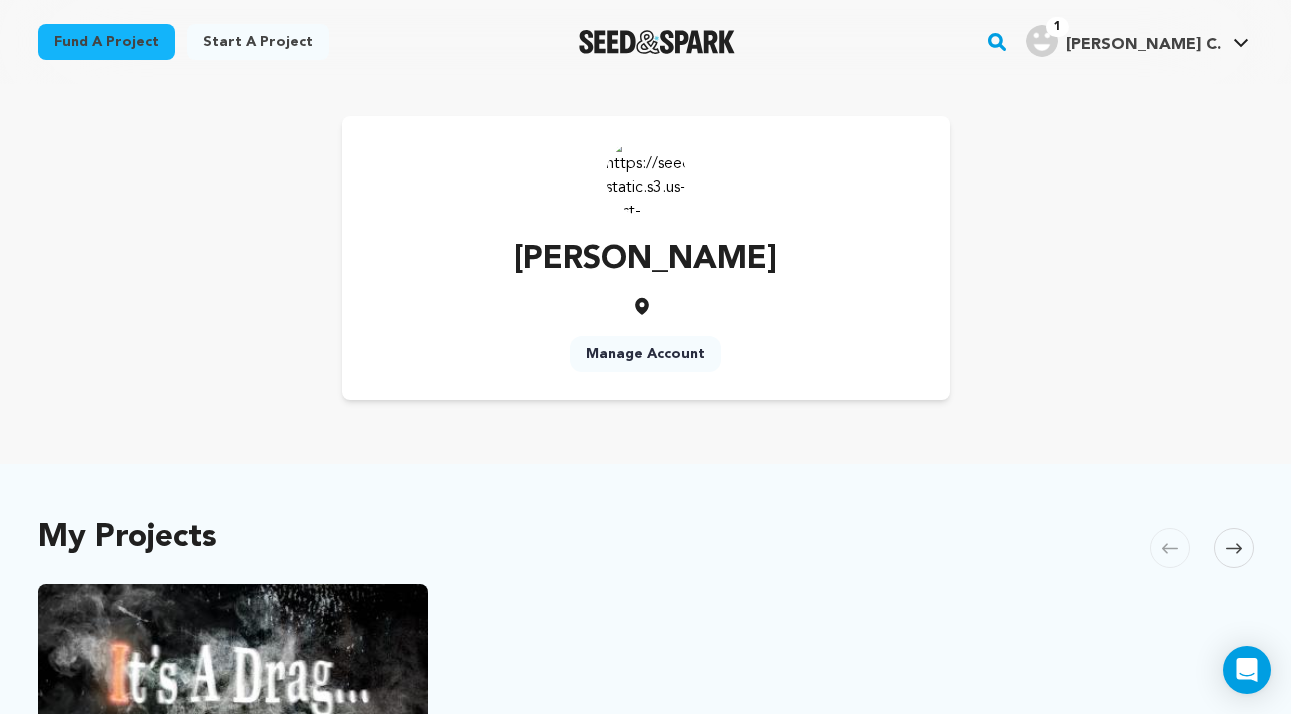 scroll, scrollTop: 27, scrollLeft: 0, axis: vertical 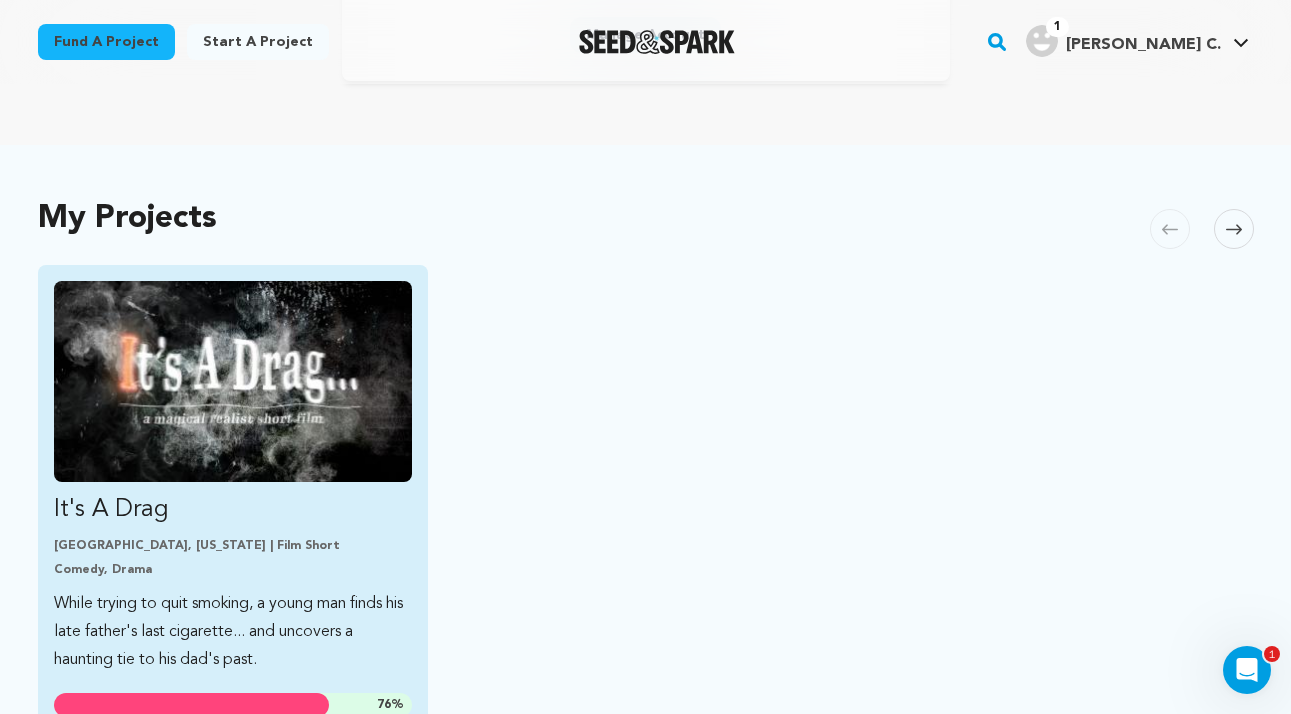 click at bounding box center (233, 381) 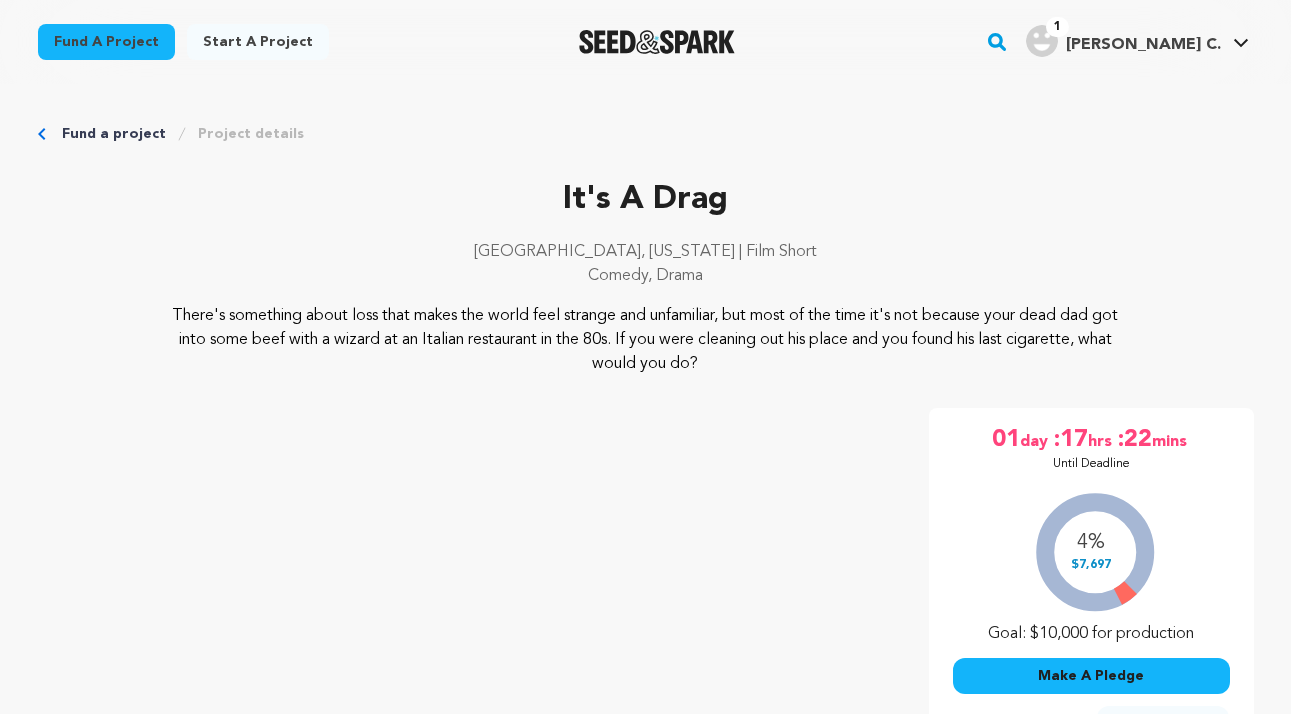 scroll, scrollTop: 0, scrollLeft: 0, axis: both 